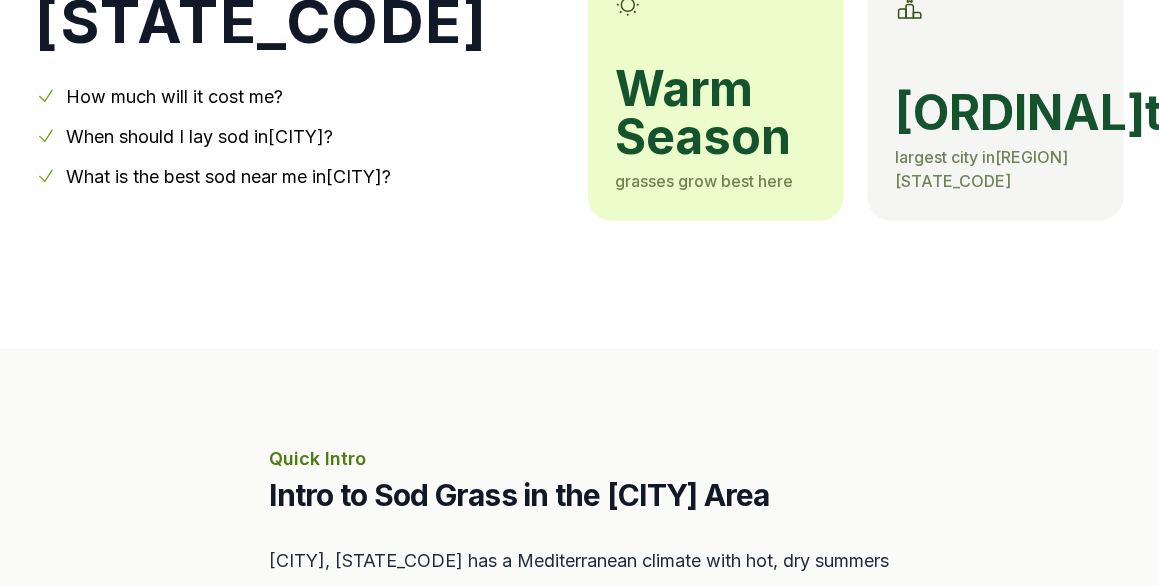 scroll, scrollTop: 333, scrollLeft: 0, axis: vertical 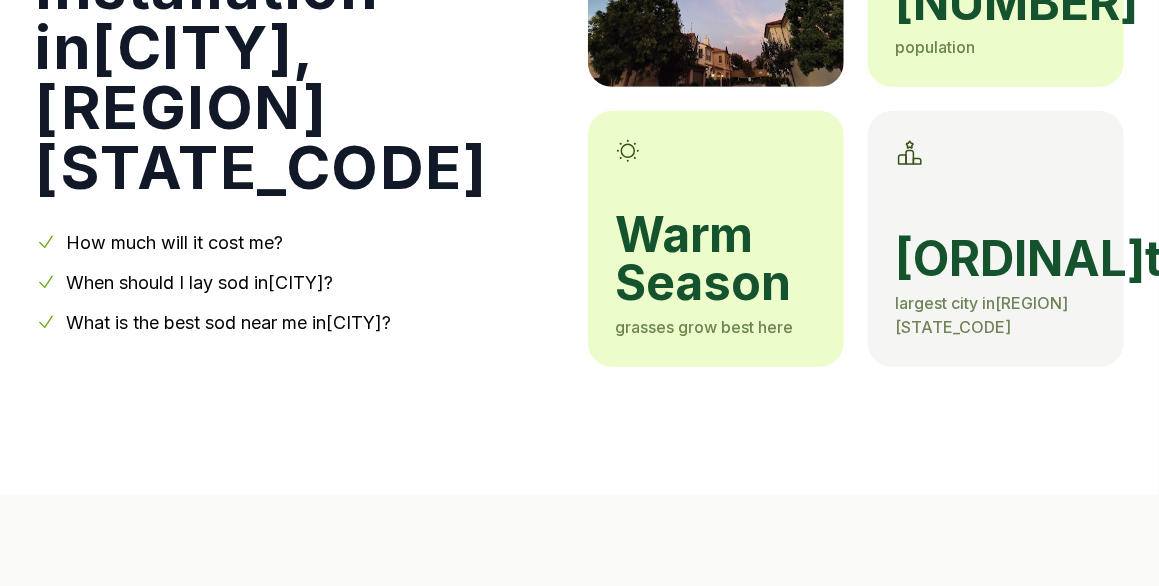 click on "How much will it cost me?" at bounding box center (175, 242) 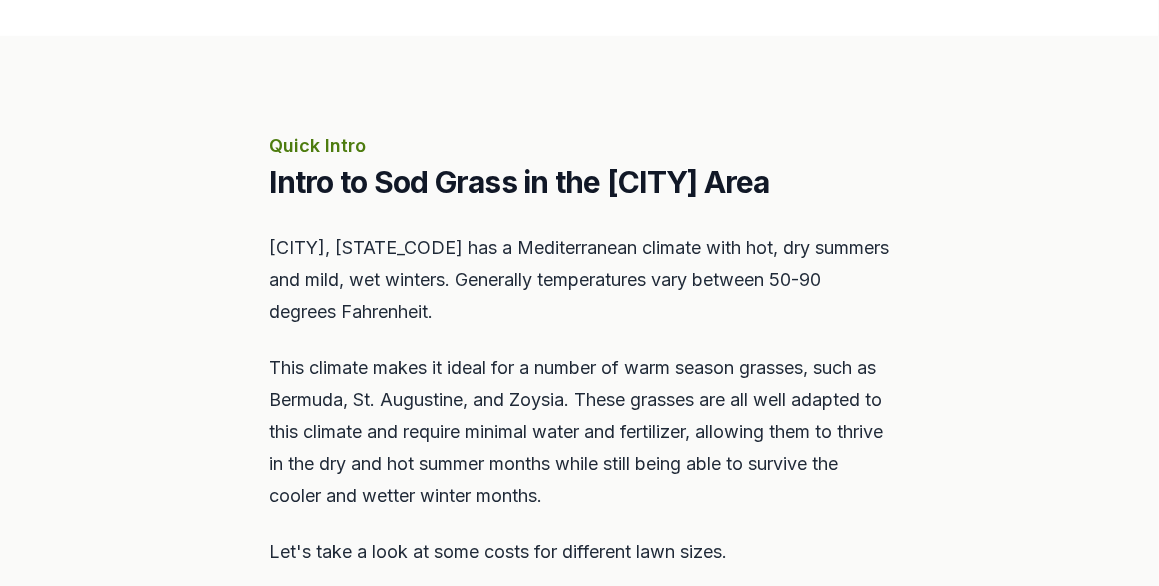 scroll, scrollTop: 814, scrollLeft: 0, axis: vertical 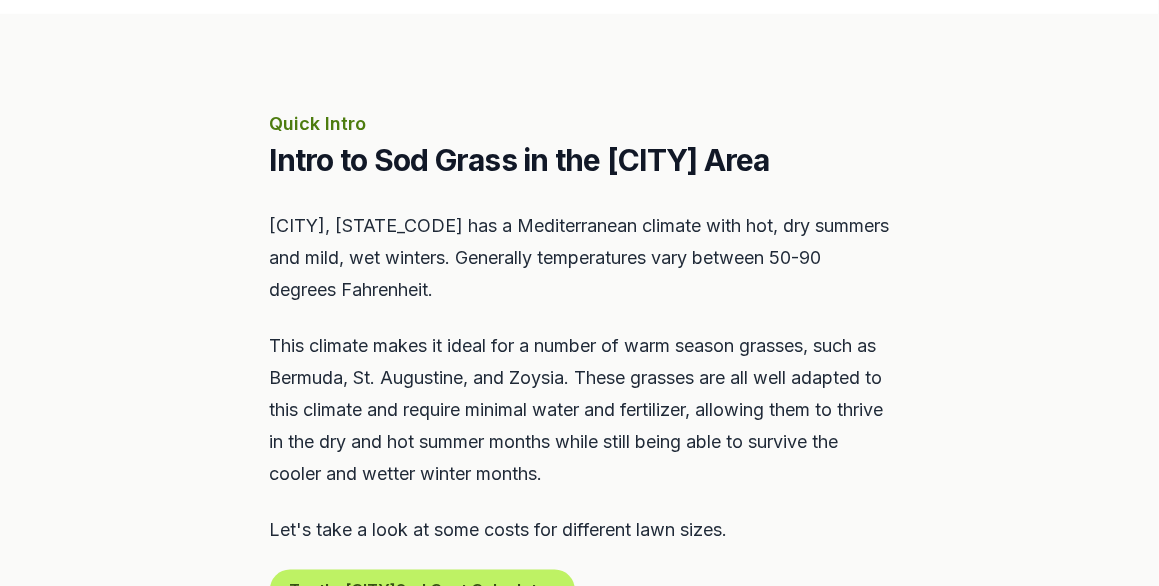 click on "Intro to Sod Grass in the [CITY] Area" at bounding box center [580, 160] 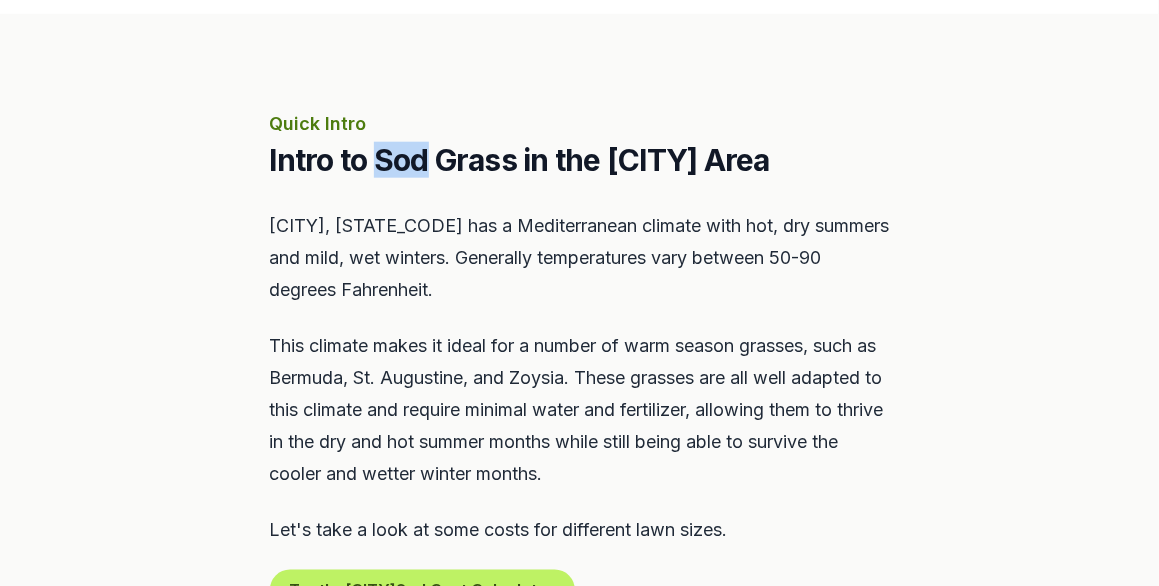 click on "Intro to Sod Grass in the [CITY] Area" at bounding box center [580, 160] 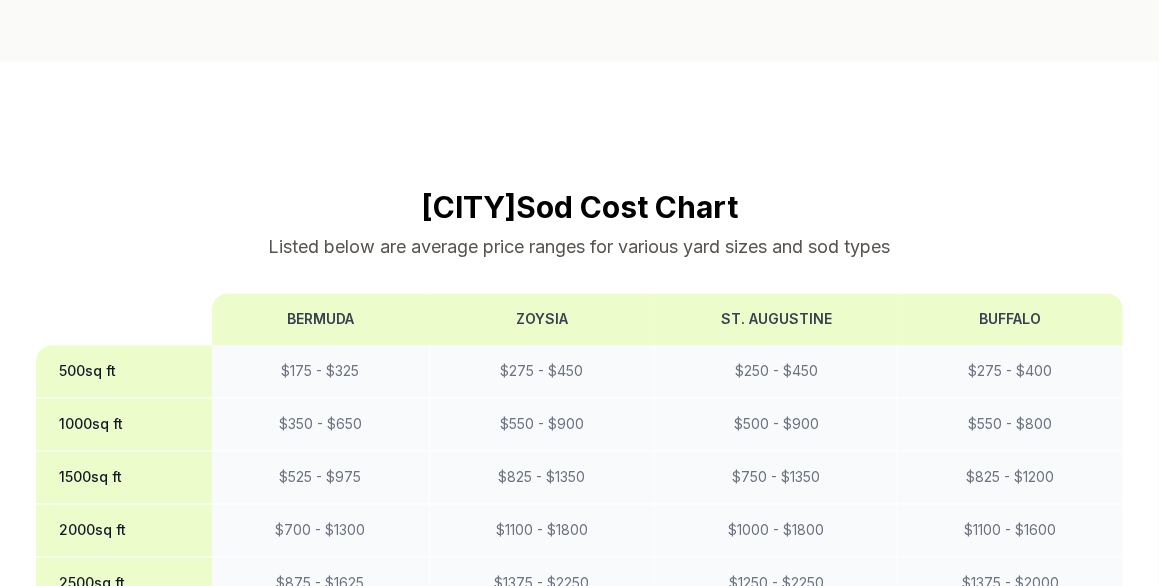 scroll, scrollTop: 1481, scrollLeft: 0, axis: vertical 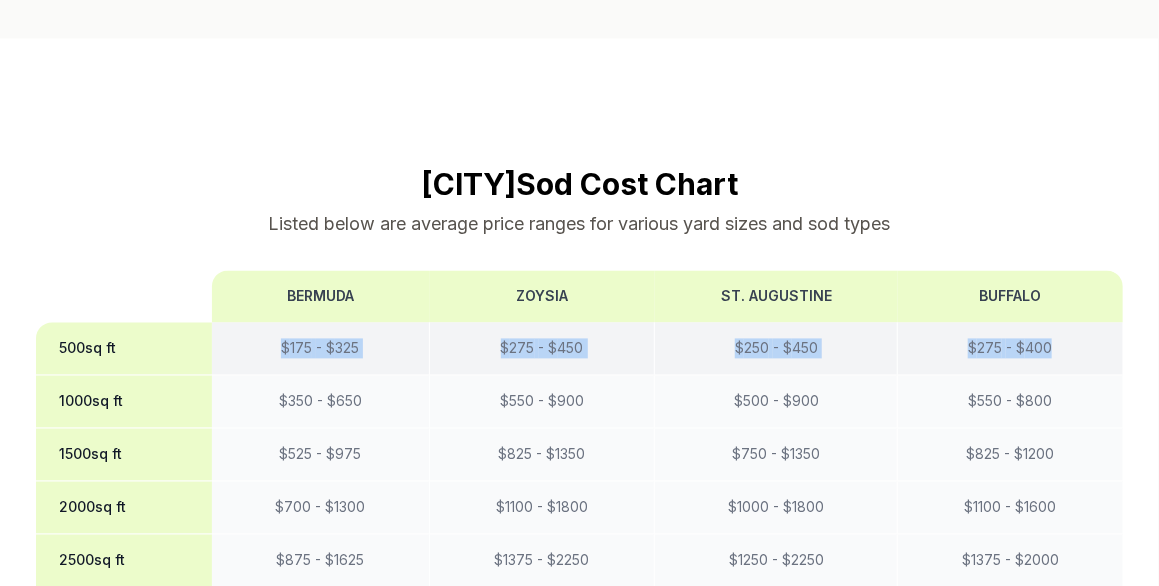 drag, startPoint x: 275, startPoint y: 344, endPoint x: 1077, endPoint y: 335, distance: 802.0505 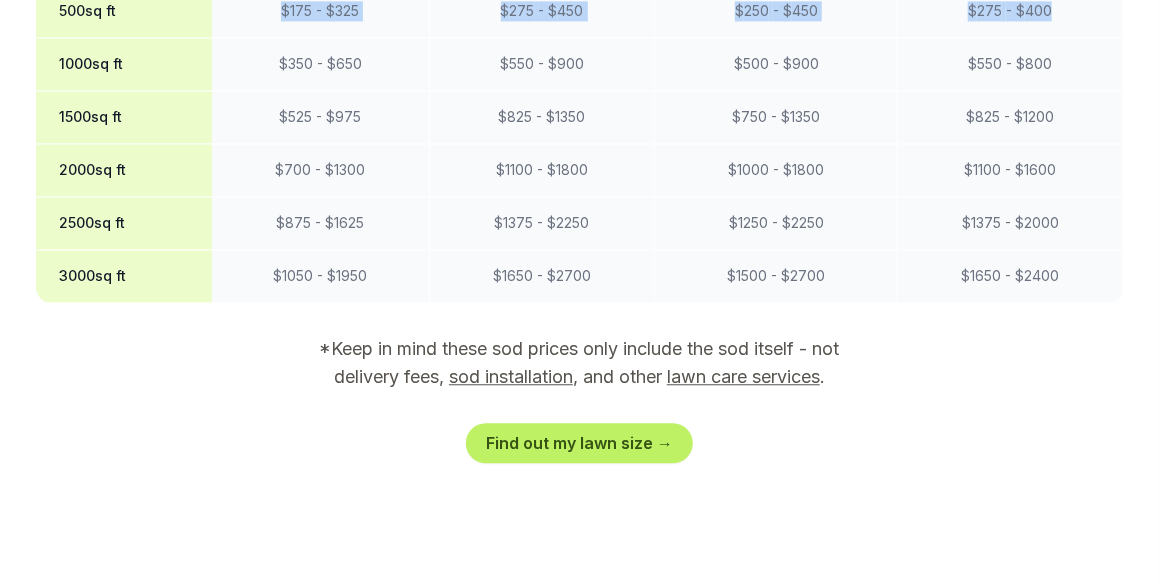 scroll, scrollTop: 1980, scrollLeft: 0, axis: vertical 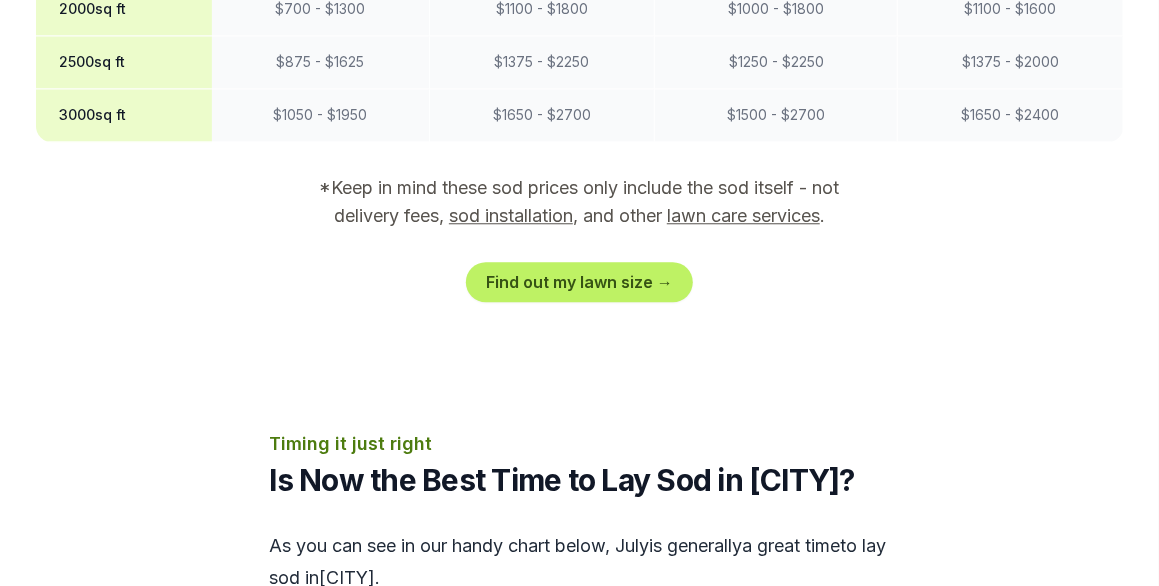 click on "Irvine  Sod Cost Chart Listed below are average price ranges for various yard sizes and sod types Bermuda Zoysia St. Augustine Buffalo 500  sq ft $ 175   - $ 325 $ 275   - $ 450 $ 250   - $ 450 $ 275   - $ 400 1000  sq ft $ 350   - $ 650 $ 550   - $ 900 $ 500   - $ 900 $ 550   - $ 800 1500  sq ft $ 525   - $ 975 $ 825   - $ 1350 $ 750   - $ 1350 $ 825   - $ 1200 2000  sq ft $ 700   - $ 1300 $ 1100   - $ 1800 $ 1000   - $ 1800 $ 1100   - $ 1600 2500  sq ft $ 875   - $ 1625 $ 1375   - $ 2250 $ 1250   - $ 2250 $ 1375   - $ 2000 3000  sq ft $ 1050   - $ 1950 $ 1650   - $ 2700 $ 1500   - $ 2700 $ 1650   - $ 2400 *Keep in mind these sod prices only include the sod itself - not delivery fees,   sod installation , and other   lawn care services . Find out my lawn size →" at bounding box center [580, -15] 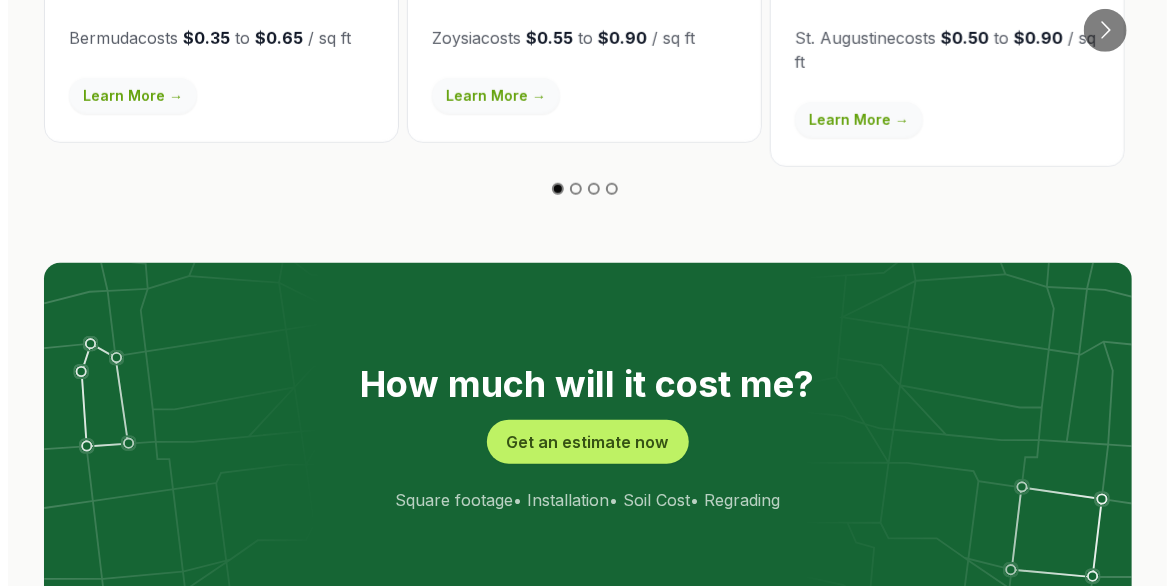 scroll, scrollTop: 3814, scrollLeft: 0, axis: vertical 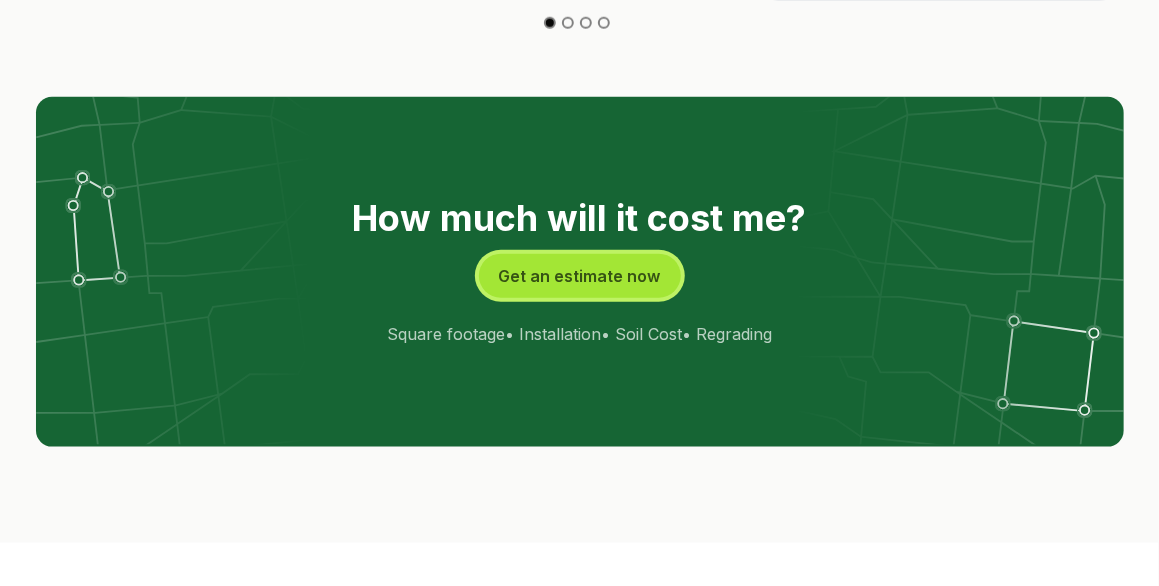 click on "Get an estimate now" at bounding box center [580, 276] 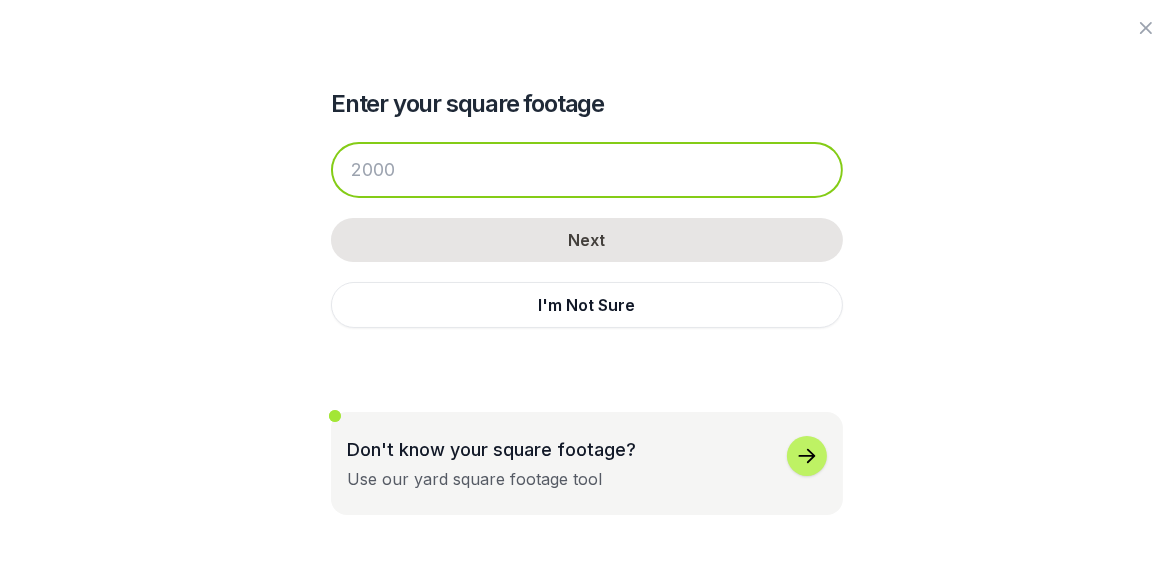 click at bounding box center (587, 170) 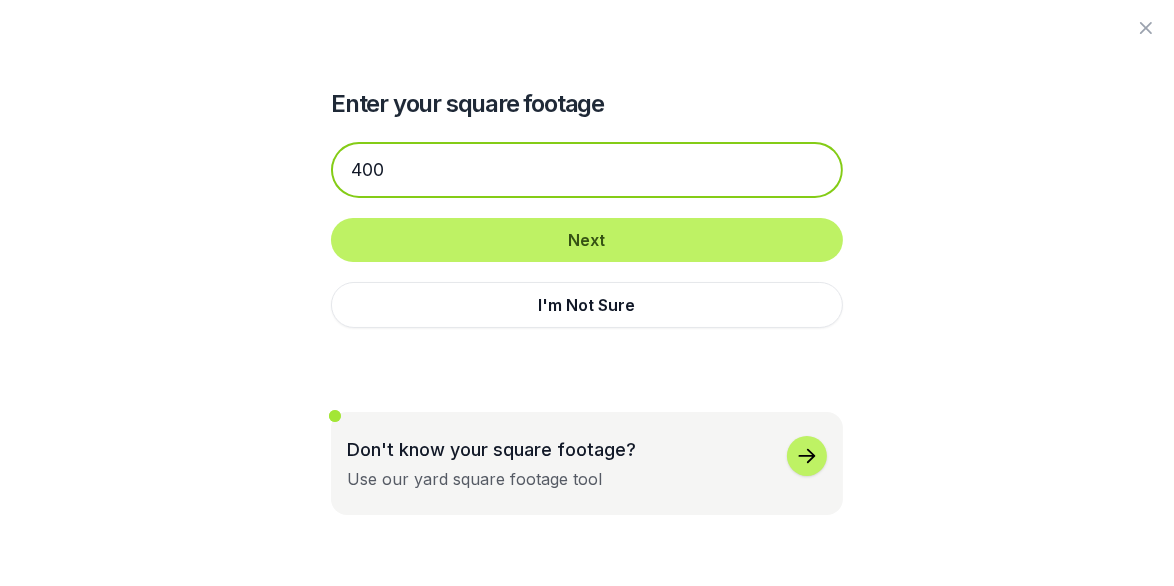 type on "400" 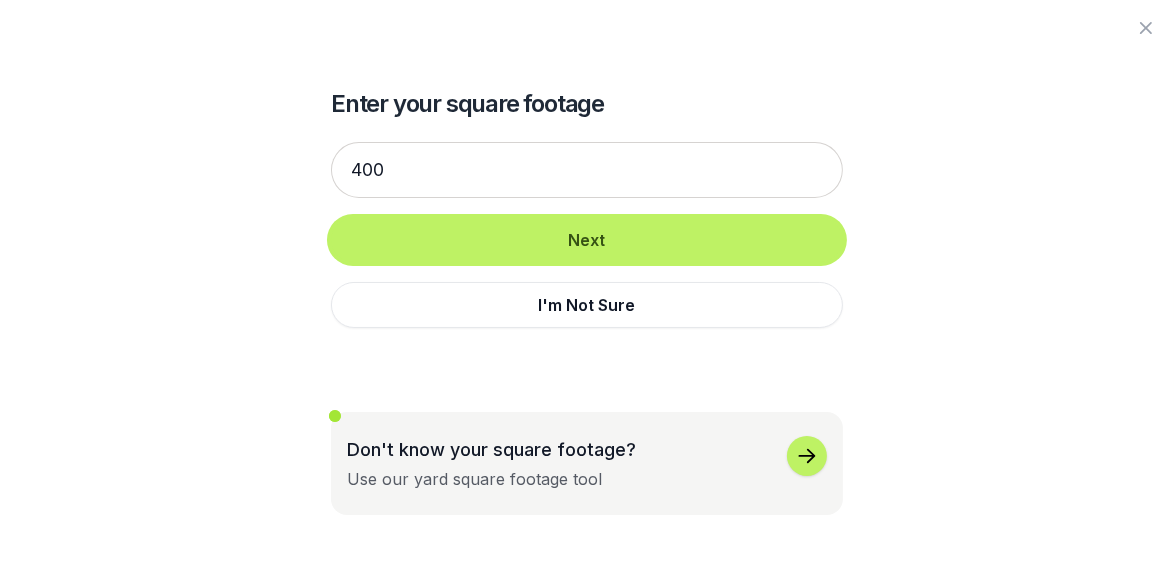 click on "Next" at bounding box center (587, 240) 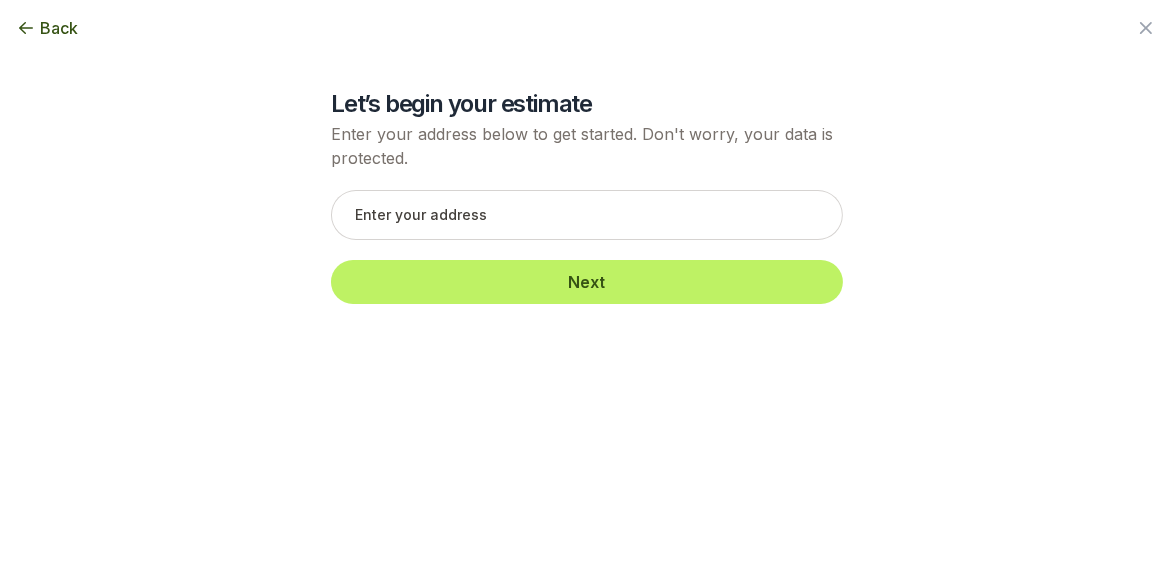 click 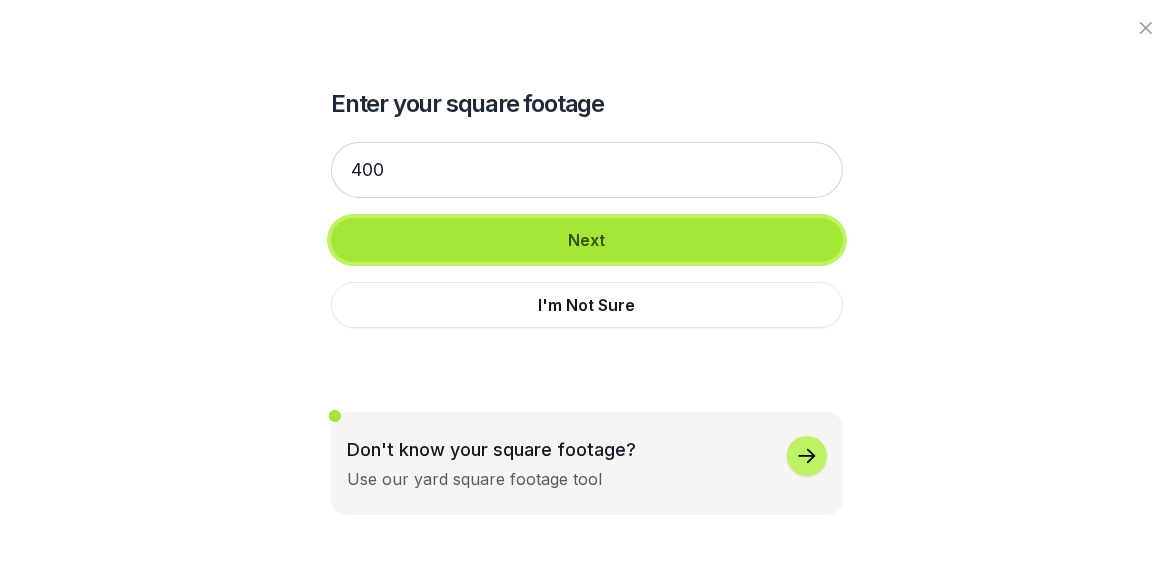 click on "Next" at bounding box center (587, 240) 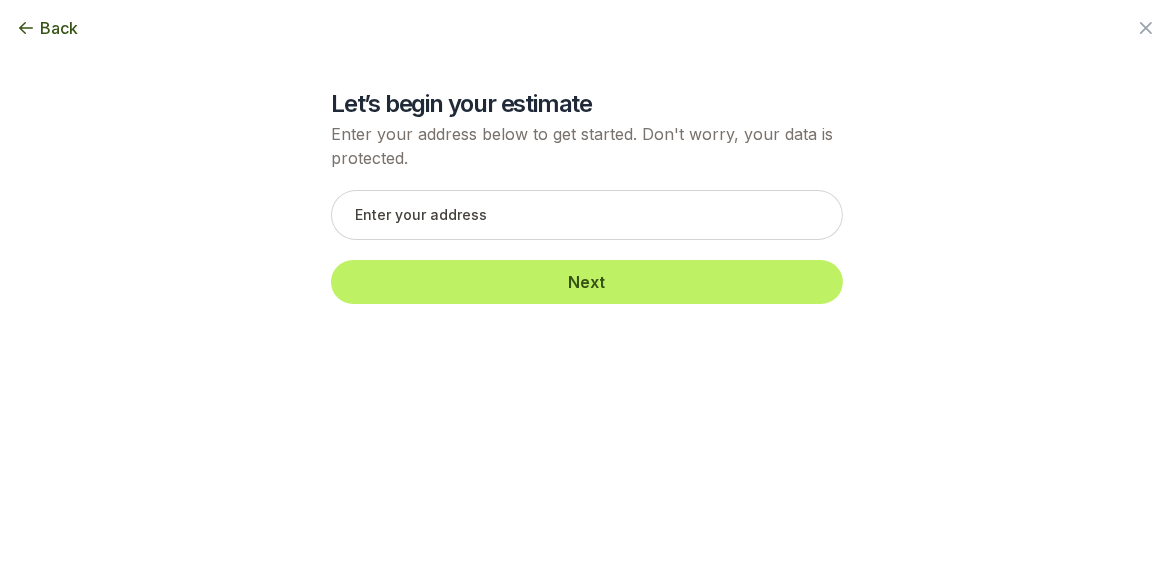 click 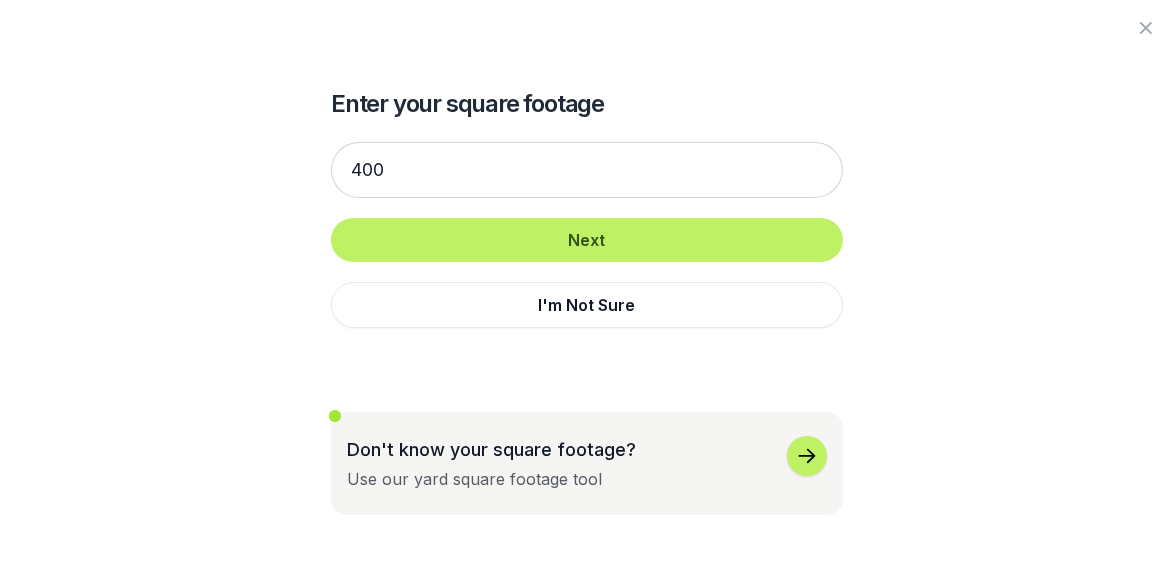 click on "I'm Not Sure" at bounding box center (587, 305) 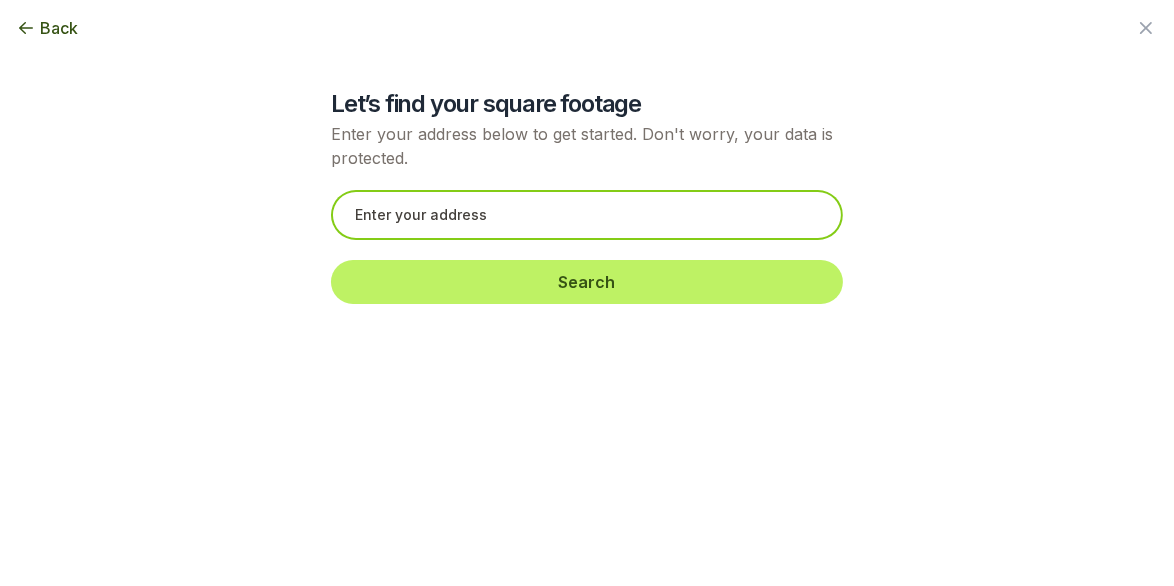click at bounding box center (587, 215) 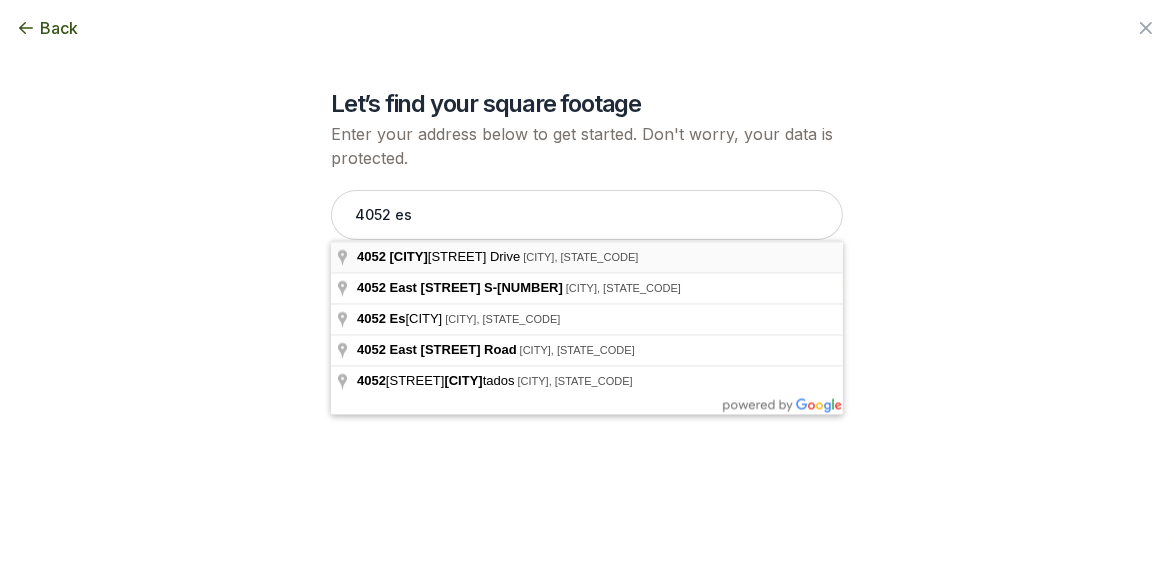 type on "[NUMBER] [STREET], [CITY], [STATE]" 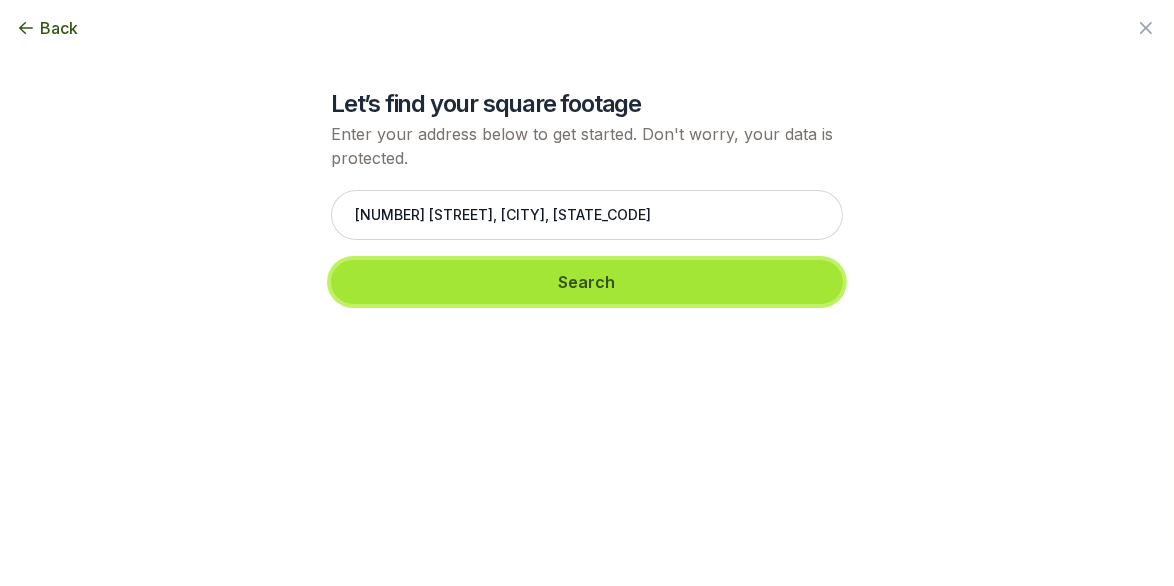 click on "Search" at bounding box center [587, 282] 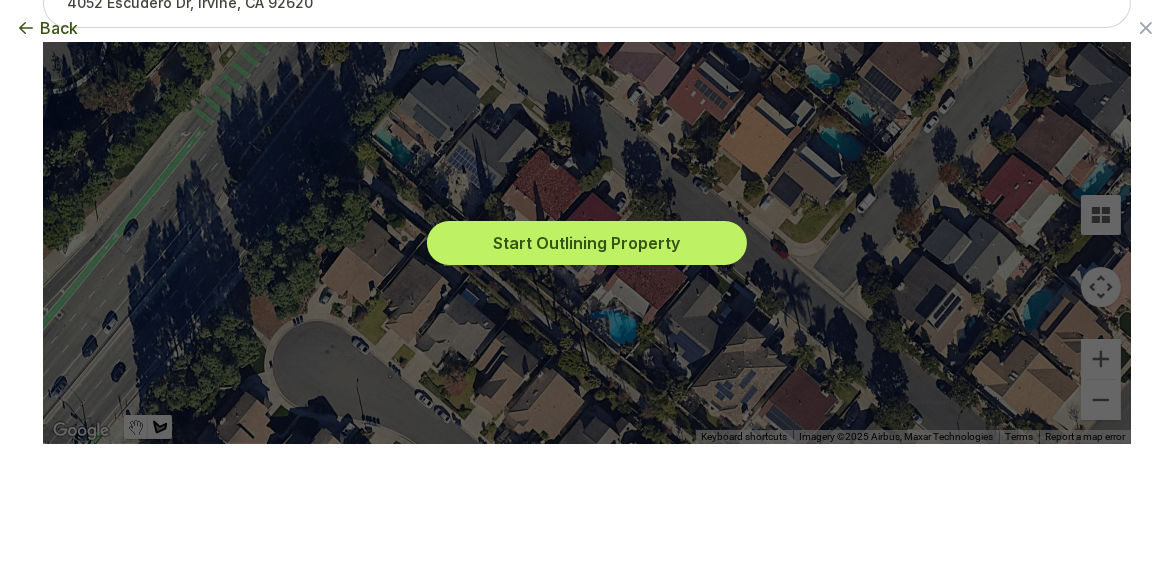 scroll, scrollTop: 100, scrollLeft: 0, axis: vertical 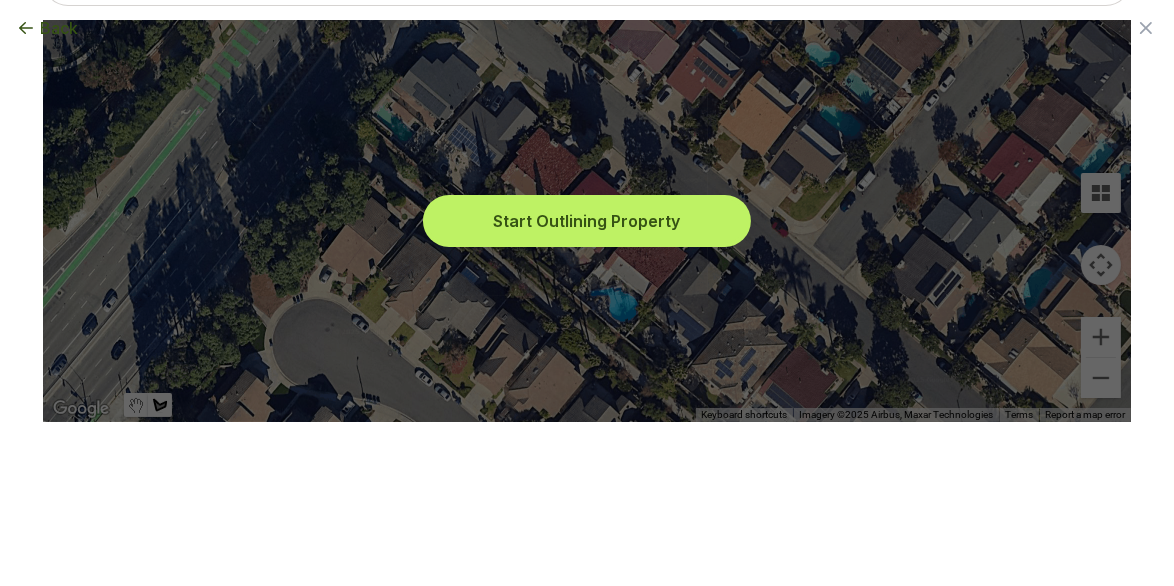 drag, startPoint x: 610, startPoint y: 224, endPoint x: 599, endPoint y: 230, distance: 12.529964 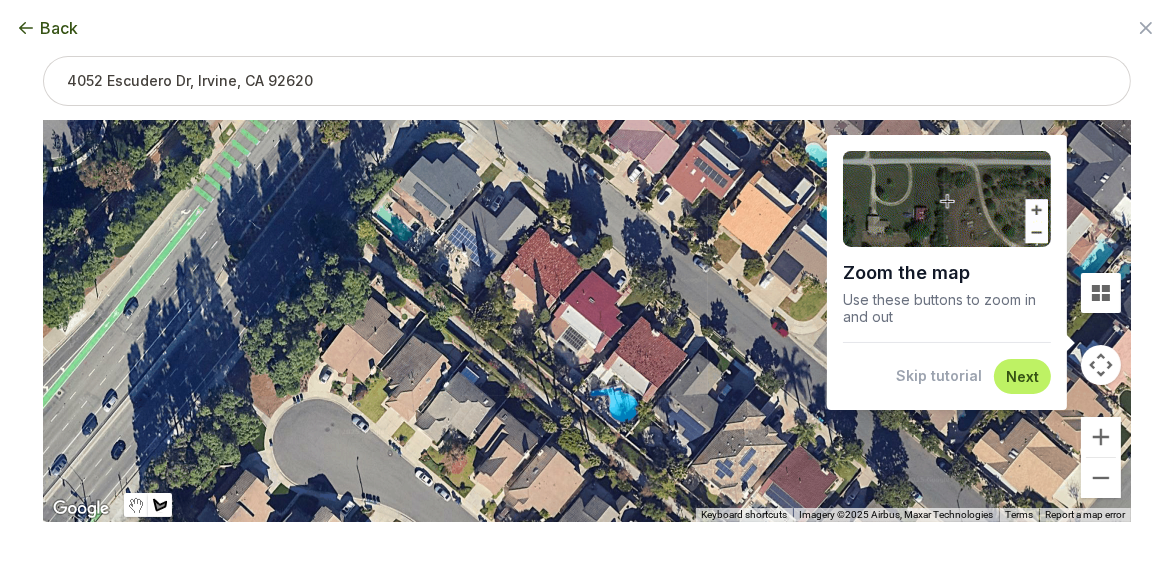 scroll, scrollTop: 100, scrollLeft: 0, axis: vertical 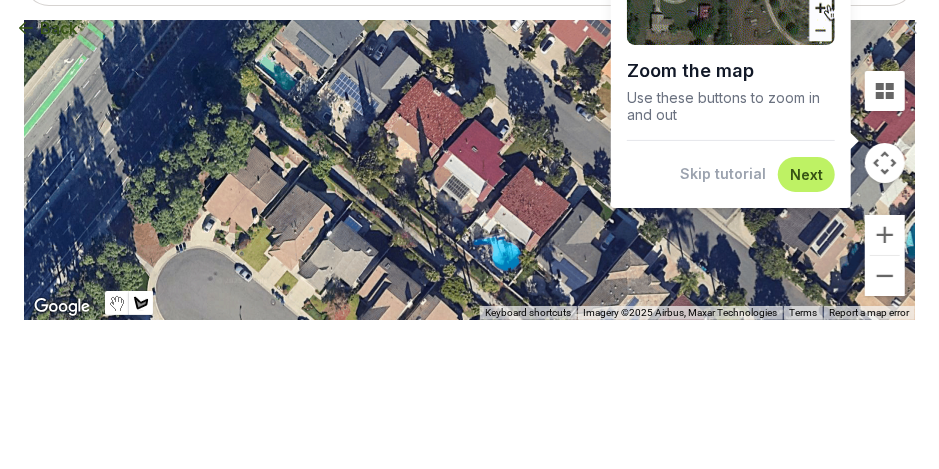 click on "Next" at bounding box center [806, 174] 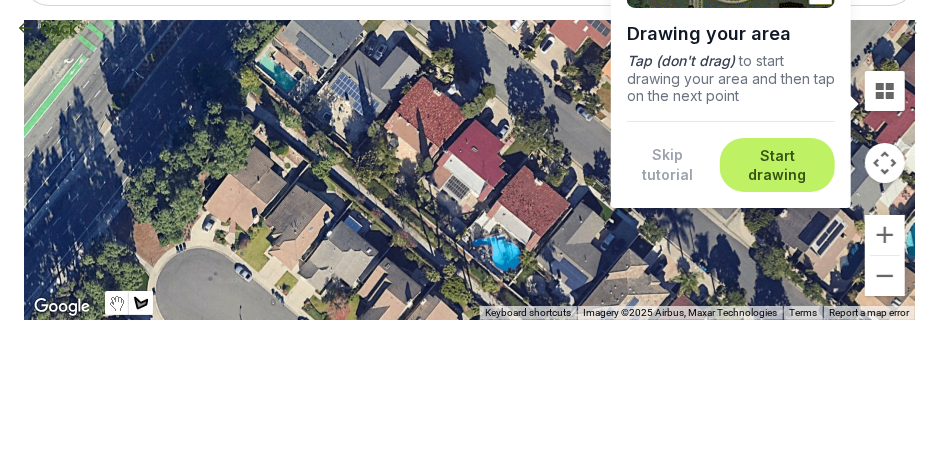 scroll, scrollTop: 0, scrollLeft: 0, axis: both 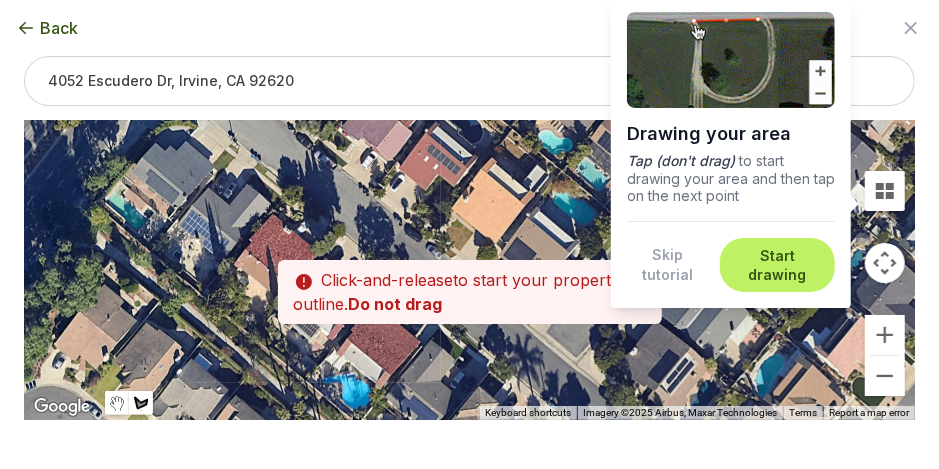 drag, startPoint x: 431, startPoint y: 235, endPoint x: 275, endPoint y: 273, distance: 160.56151 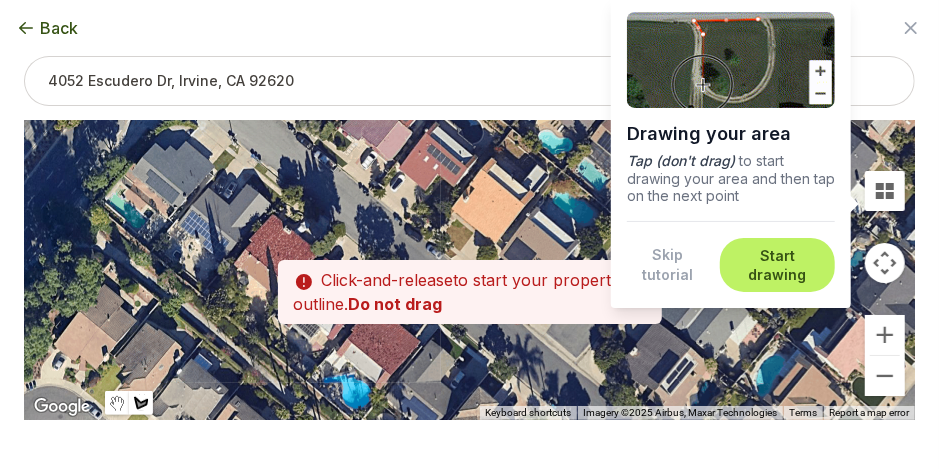 click on "Drawing your area Tap (don't drag) to start drawing your area and then tap on the next point Skip tutorial Start drawing ← Move left → Move right ↑ Move up ↓ Move down + Zoom in - Zoom out Home Jump left by 75% End Jump right by 75% Page Up Jump up by 75% Page Down Jump down by 75% Keyboard shortcuts Map Data Imagery ©2025 Airbus, Maxar Technologies Imagery ©2025 Airbus, Maxar Technologies 10 m Click to toggle between metric and imperial units Terms Report a map error A quick tap Click-and-release to start your property's outline. Do not drag" at bounding box center (469, 206) 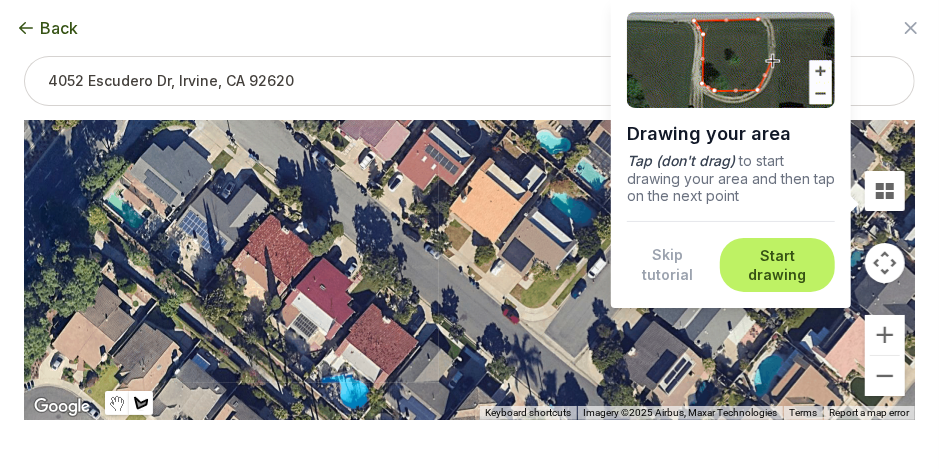 click at bounding box center (470, 270) 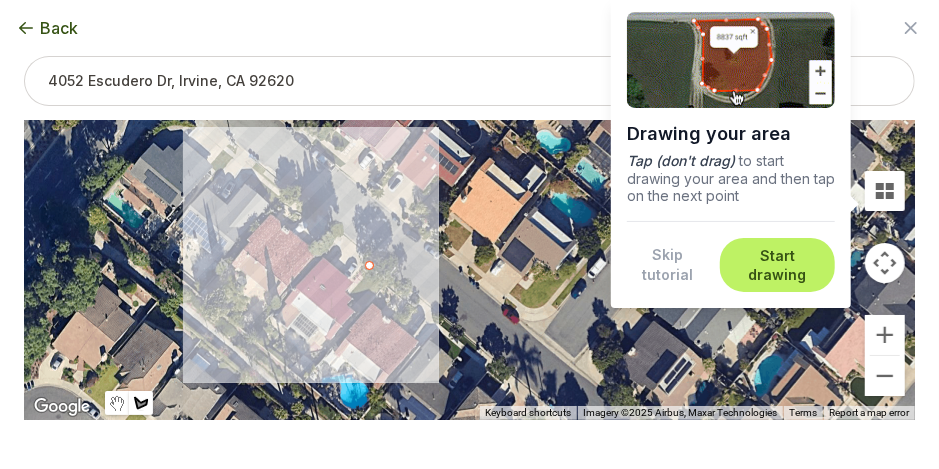 click at bounding box center (470, 270) 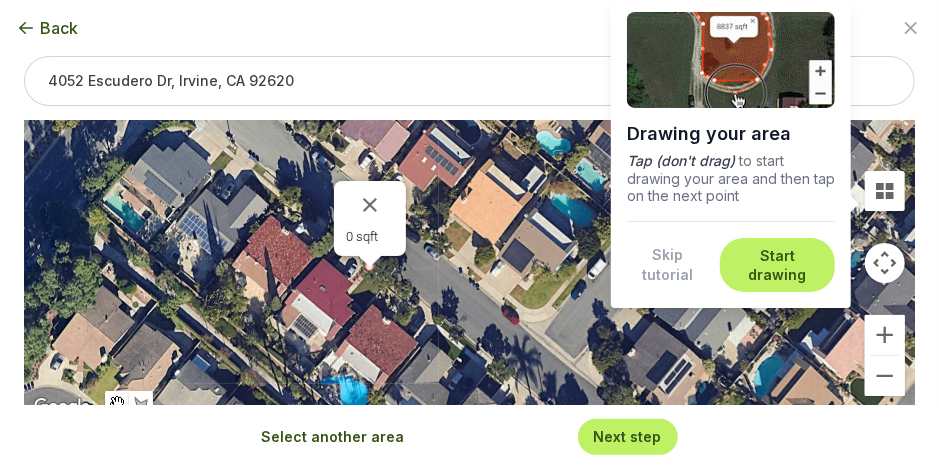type 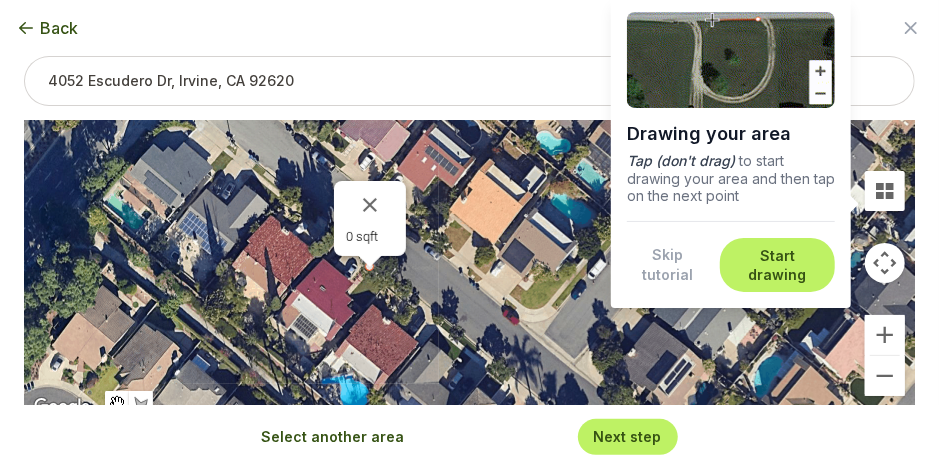click on "0 sqft" at bounding box center (469, 270) 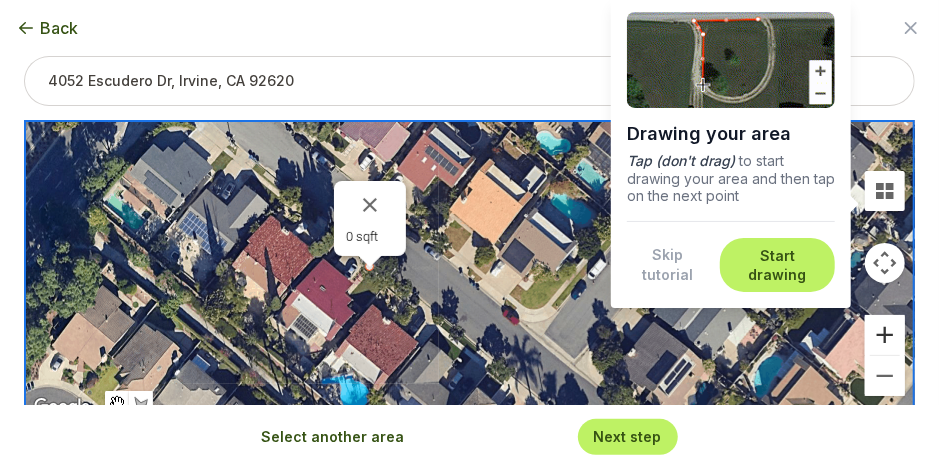 click at bounding box center (885, 335) 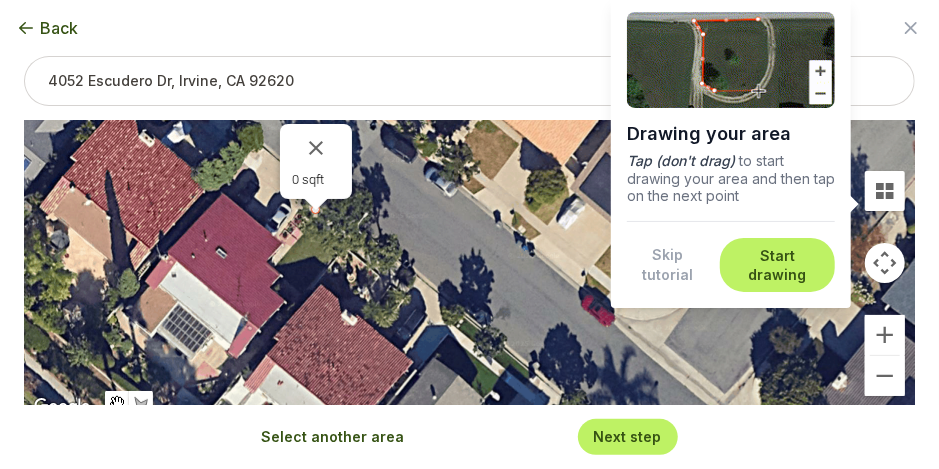 drag, startPoint x: 413, startPoint y: 315, endPoint x: 461, endPoint y: 260, distance: 73 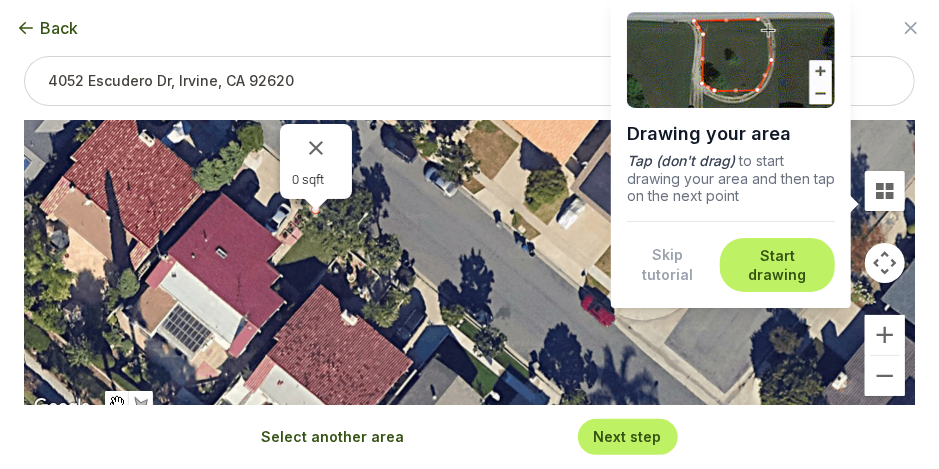 click on "0 sqft" at bounding box center [469, 270] 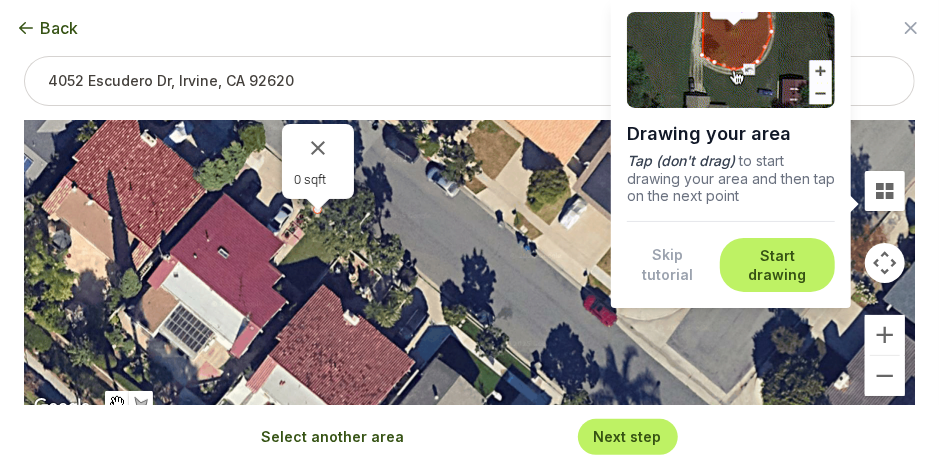 click on "0 sqft" at bounding box center [469, 270] 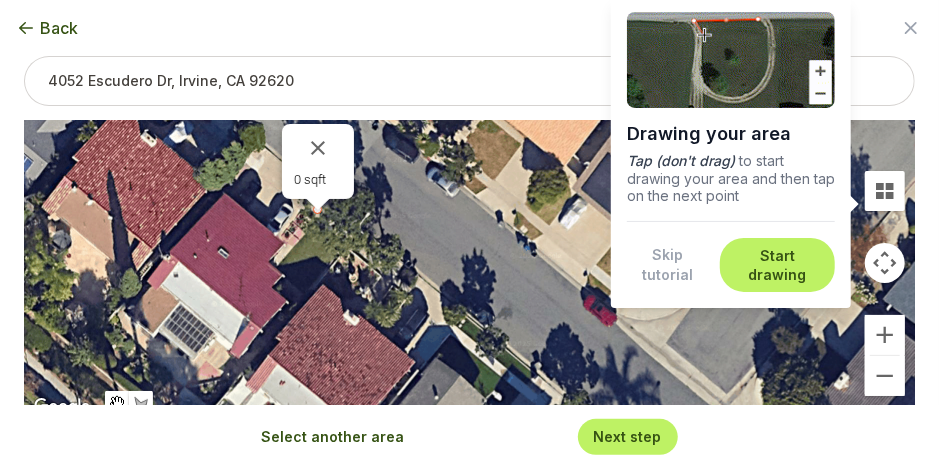 click on "0 sqft" at bounding box center [469, 270] 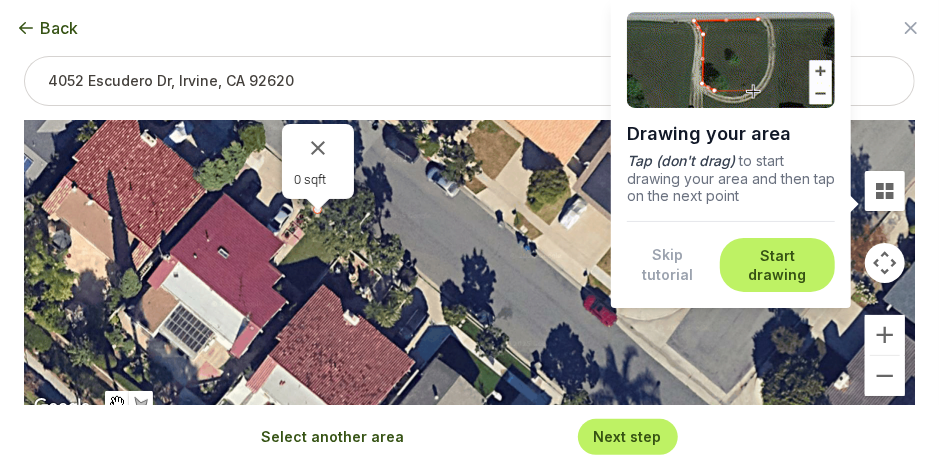 click on "0 sqft" at bounding box center (469, 270) 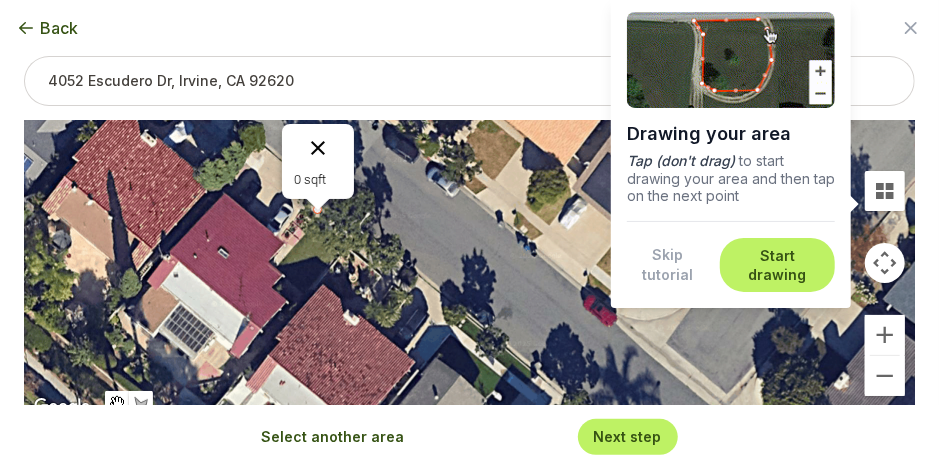 click at bounding box center (318, 148) 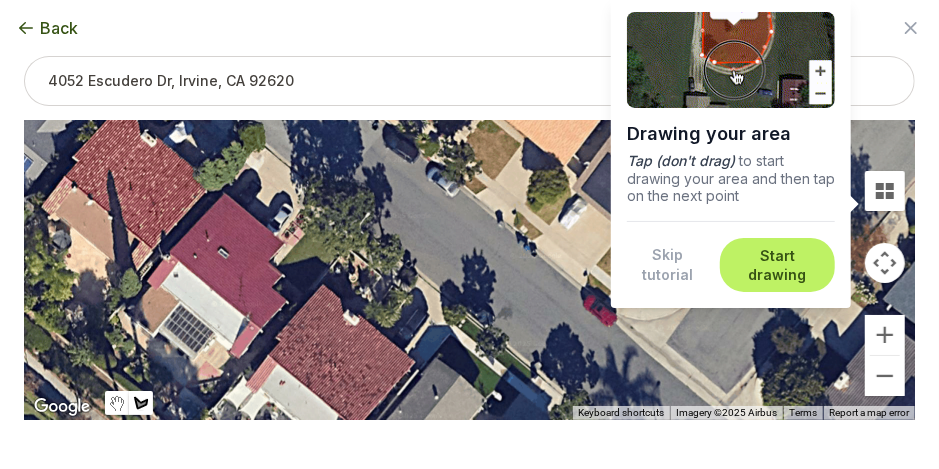 click at bounding box center [470, 270] 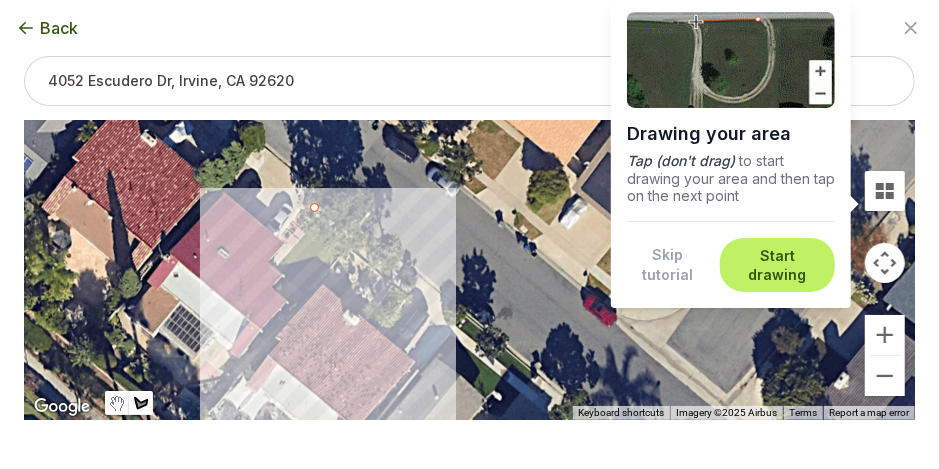 click at bounding box center [470, 270] 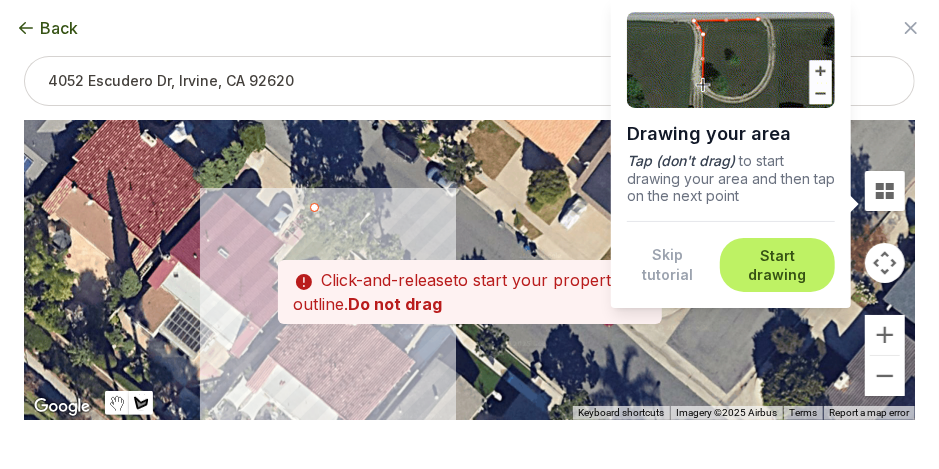 click at bounding box center [470, 270] 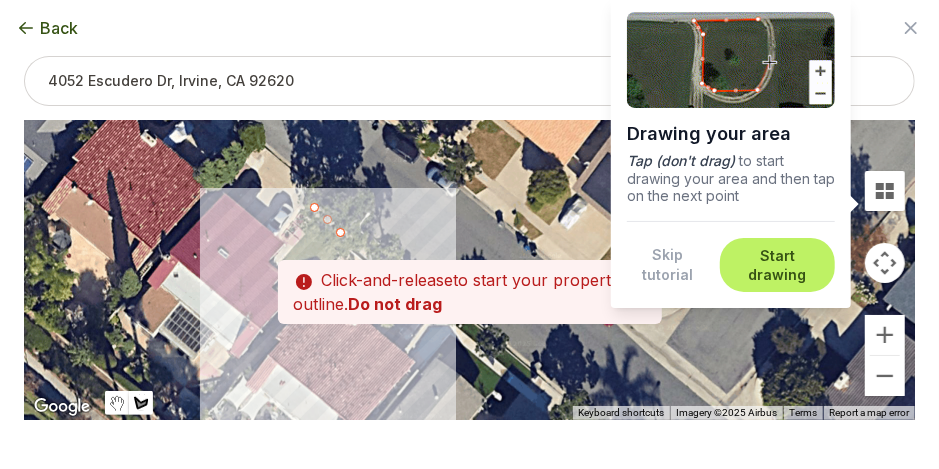 click at bounding box center (470, 270) 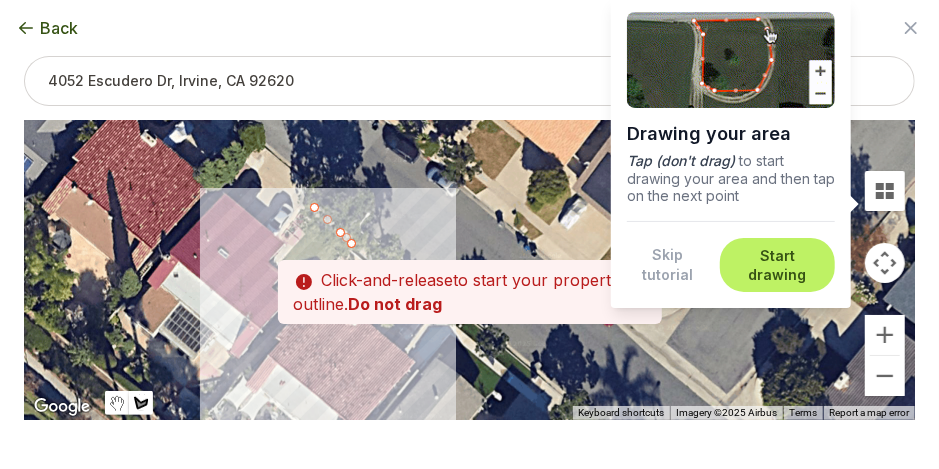 click at bounding box center [470, 270] 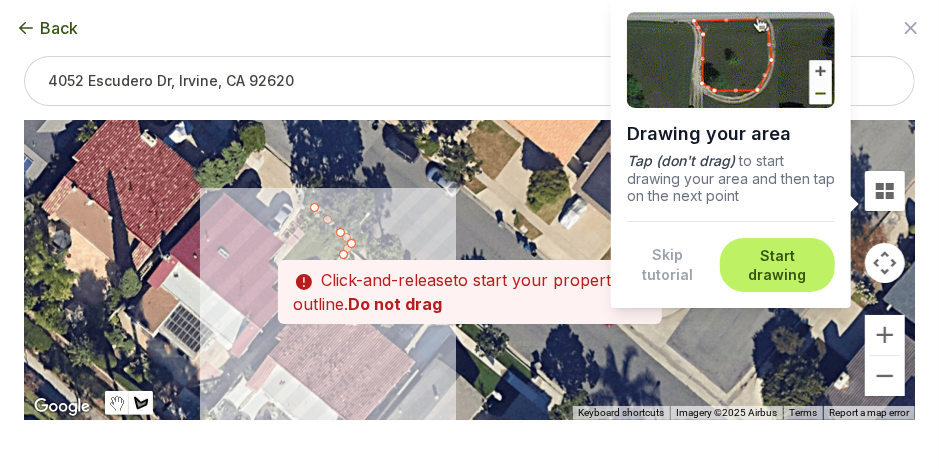 click on "A quick tap Click-and-release  to start your property's outline.  Do not drag" at bounding box center (470, 292) 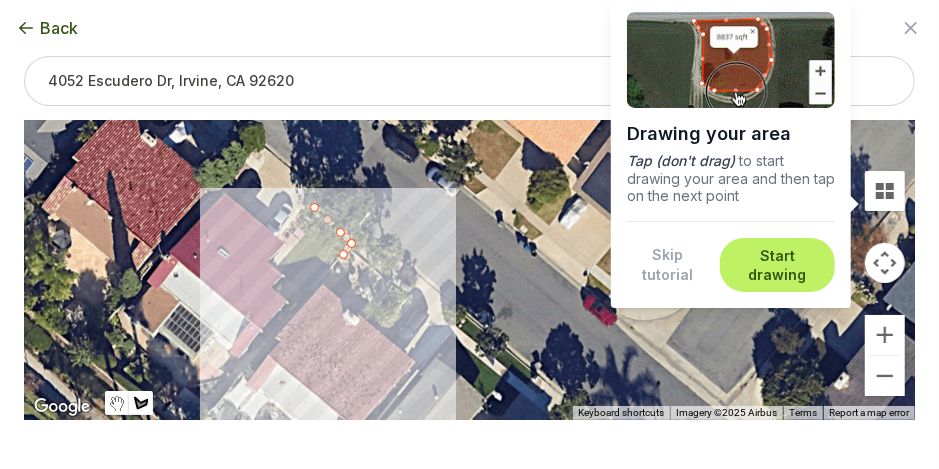 click at bounding box center (470, 270) 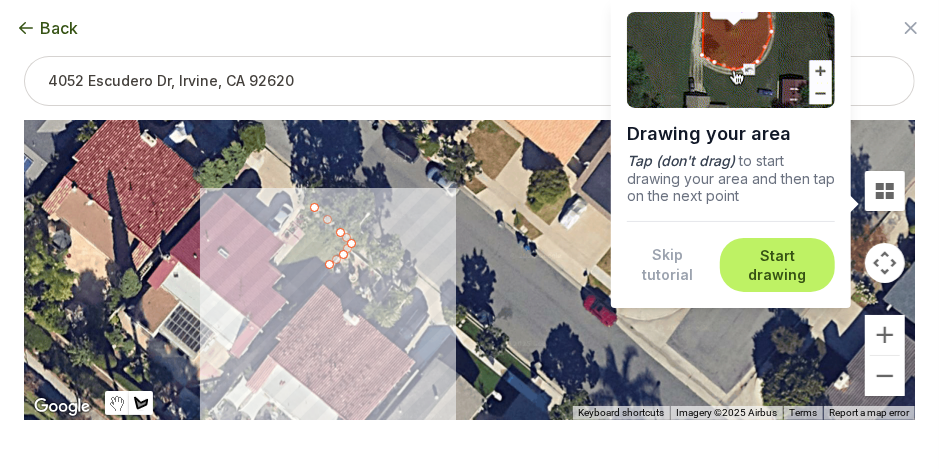 click at bounding box center [470, 270] 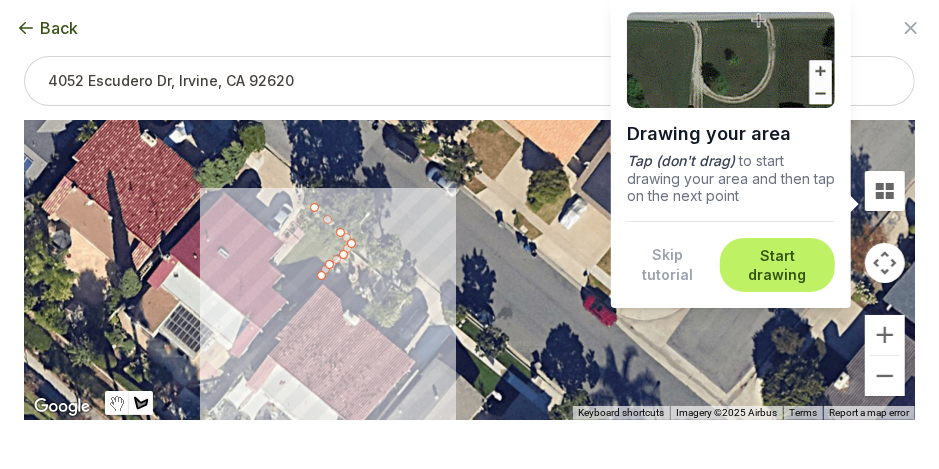 click at bounding box center [470, 270] 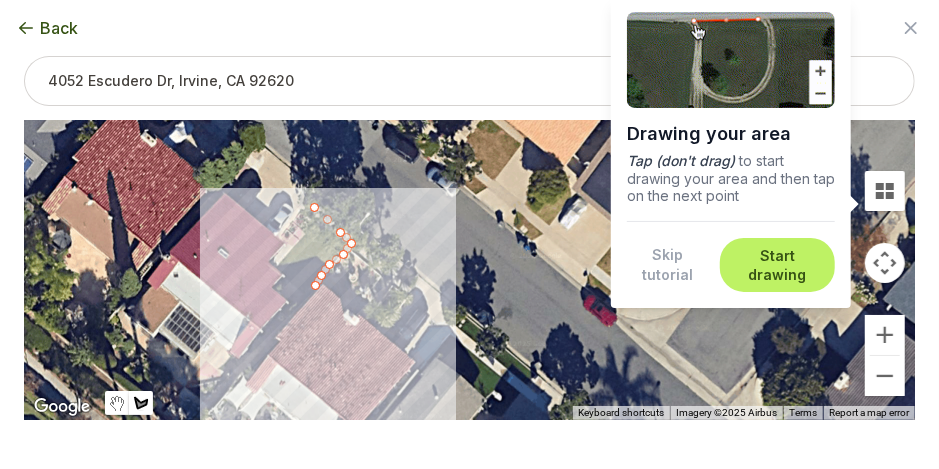 click at bounding box center (470, 270) 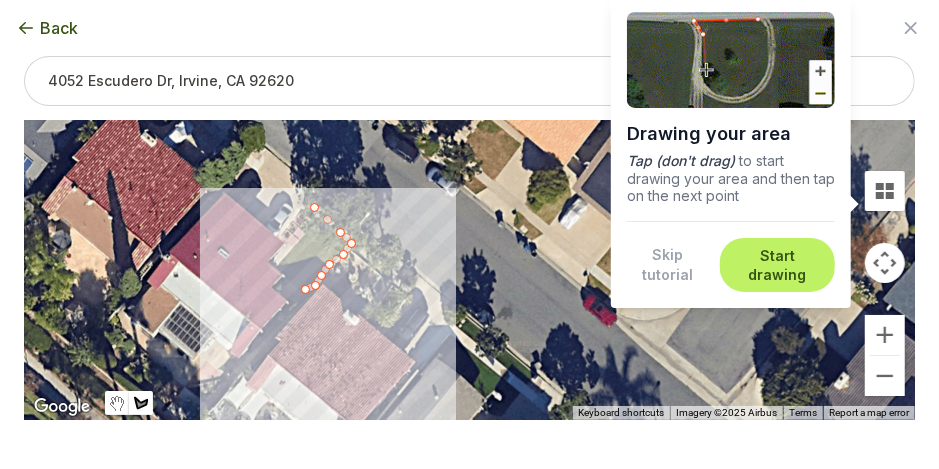 click at bounding box center (470, 270) 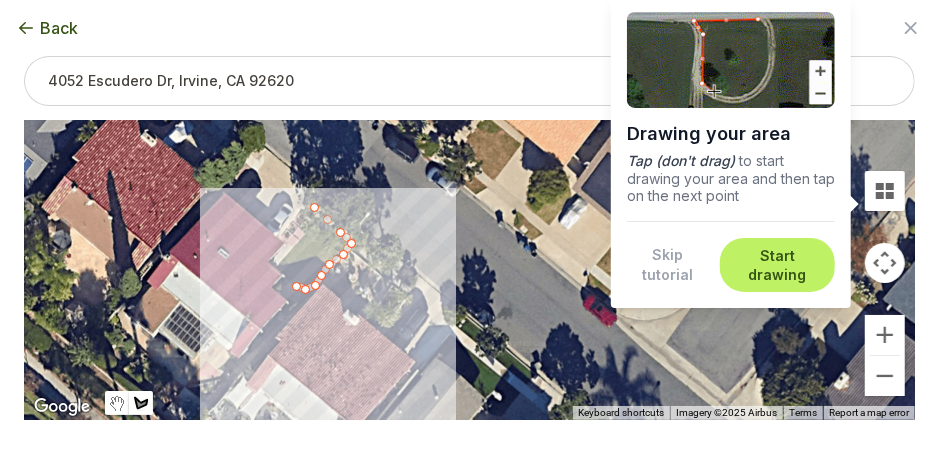 click at bounding box center [470, 270] 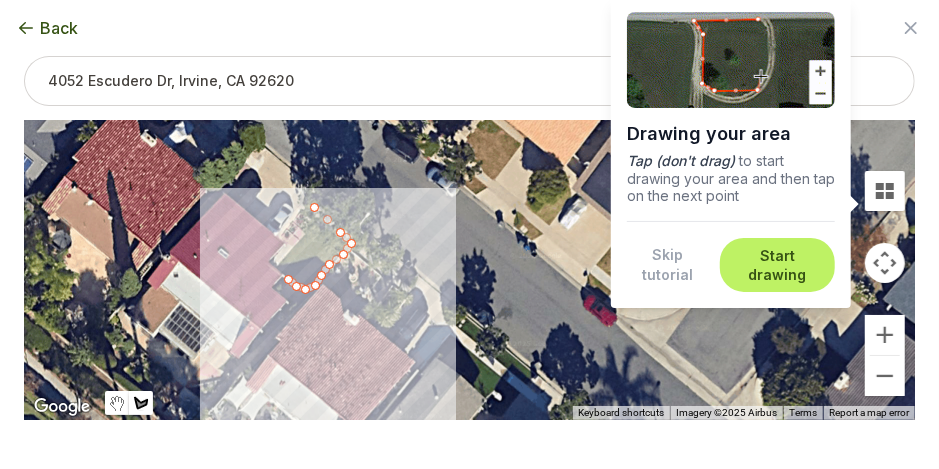 click at bounding box center [470, 270] 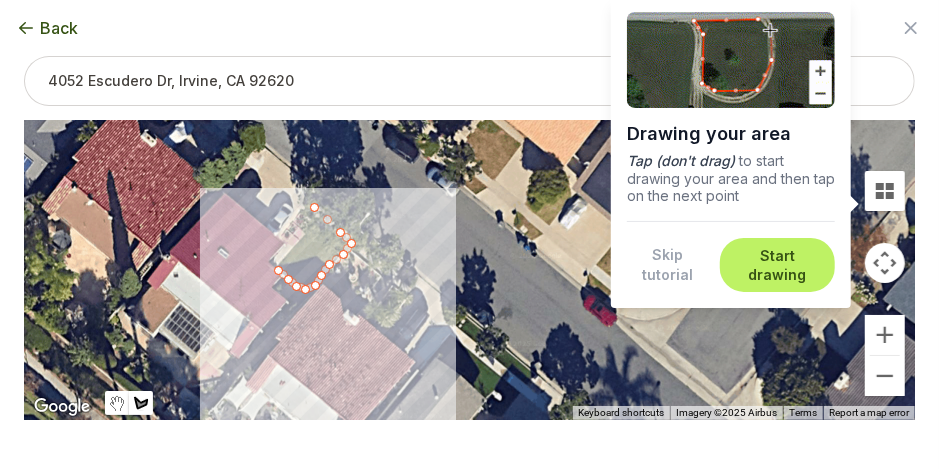 click at bounding box center [470, 270] 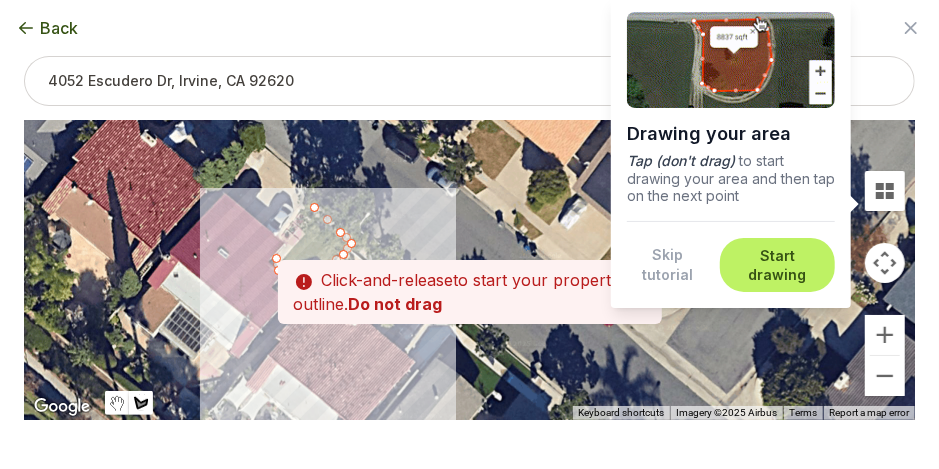 click at bounding box center (470, 270) 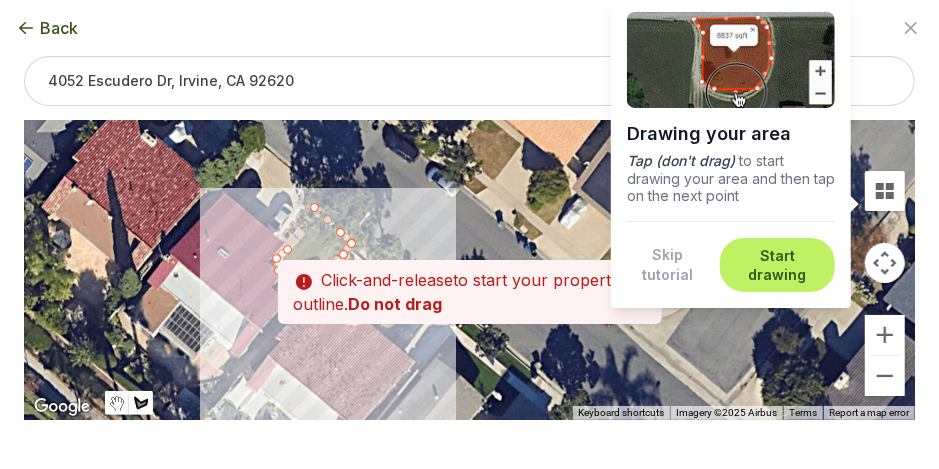 click at bounding box center [470, 270] 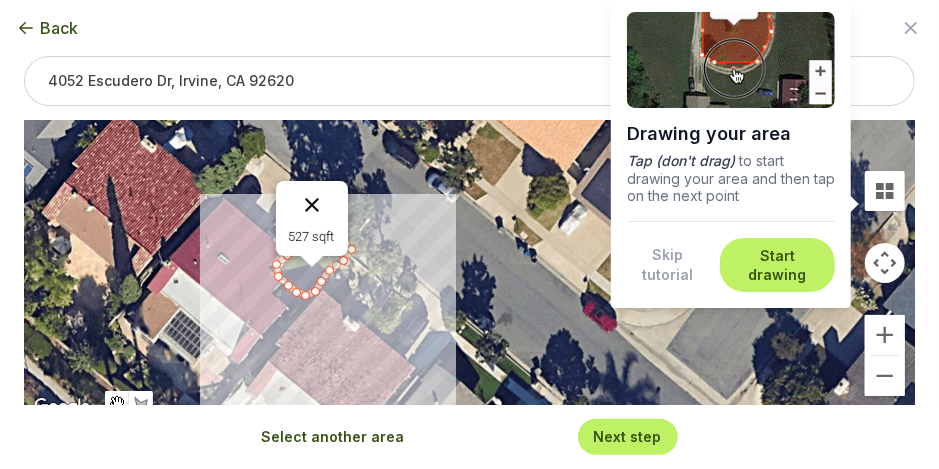 click at bounding box center (312, 205) 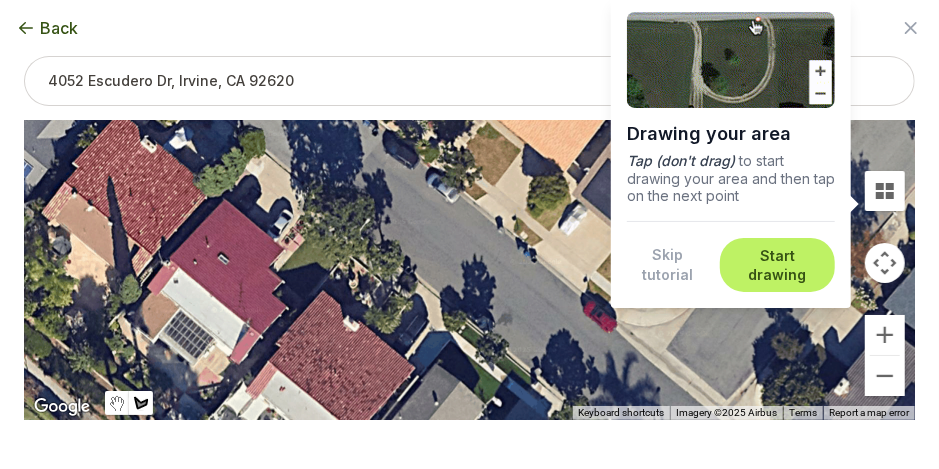 click at bounding box center (470, 270) 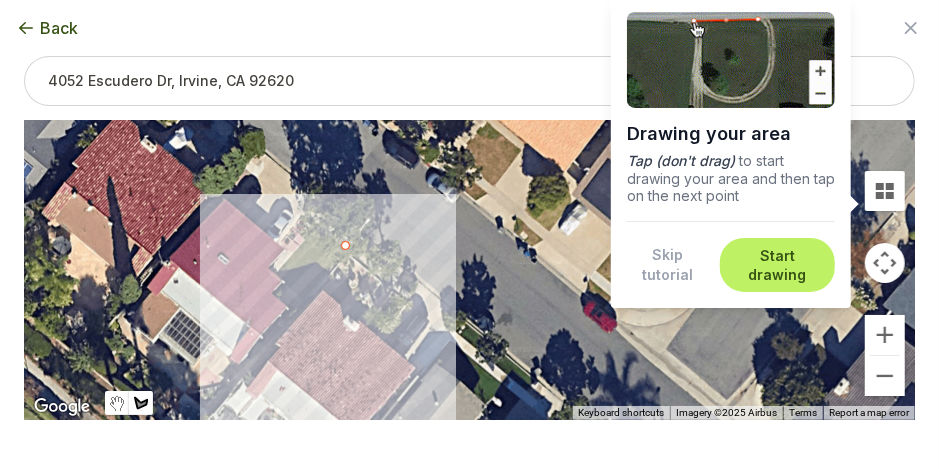 click at bounding box center (470, 270) 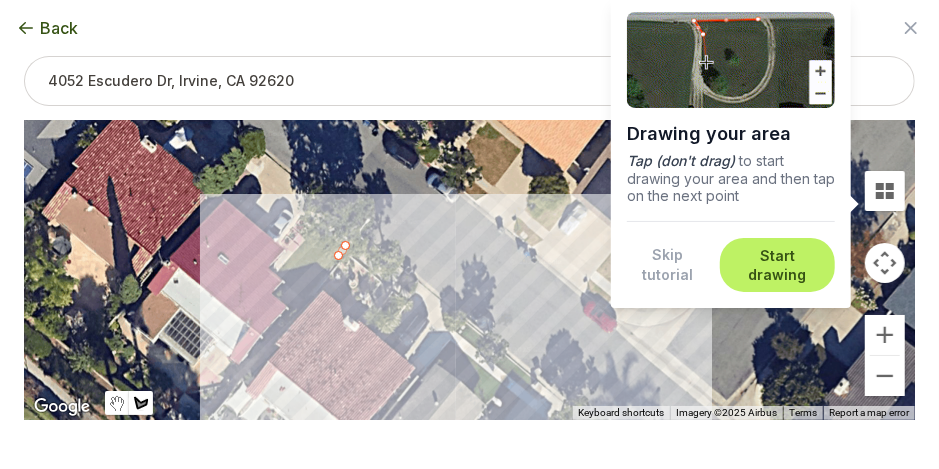 click at bounding box center [470, 270] 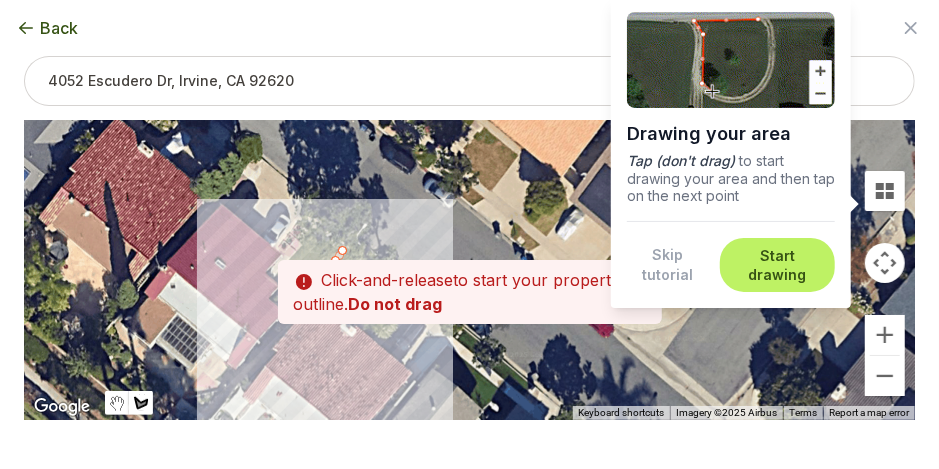 click at bounding box center (470, 270) 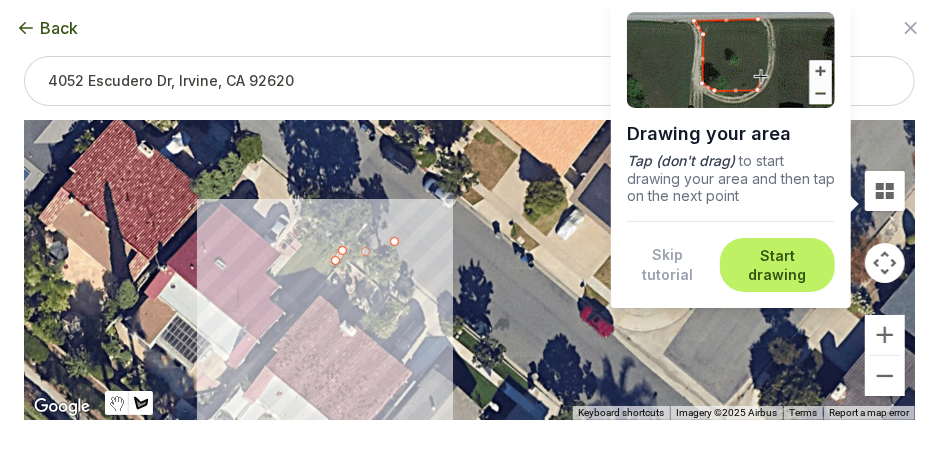 click at bounding box center (470, 270) 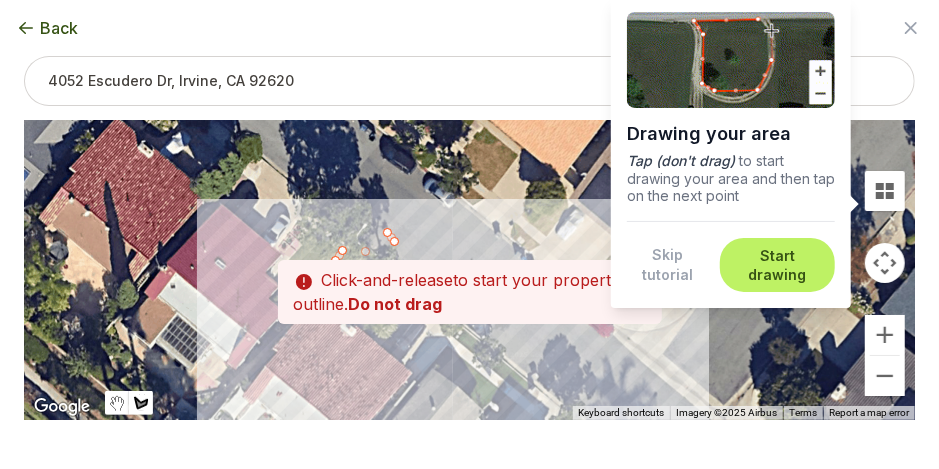 click on "Skip tutorial" at bounding box center (667, 265) 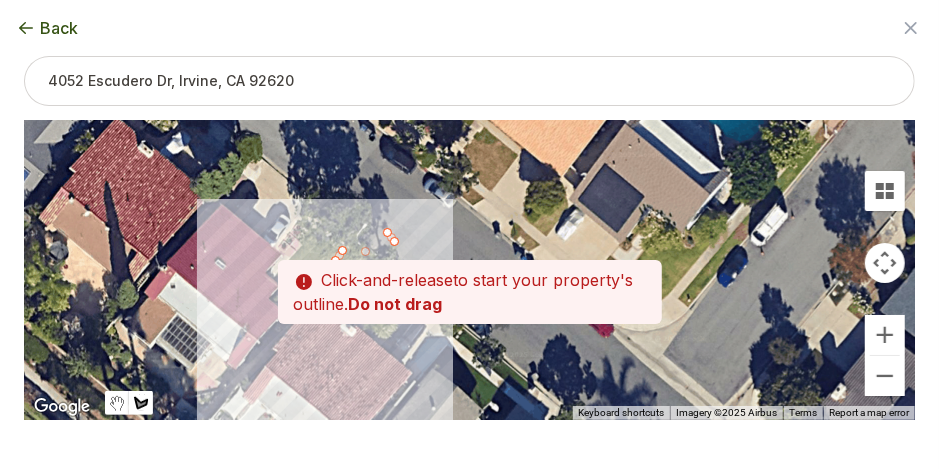 click at bounding box center [470, 270] 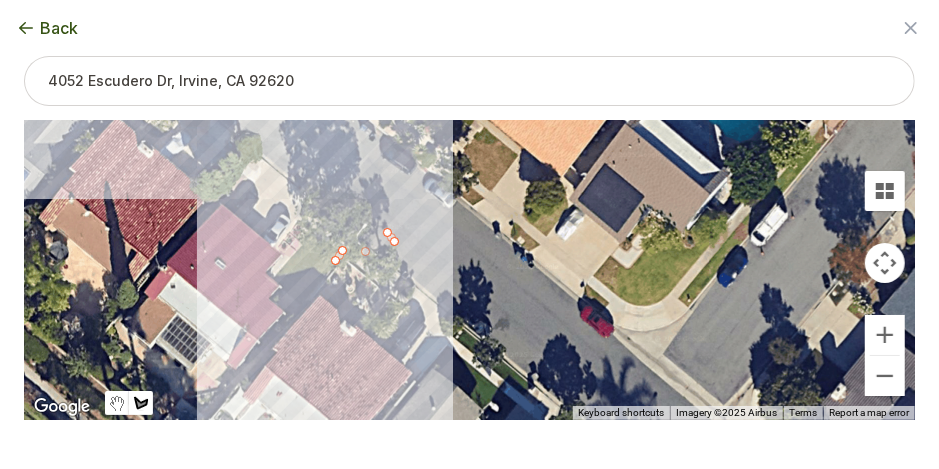 click 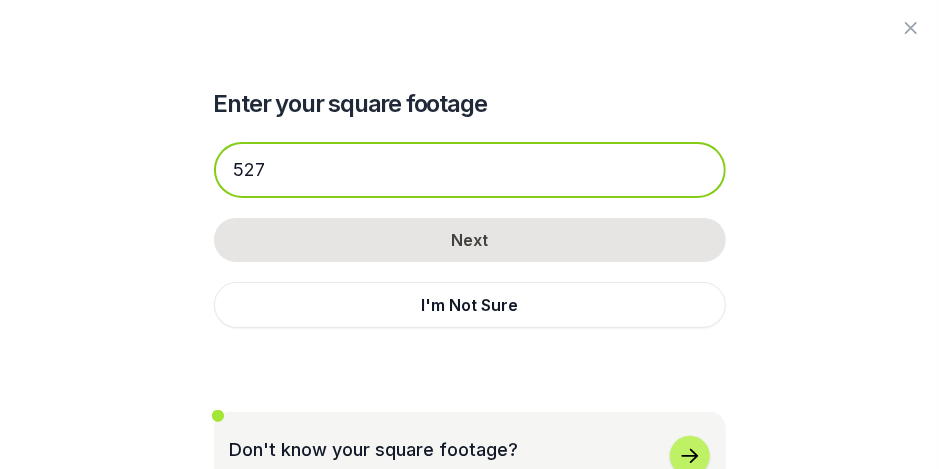 click on "527" at bounding box center [470, 170] 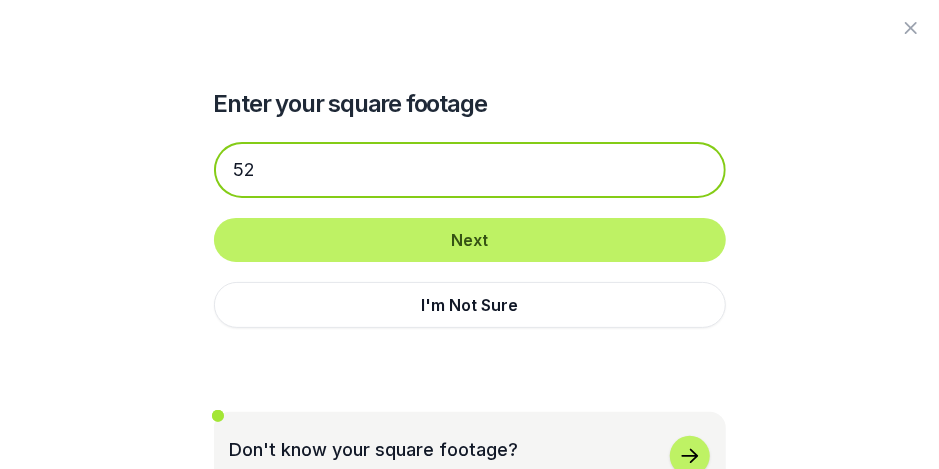 type on "5" 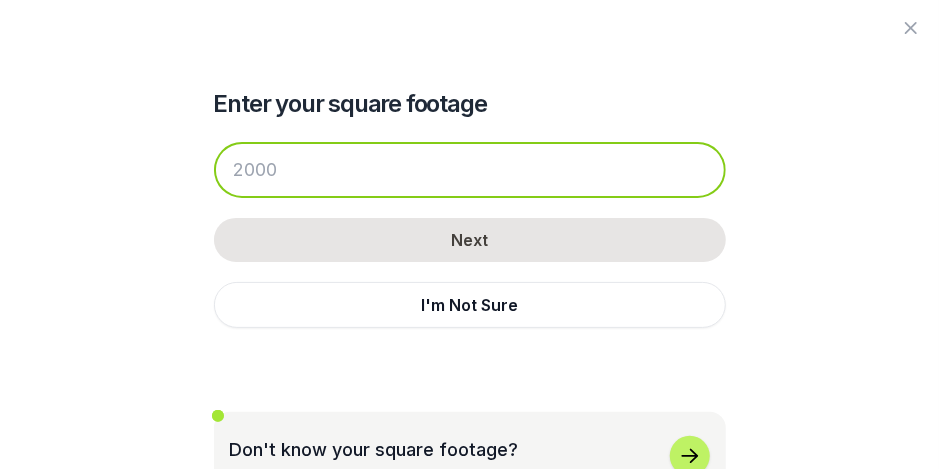 scroll, scrollTop: 266, scrollLeft: 0, axis: vertical 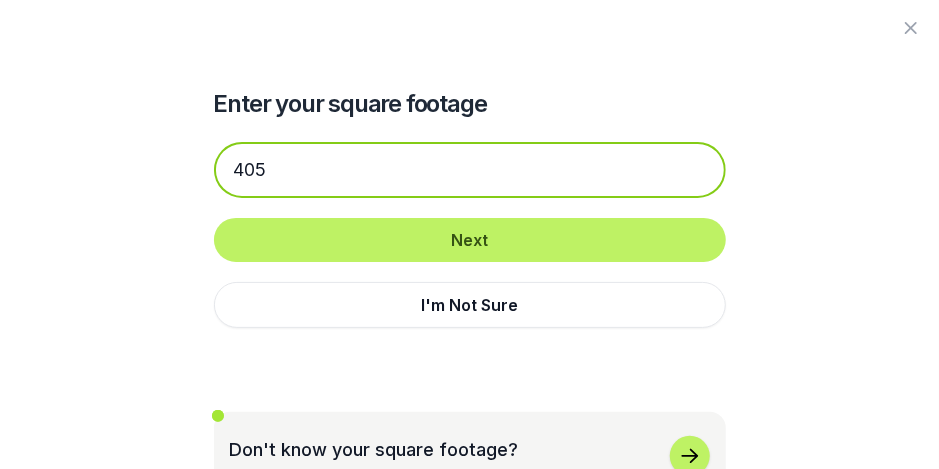 type on "4052" 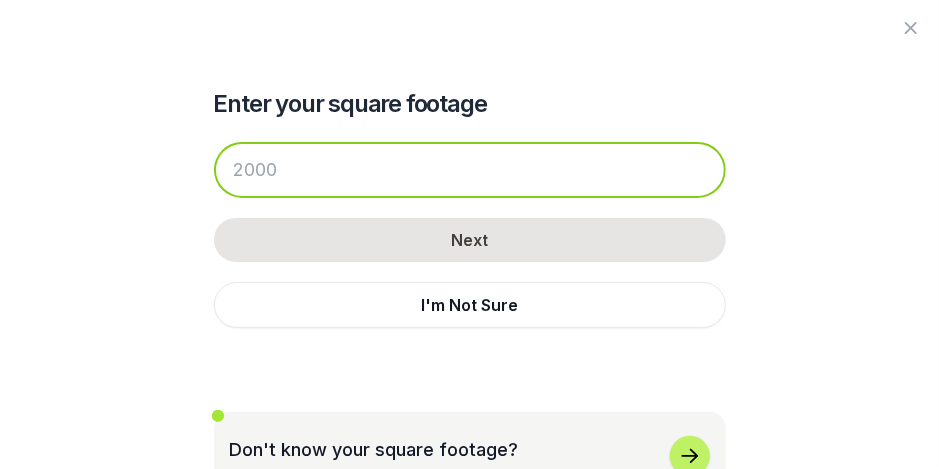 type on "4052" 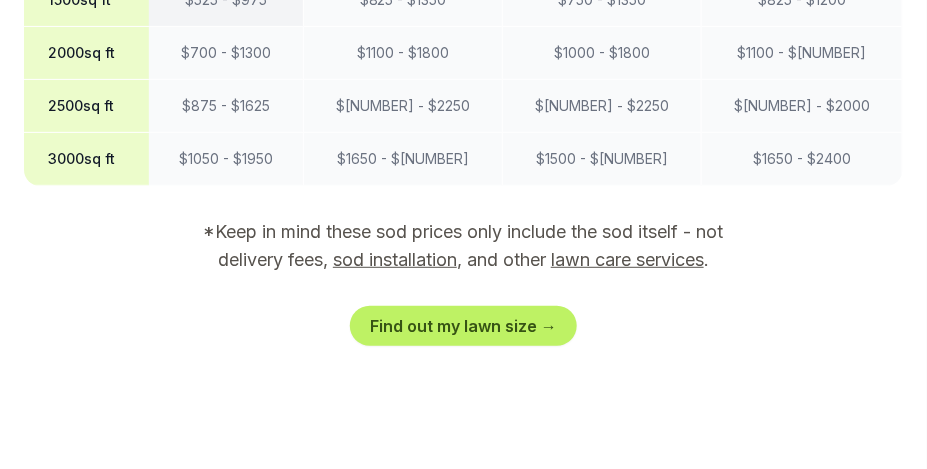 scroll, scrollTop: 2133, scrollLeft: 0, axis: vertical 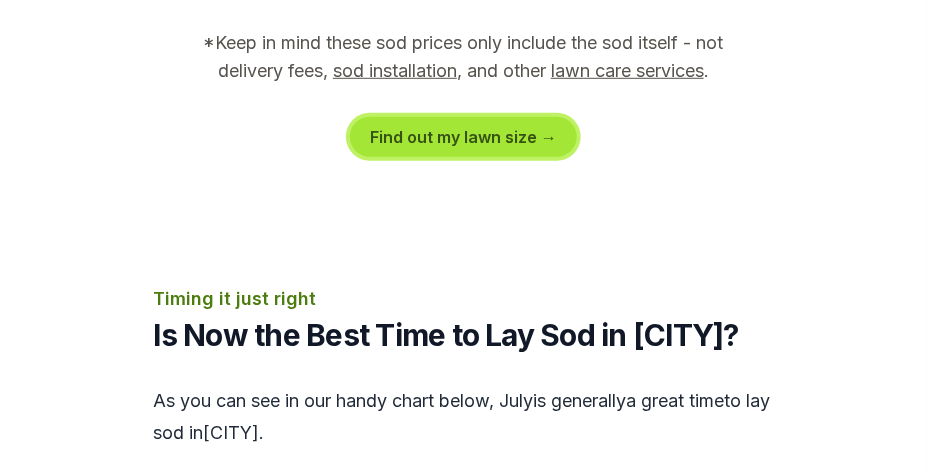 click on "Find out my lawn size →" at bounding box center (463, 137) 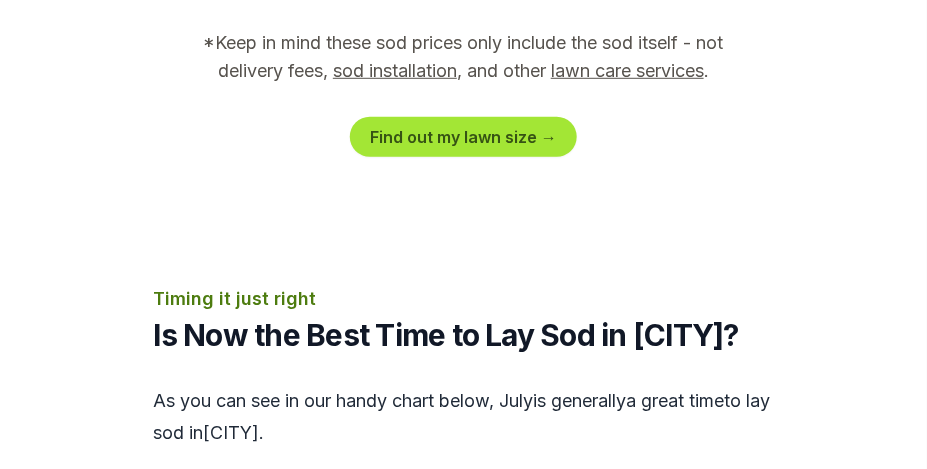 scroll, scrollTop: 474, scrollLeft: 0, axis: vertical 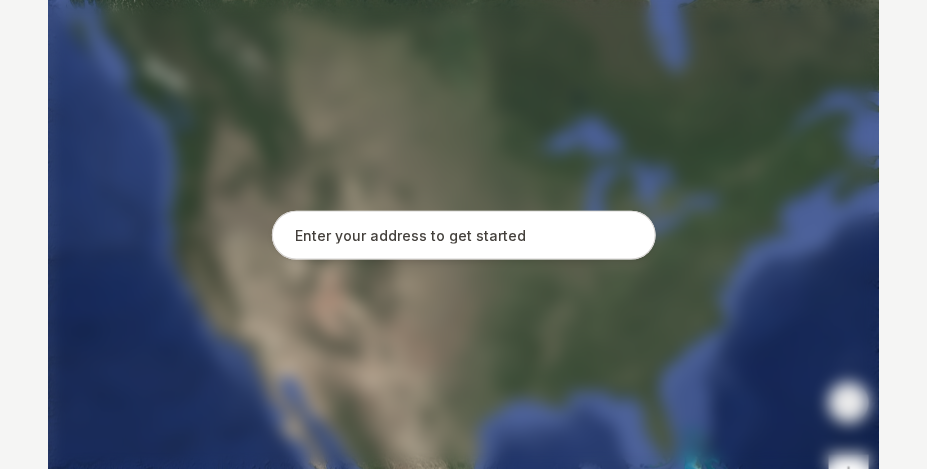 click at bounding box center (464, 236) 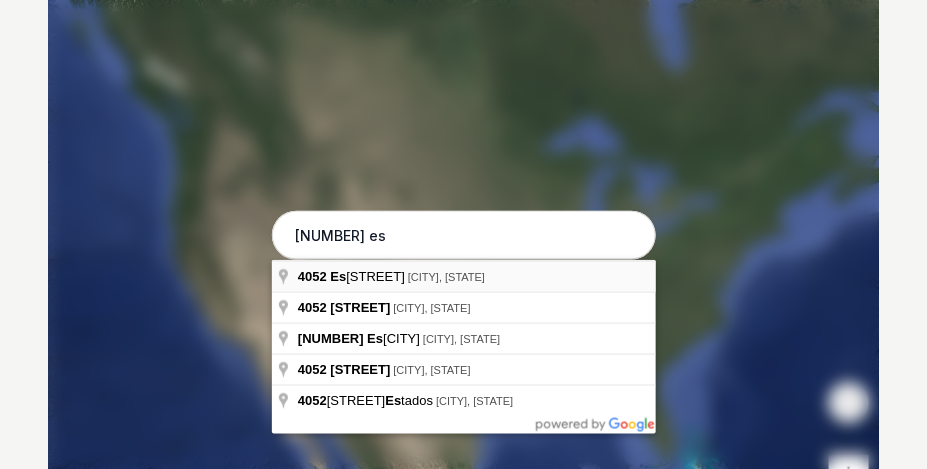 type on "[NUMBER] [STREET], [CITY], [STATE]" 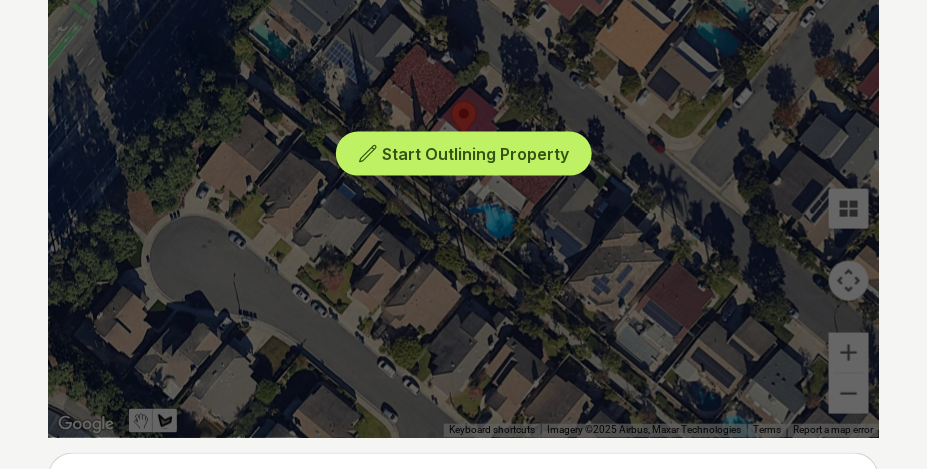 scroll, scrollTop: 608, scrollLeft: 0, axis: vertical 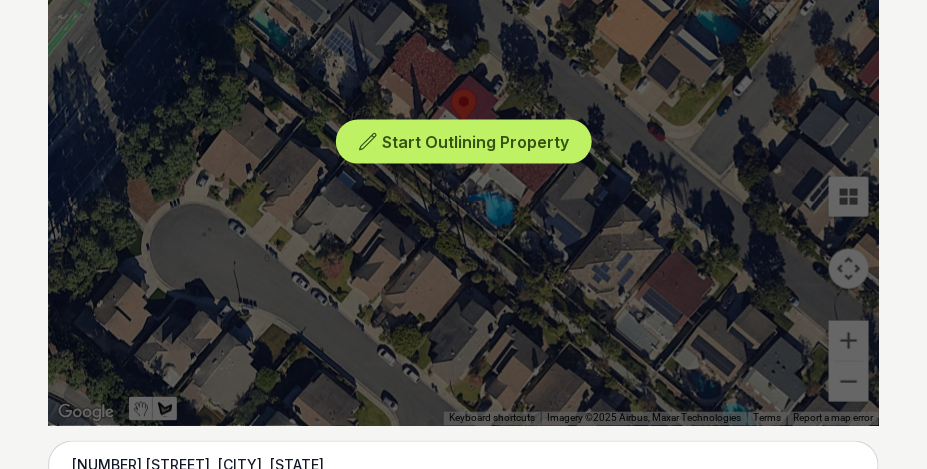 click on "Start Outlining Property" at bounding box center (463, 126) 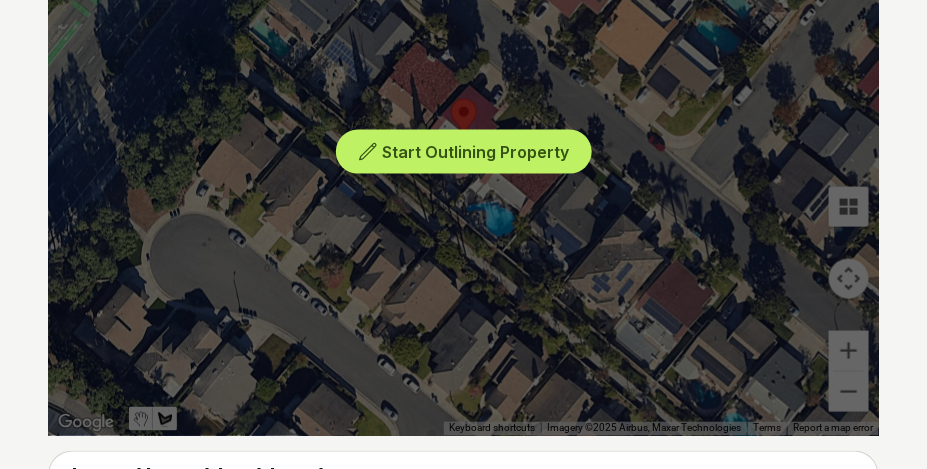 scroll, scrollTop: 608, scrollLeft: 0, axis: vertical 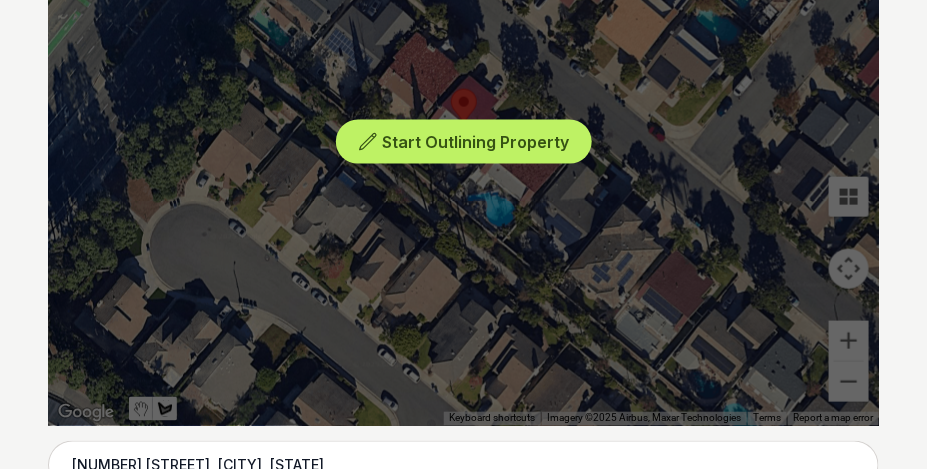click on "Start Outlining Property" at bounding box center (463, 126) 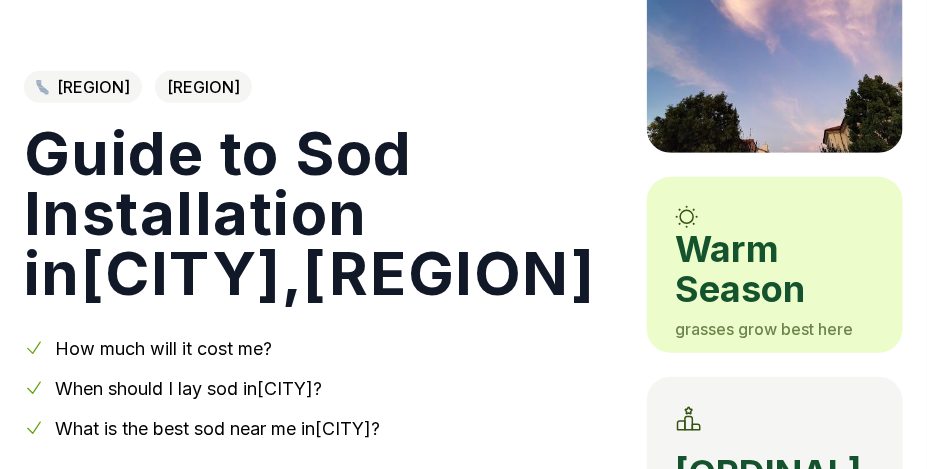 scroll, scrollTop: 266, scrollLeft: 0, axis: vertical 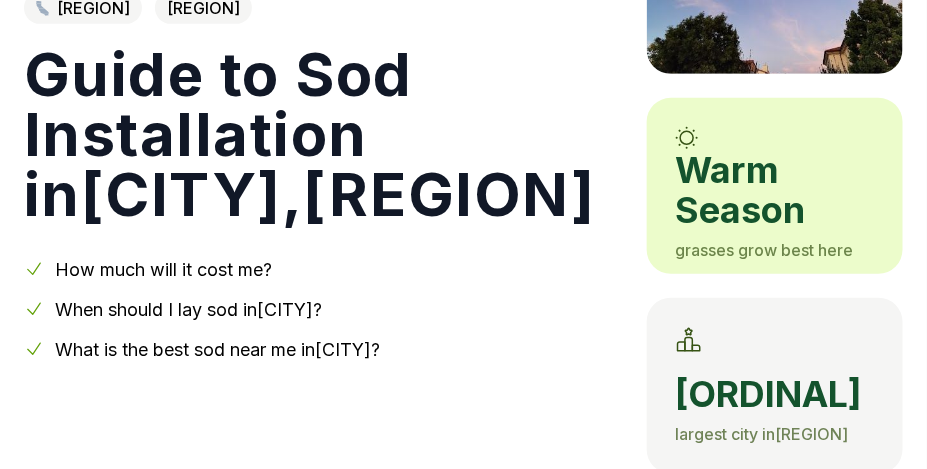 click on "When should I lay sod in  Irvine ?" at bounding box center [188, 309] 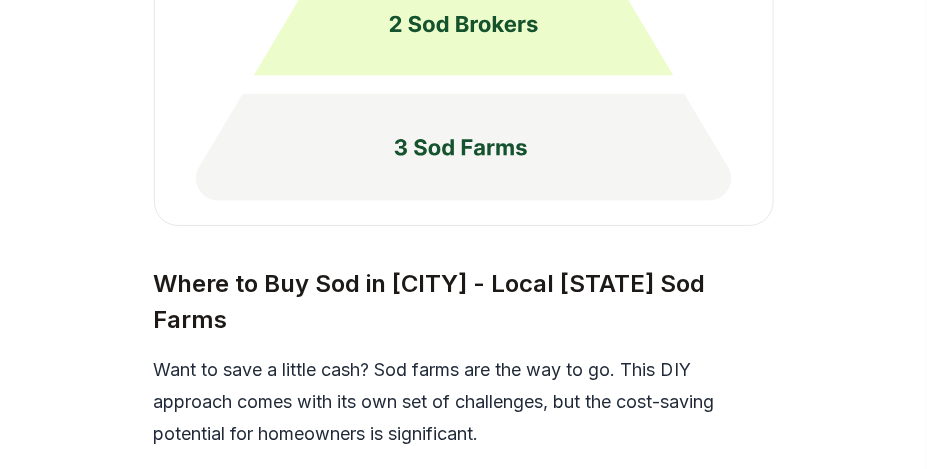 scroll, scrollTop: 5516, scrollLeft: 0, axis: vertical 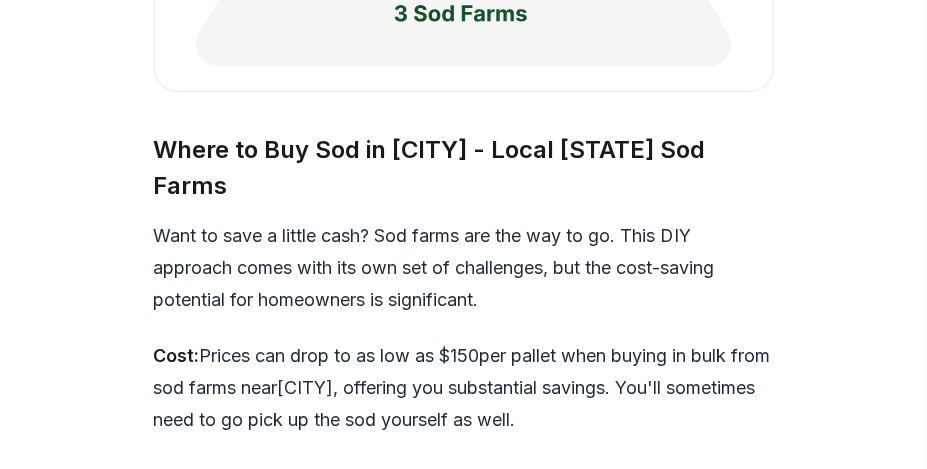 click on "Cost: Prices can drop to as low as $ 150 per pallet when buying in bulk from sod farms near [CITY], offering you substantial savings. You'll sometimes need to go pick up the sod yourself as well." at bounding box center (464, 388) 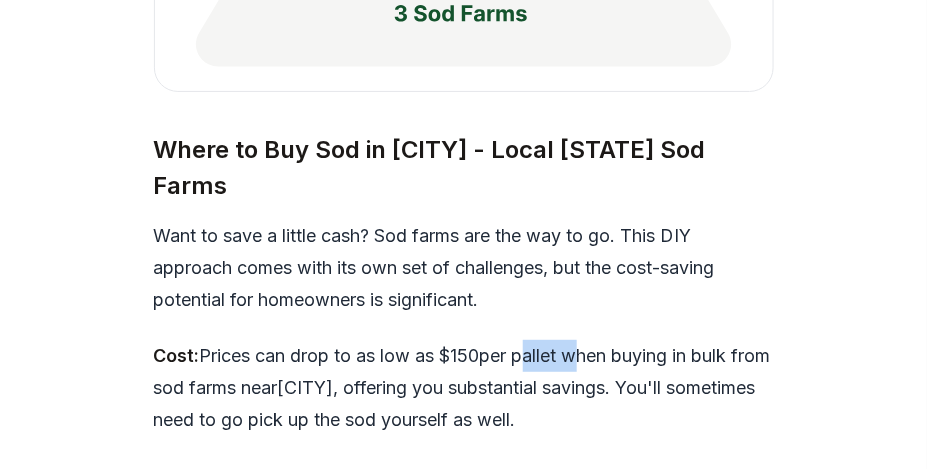 click on "Cost: Prices can drop to as low as $ 150 per pallet when buying in bulk from sod farms near [CITY], offering you substantial savings. You'll sometimes need to go pick up the sod yourself as well." at bounding box center [464, 388] 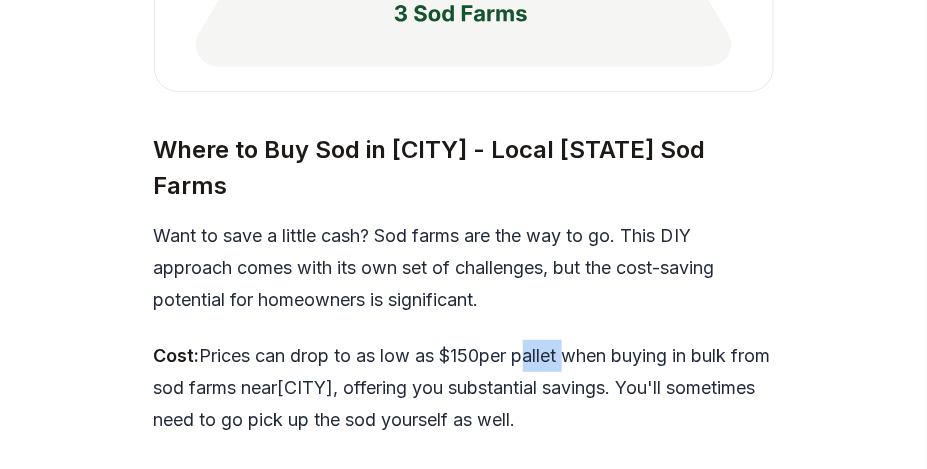 copy on "pallet" 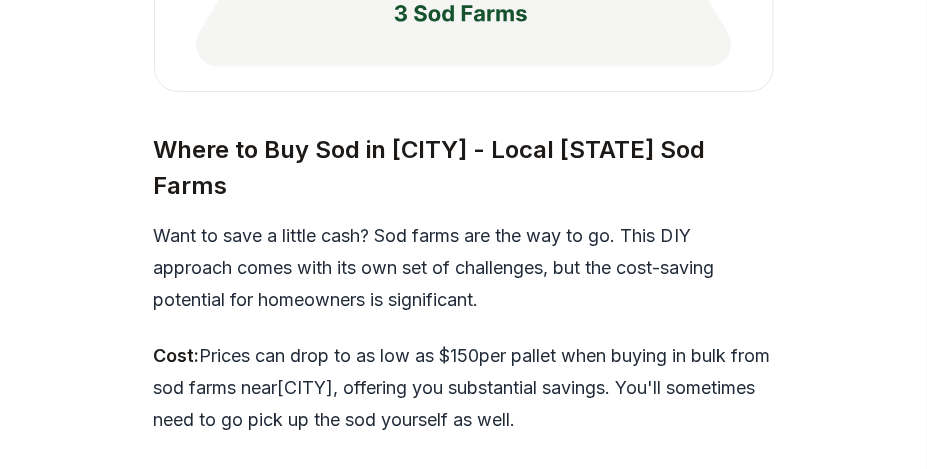 click on "Want to save a little cash? Sod farms are the way to go. This DIY approach comes with its own set of challenges, but the cost-saving potential for homeowners is significant." at bounding box center (464, 268) 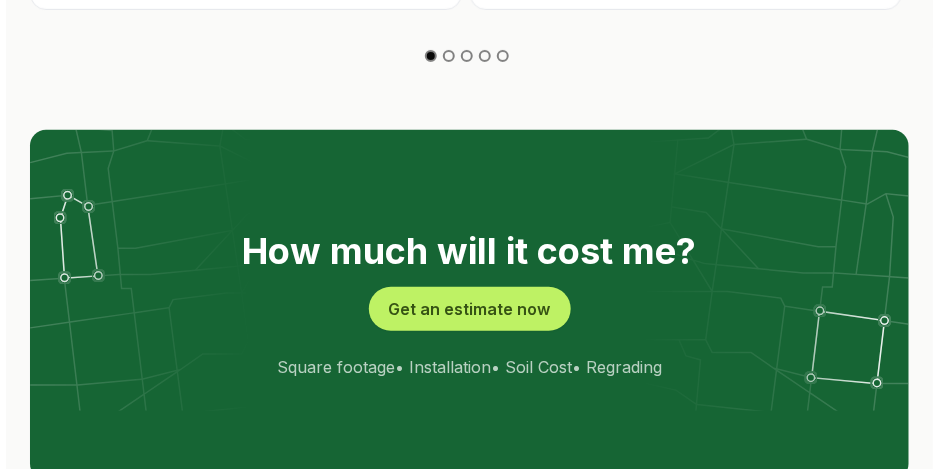 scroll, scrollTop: 3782, scrollLeft: 0, axis: vertical 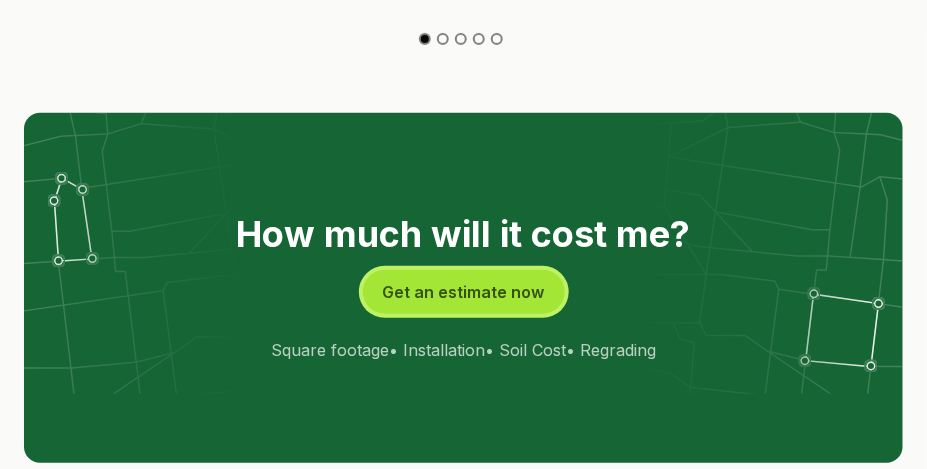 click on "Get an estimate now" at bounding box center (464, 292) 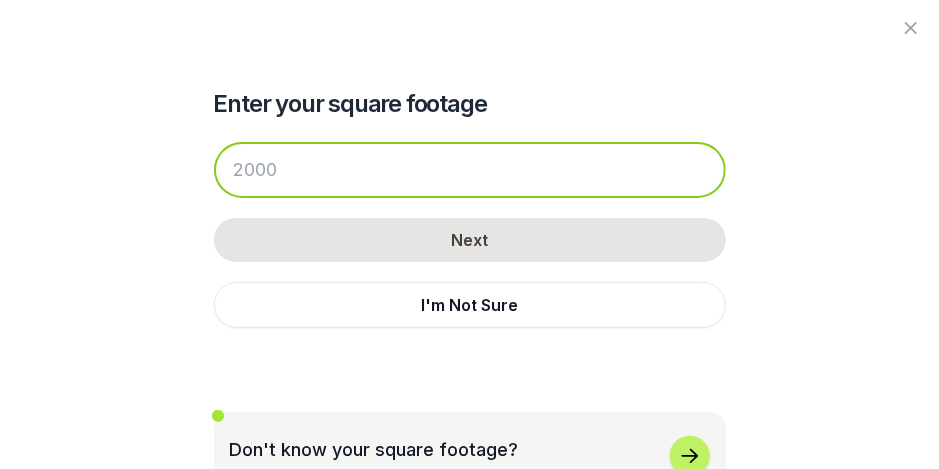 click at bounding box center (470, 170) 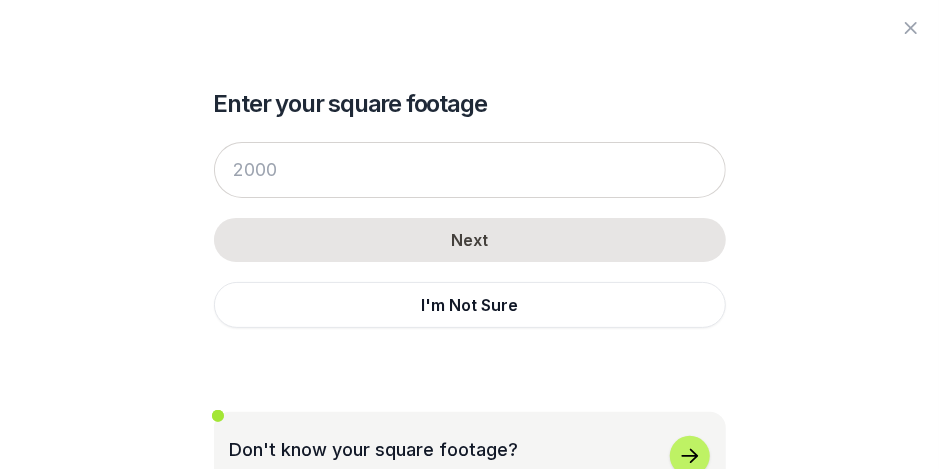 click on "I'm Not Sure" at bounding box center (470, 305) 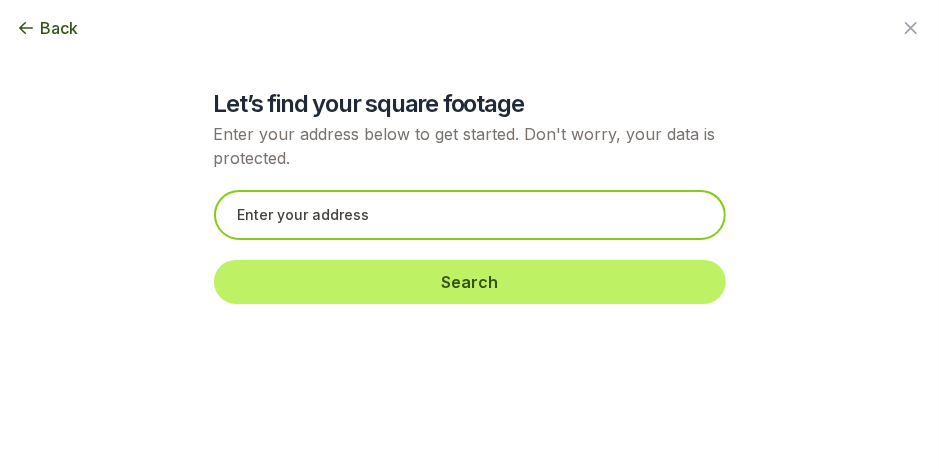 click at bounding box center (470, 215) 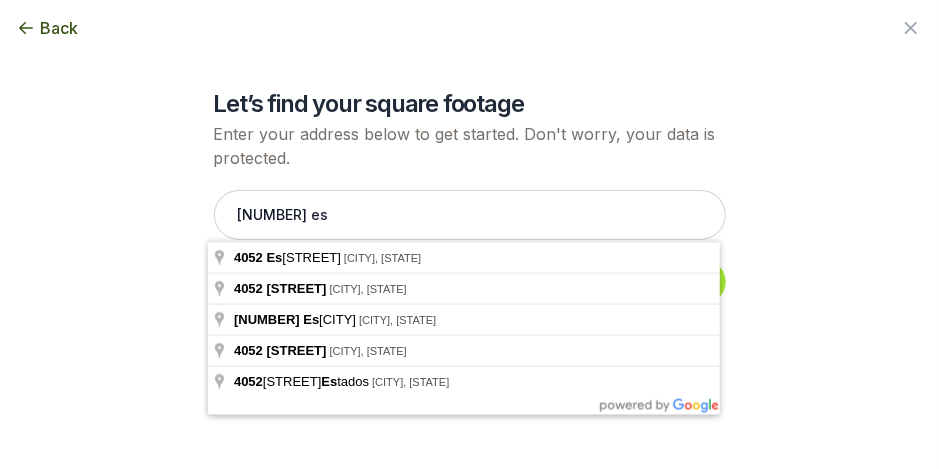 type on "[NUMBER] [STREET], [CITY], [STATE]" 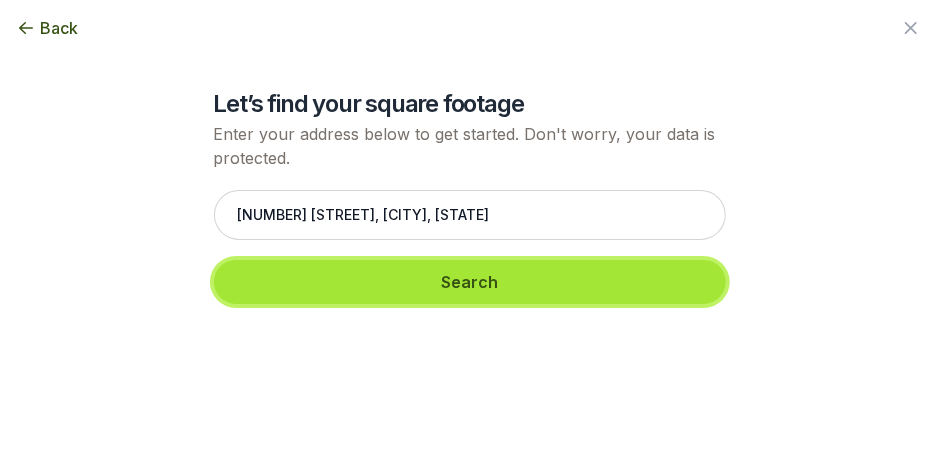 click on "Search" at bounding box center (470, 282) 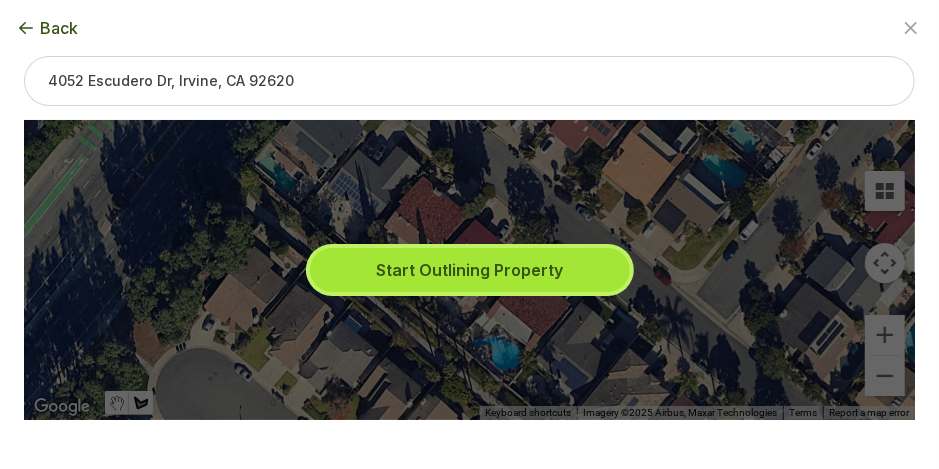 click on "Start Outlining Property" at bounding box center (470, 270) 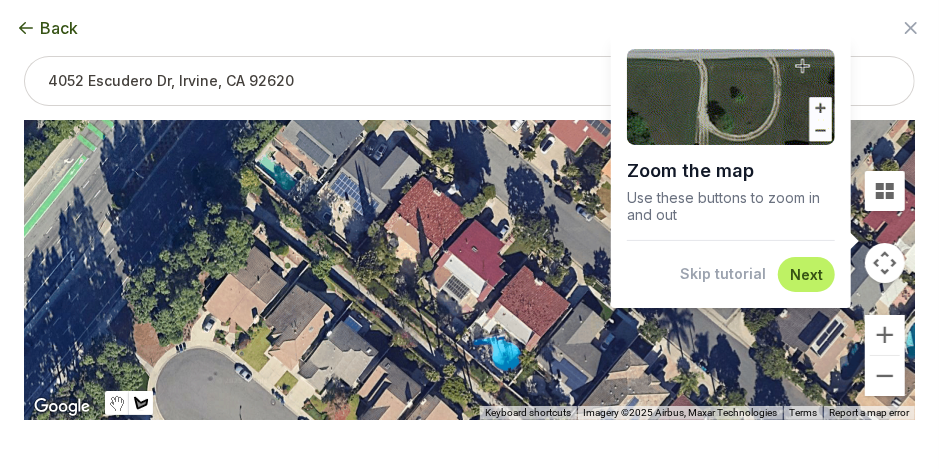 click on "Next" at bounding box center (806, 274) 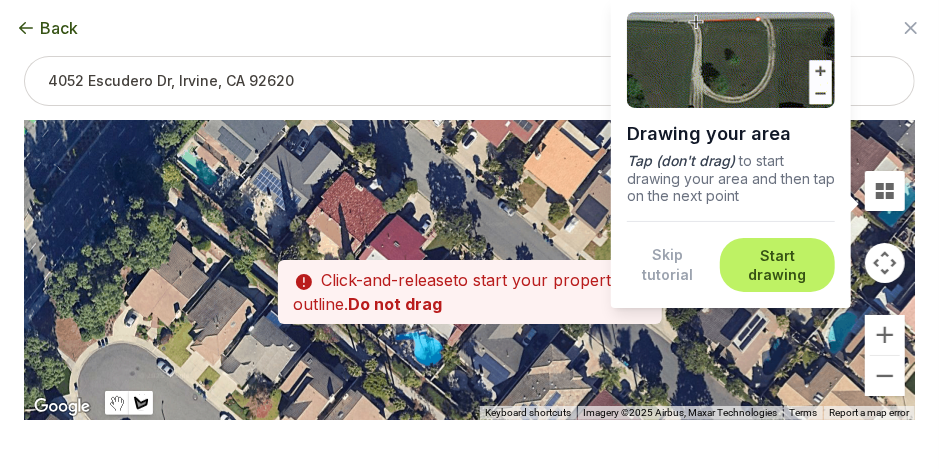 drag, startPoint x: 525, startPoint y: 218, endPoint x: 443, endPoint y: 212, distance: 82.219215 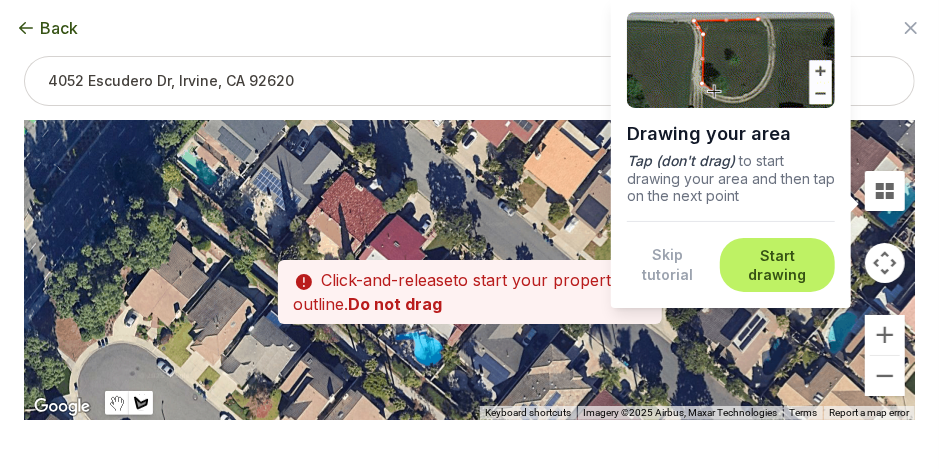 click at bounding box center (470, 270) 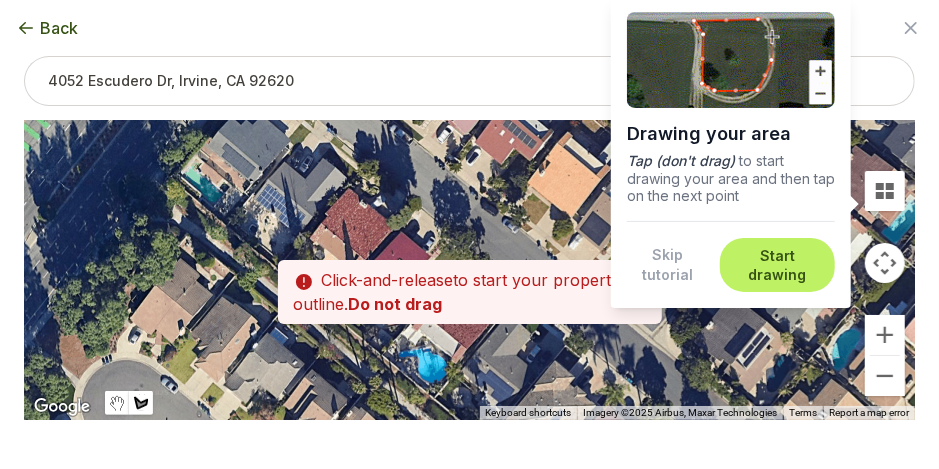 drag, startPoint x: 441, startPoint y: 237, endPoint x: 445, endPoint y: 260, distance: 23.345236 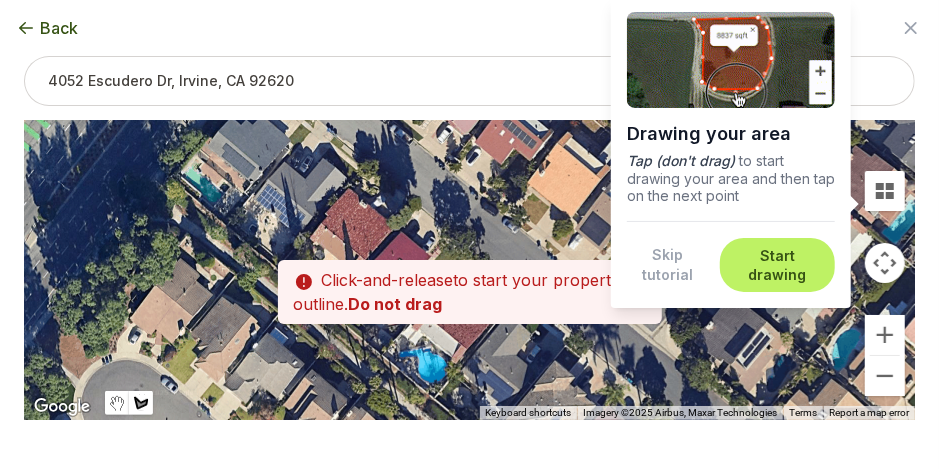 click on "Drawing your area Tap (don't drag) to start drawing your area and then tap on the next point Skip tutorial Start drawing ← Move left → Move right ↑ Move up ↓ Move down + Zoom in - Zoom out Home Jump left by 75% End Jump right by 75% Page Up Jump up by 75% Page Down Jump down by 75% Keyboard shortcuts Map Data Imagery ©2025 Airbus, Maxar Technologies Imagery ©2025 Airbus, Maxar Technologies 10 m Click to toggle between metric and imperial units Terms Report a map error A quick tap Click-and-release to start your property's outline. Do not drag" at bounding box center [469, 206] 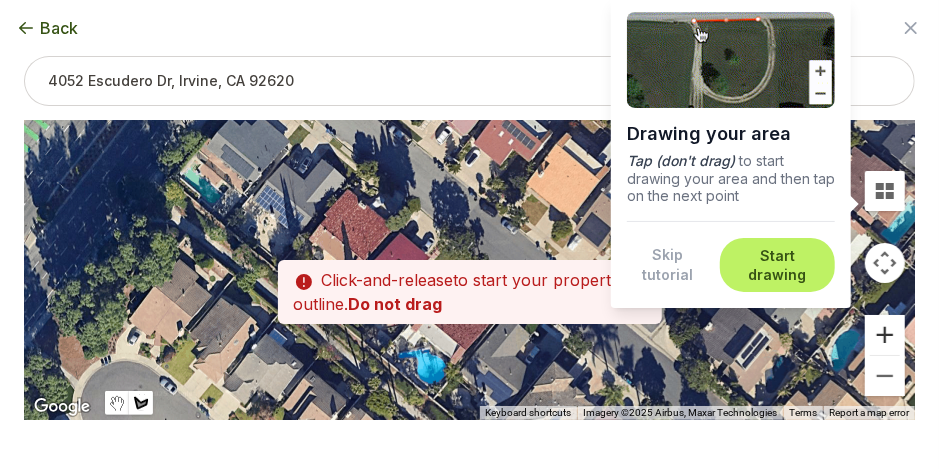 click at bounding box center (885, 335) 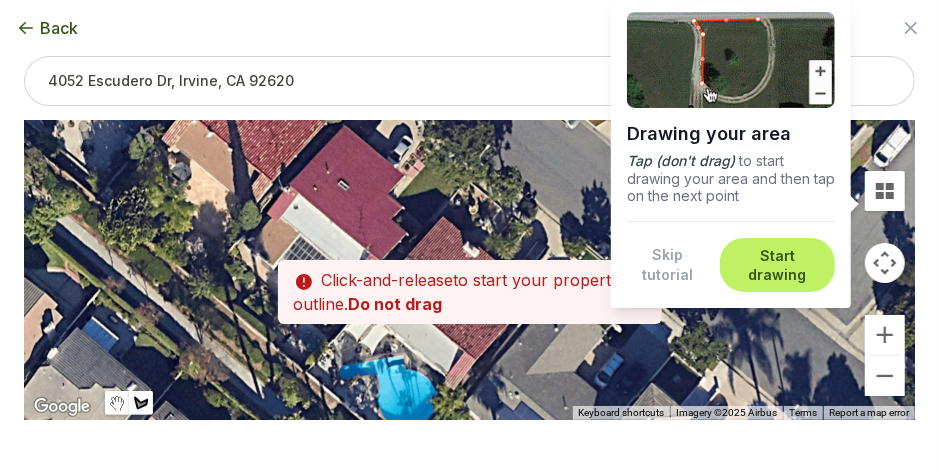 drag, startPoint x: 396, startPoint y: 303, endPoint x: 411, endPoint y: 230, distance: 74.52516 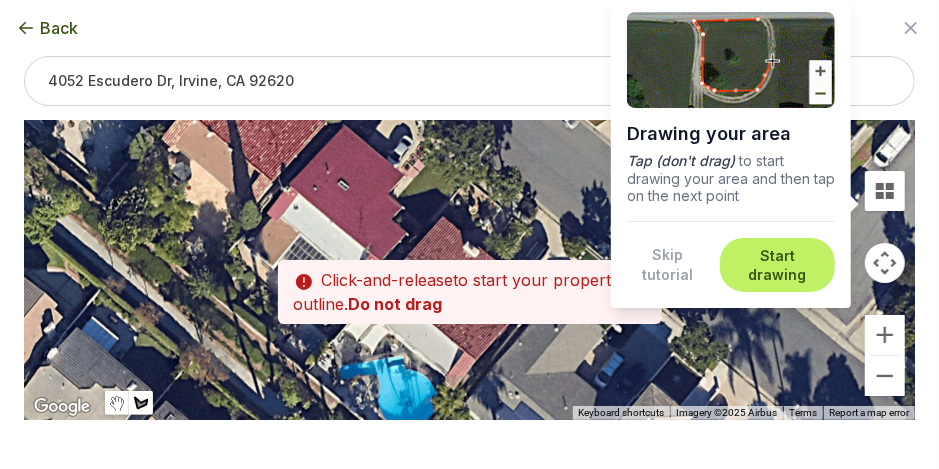 click at bounding box center (470, 270) 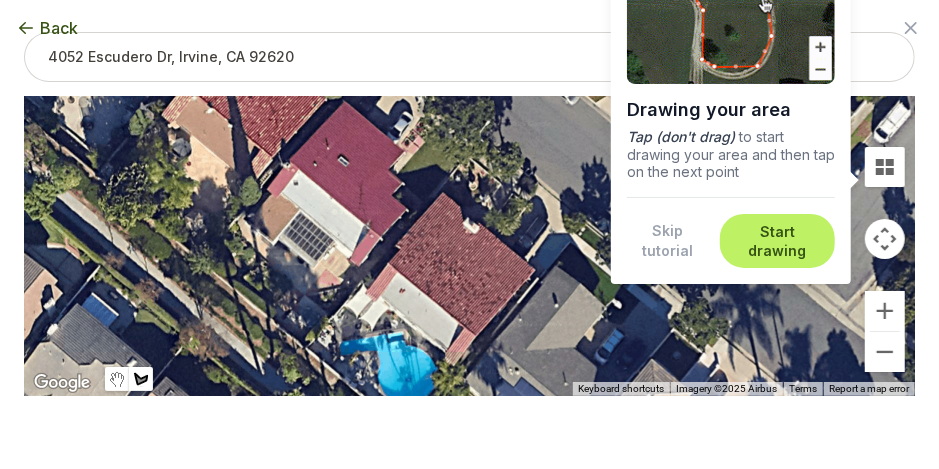 scroll, scrollTop: 0, scrollLeft: 0, axis: both 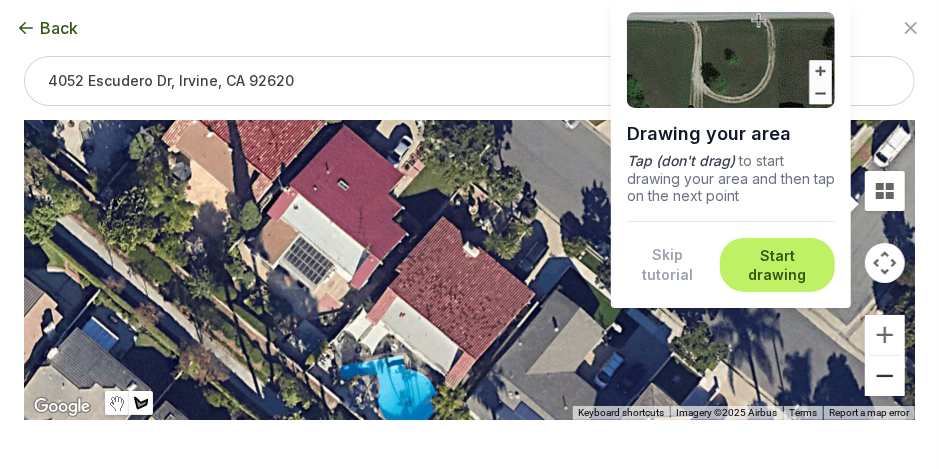click at bounding box center [885, 376] 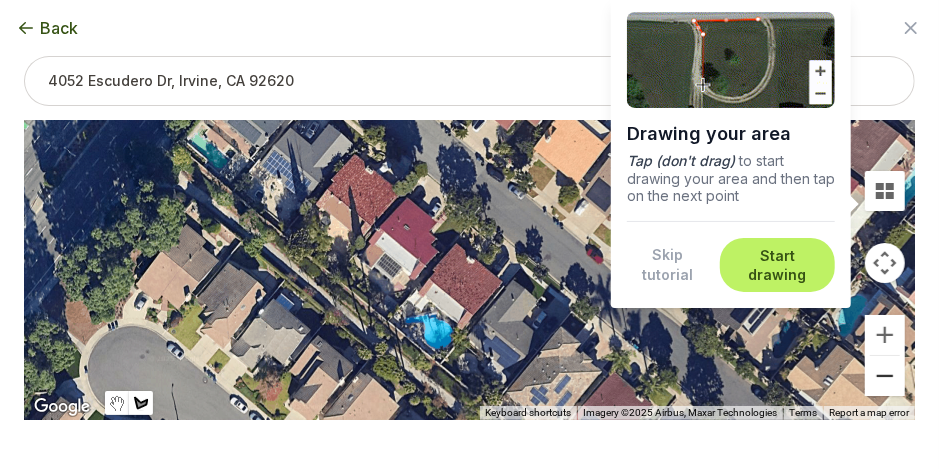 click at bounding box center [885, 376] 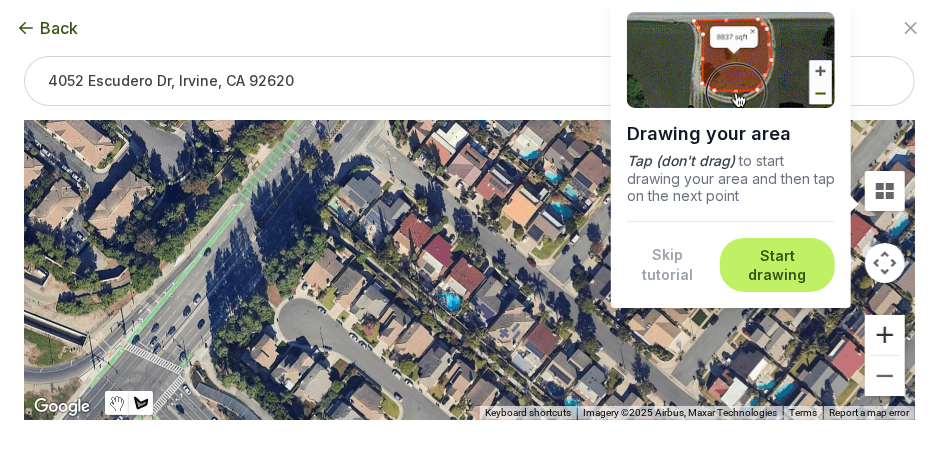 click at bounding box center (885, 335) 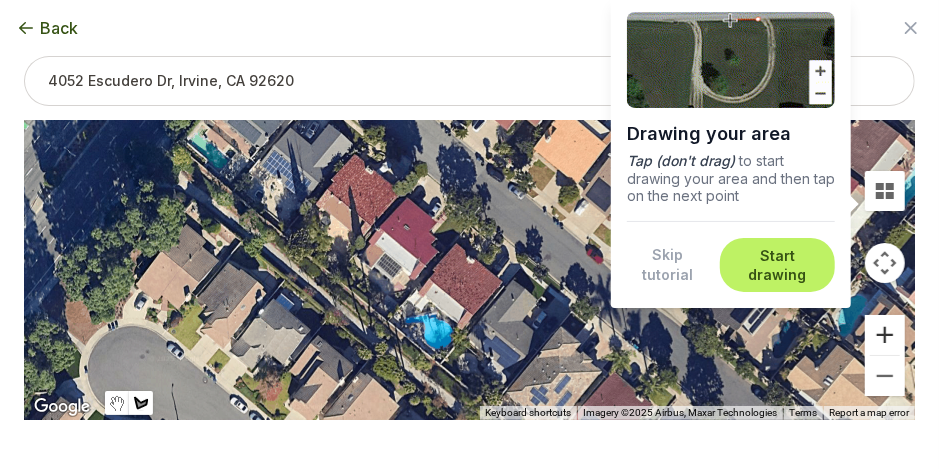 click at bounding box center [885, 335] 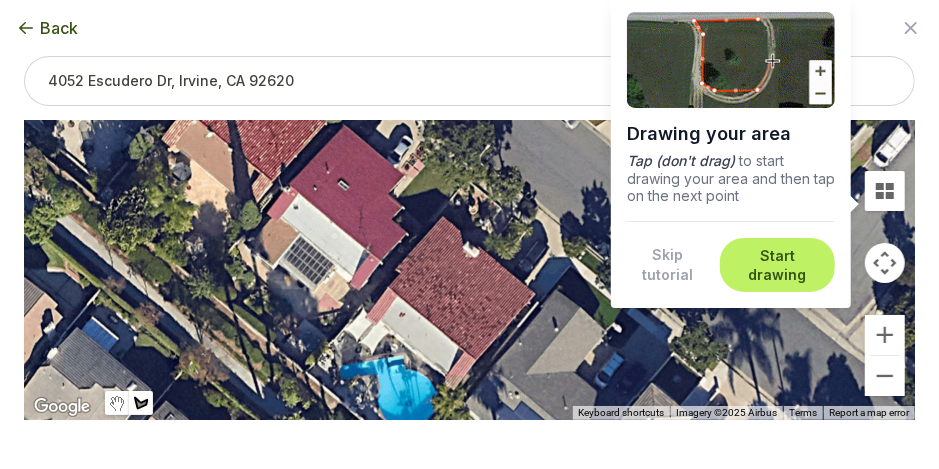 click on "Start drawing" at bounding box center [777, 265] 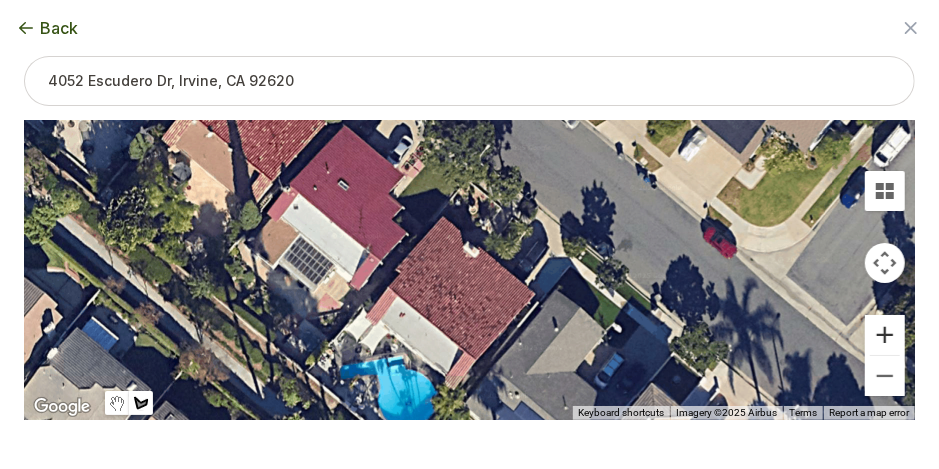 click at bounding box center (885, 335) 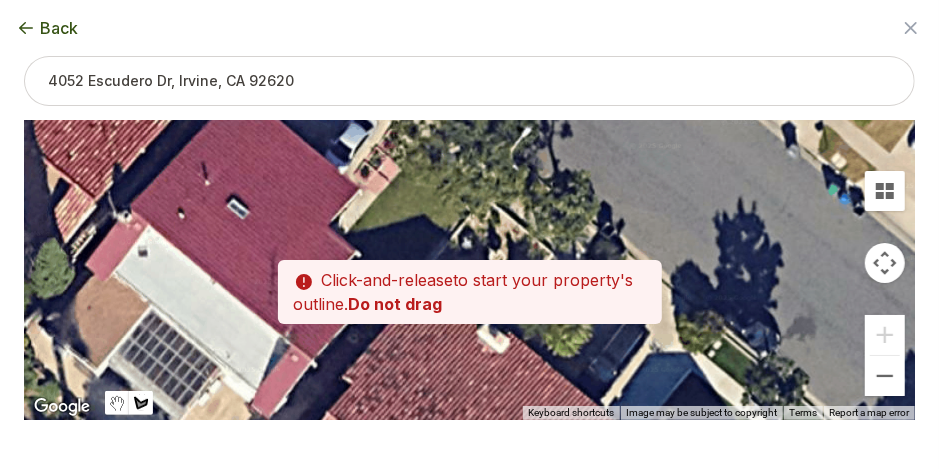 drag, startPoint x: 470, startPoint y: 248, endPoint x: 491, endPoint y: 362, distance: 115.918076 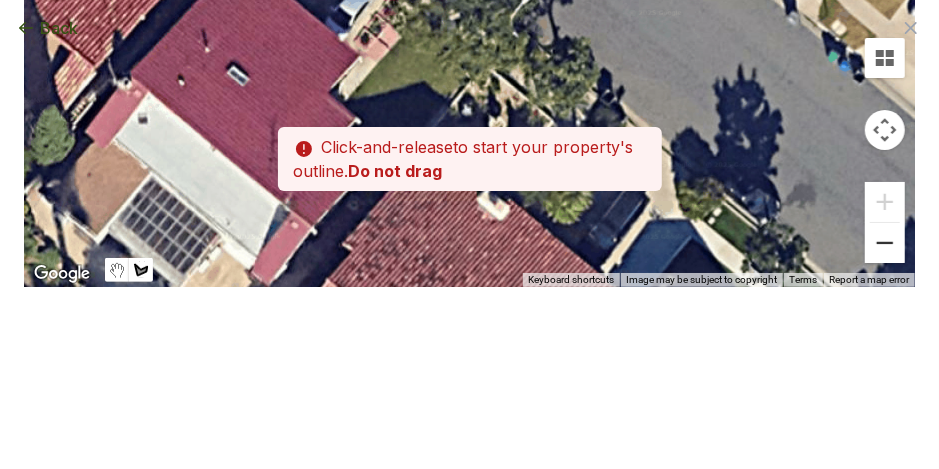 click at bounding box center (885, 243) 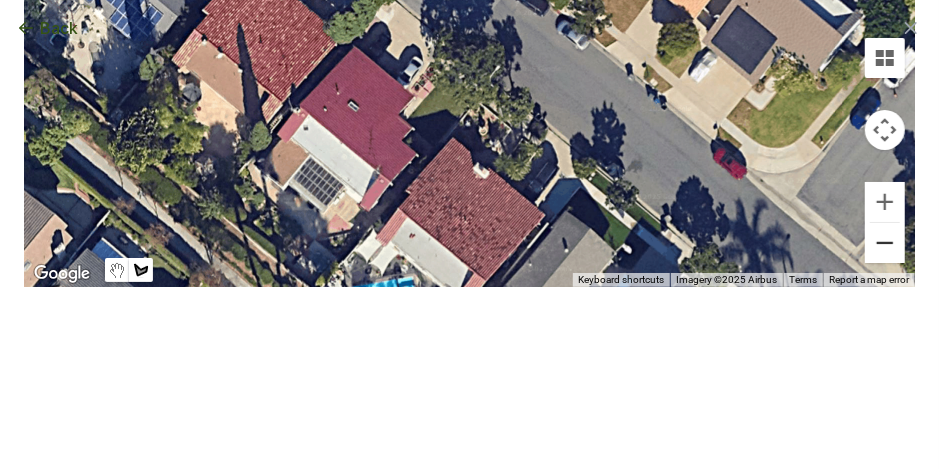 click at bounding box center [885, 243] 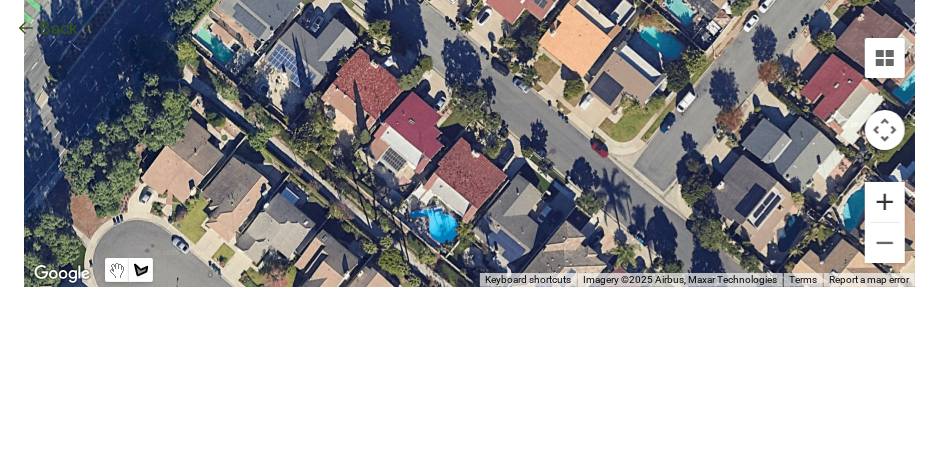 click at bounding box center [885, 202] 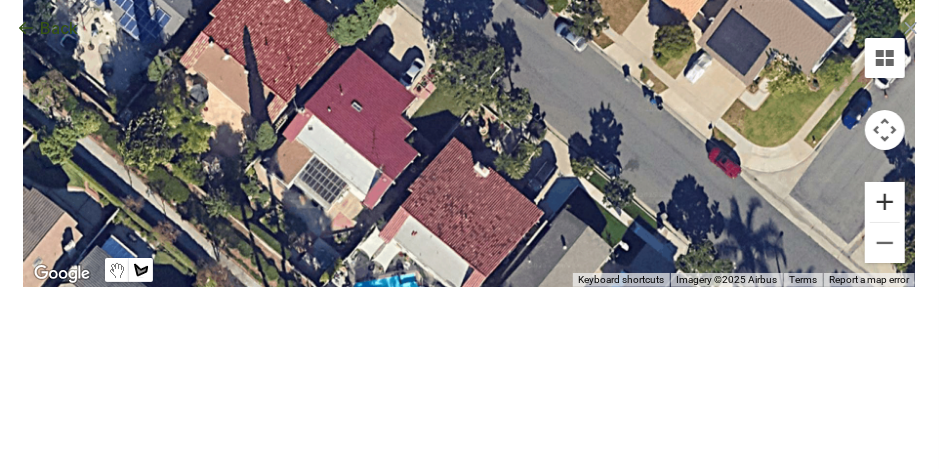 click at bounding box center (885, 202) 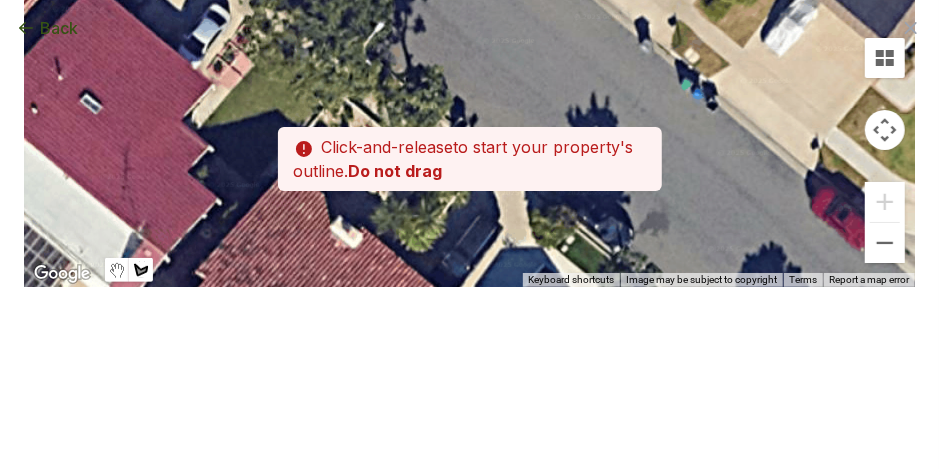 drag, startPoint x: 429, startPoint y: 141, endPoint x: 283, endPoint y: 169, distance: 148.66069 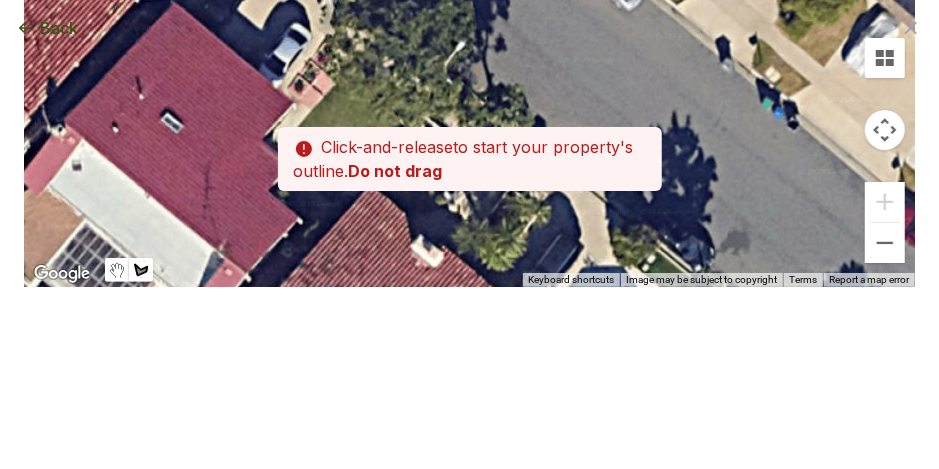 drag, startPoint x: 424, startPoint y: 179, endPoint x: 507, endPoint y: 198, distance: 85.146935 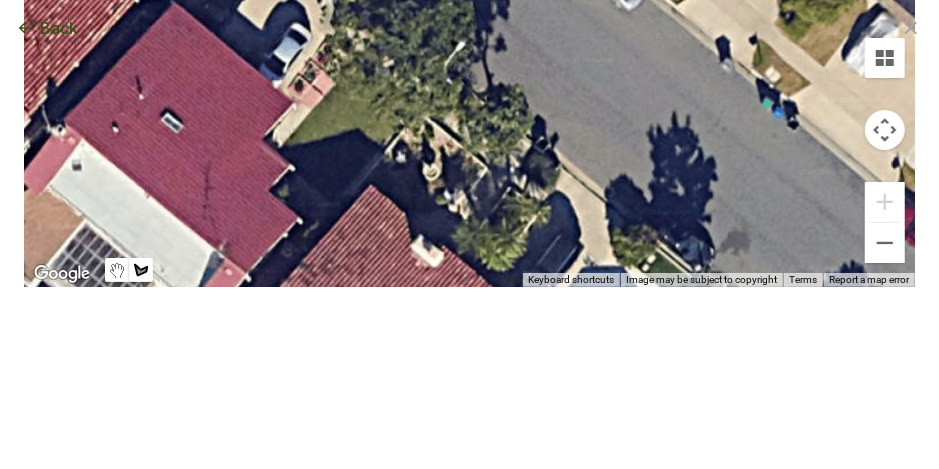 click at bounding box center [470, 137] 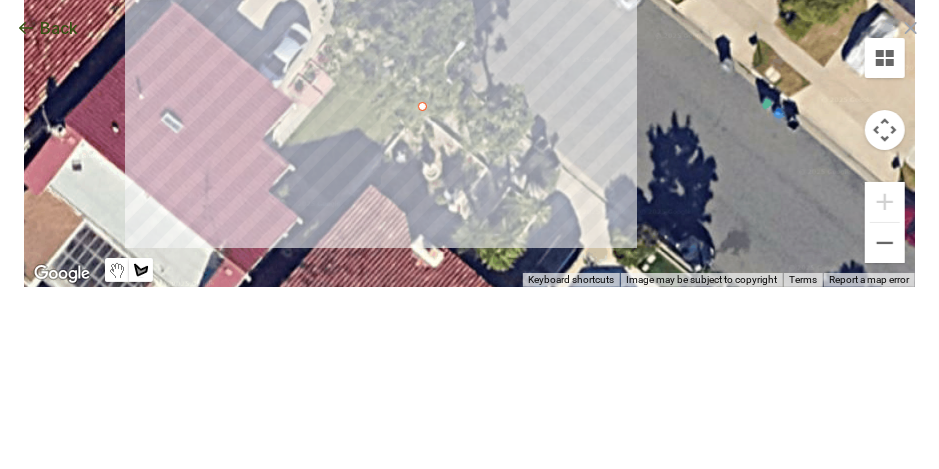 click at bounding box center [470, 137] 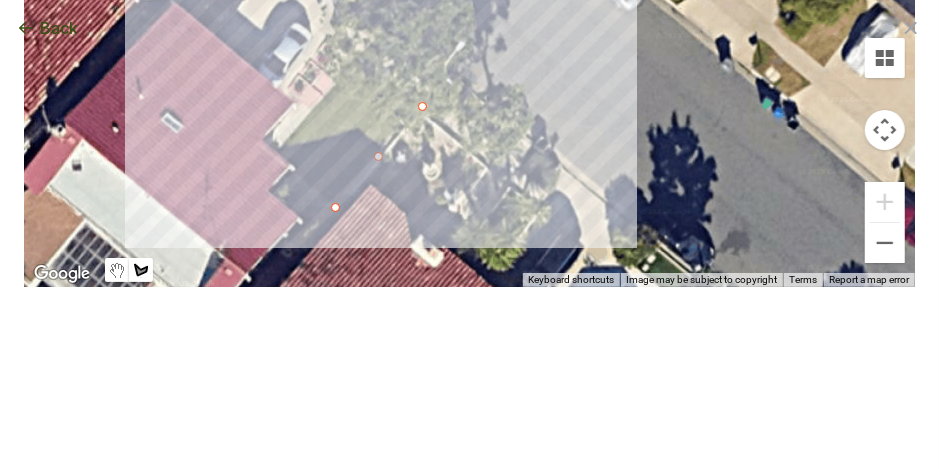 click at bounding box center [470, 137] 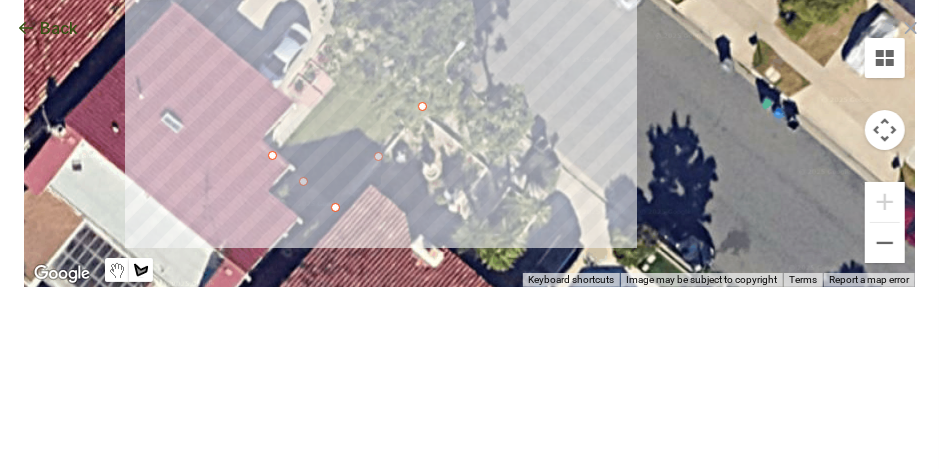 click at bounding box center [470, 137] 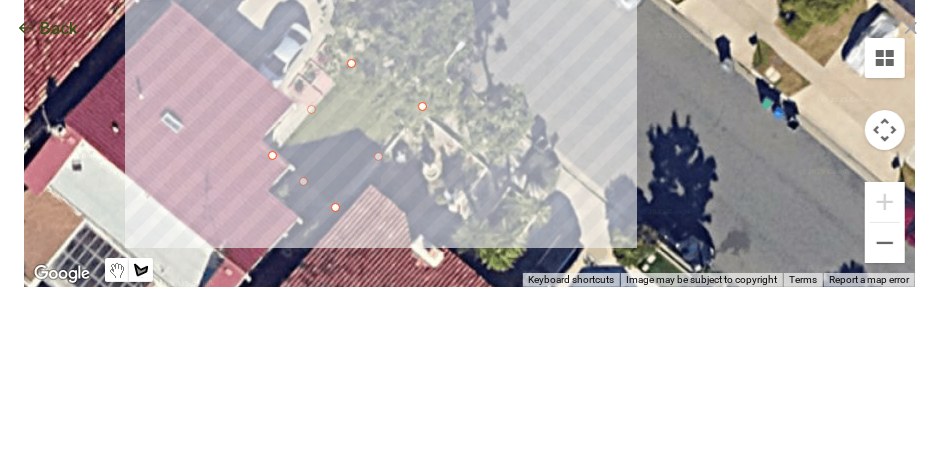 click at bounding box center [470, 137] 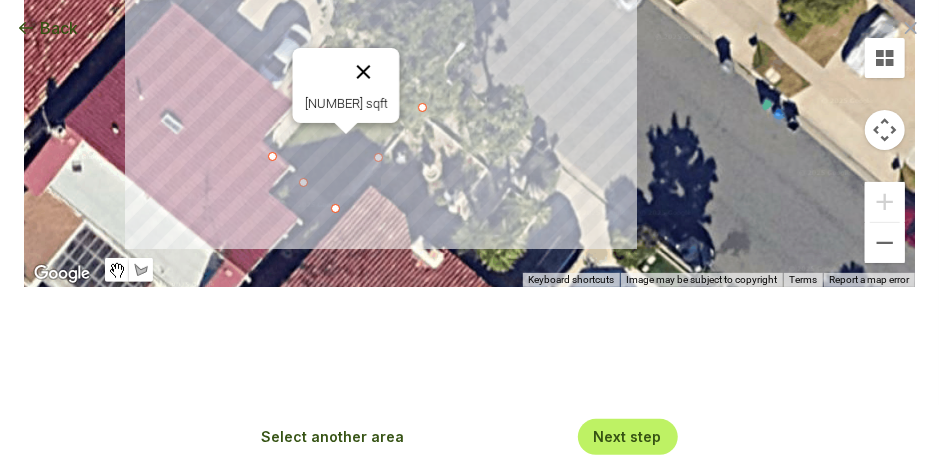 drag, startPoint x: 353, startPoint y: 61, endPoint x: 341, endPoint y: 68, distance: 13.892444 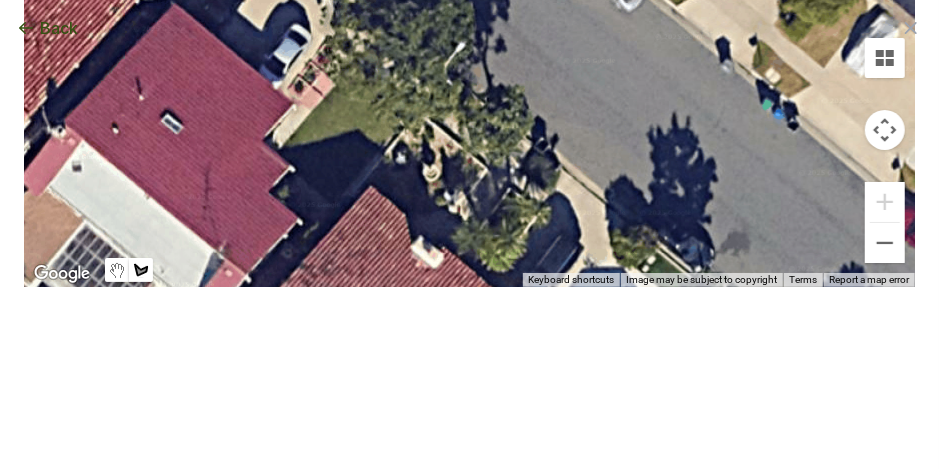 click at bounding box center [470, 137] 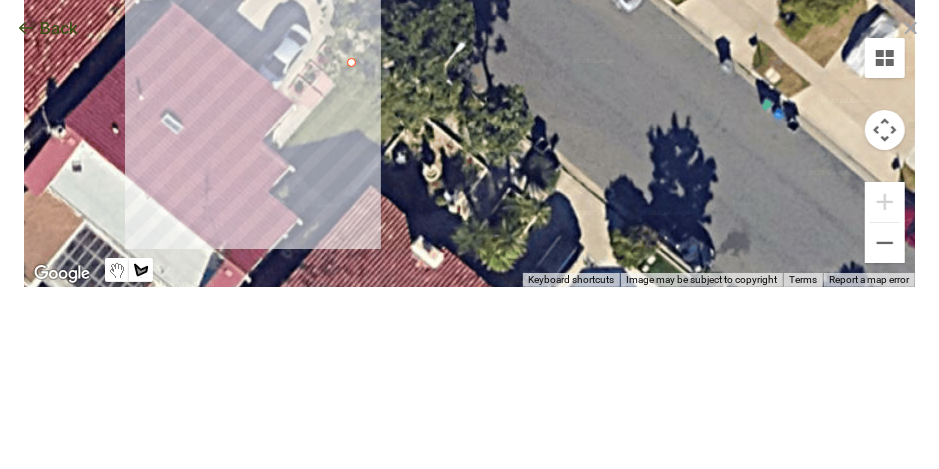 click at bounding box center [470, 137] 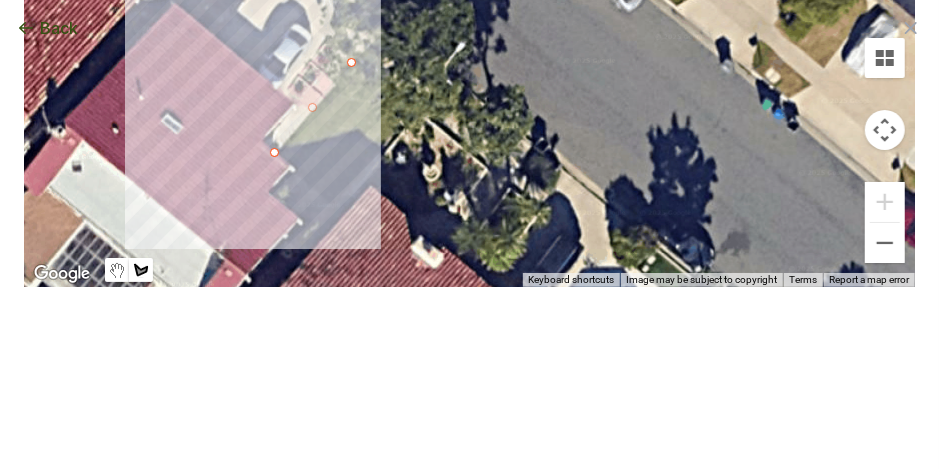 click at bounding box center [470, 137] 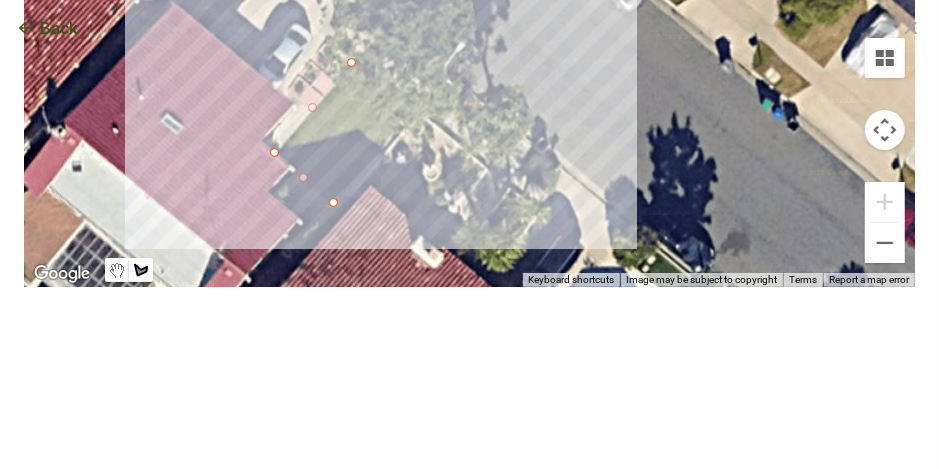 click at bounding box center [470, 137] 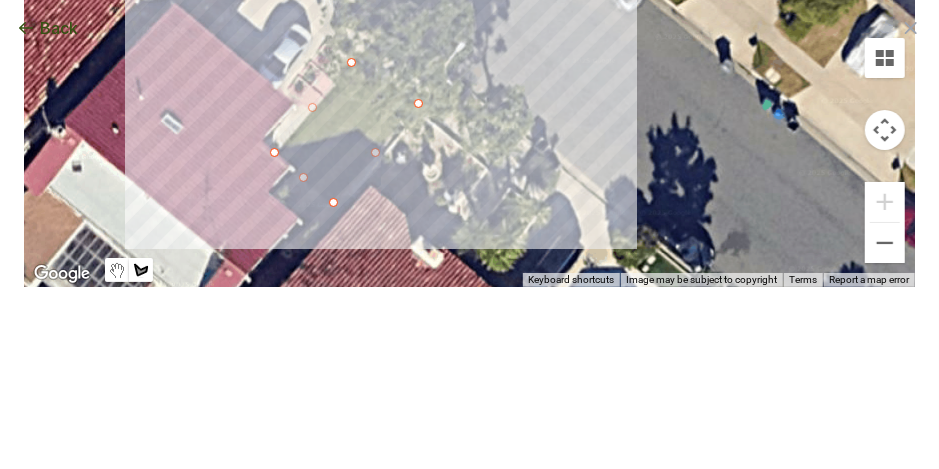 click at bounding box center [470, 137] 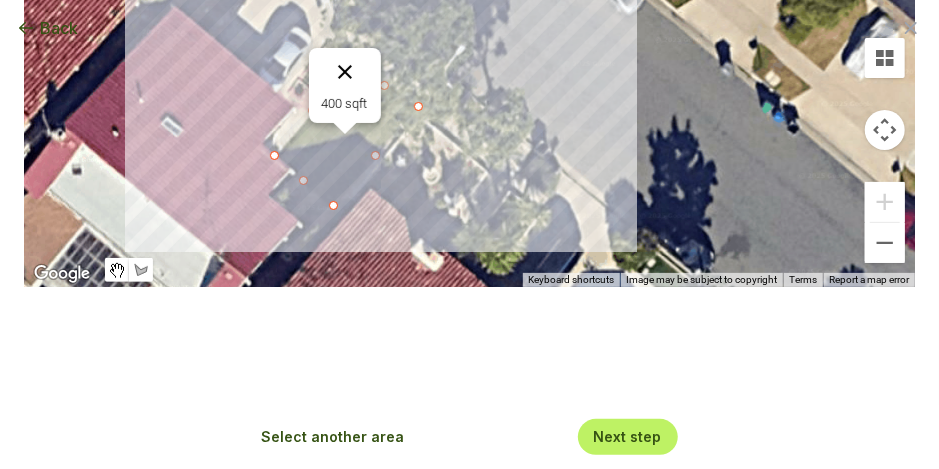click at bounding box center (345, 72) 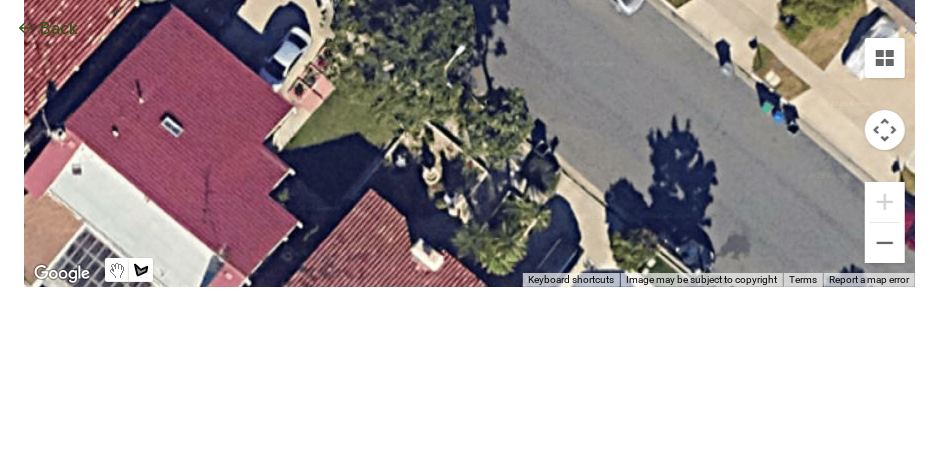 click at bounding box center [470, 137] 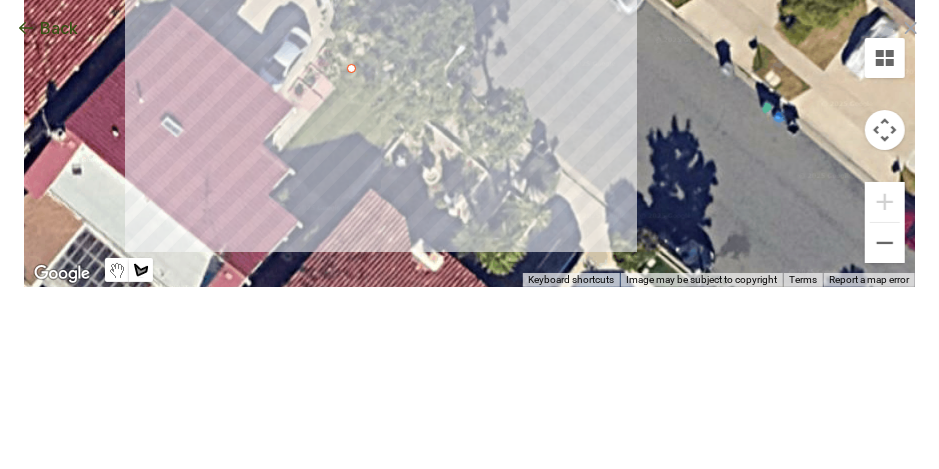 click at bounding box center (470, 137) 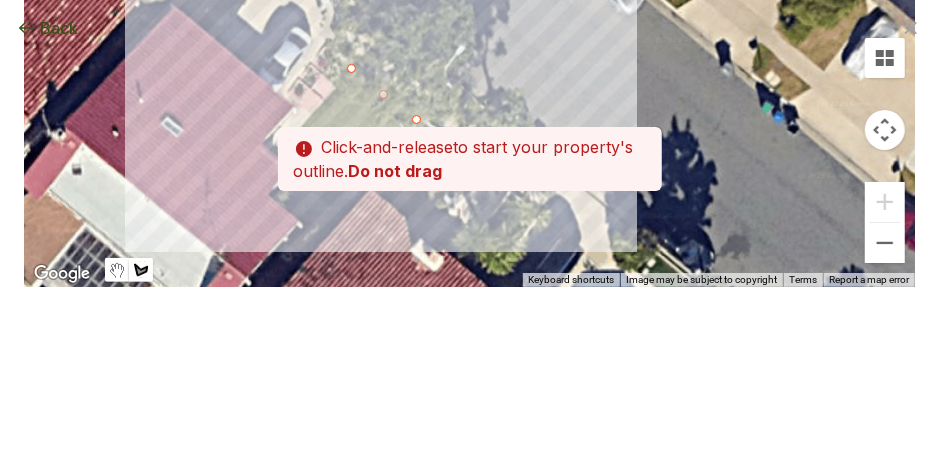 click at bounding box center [470, 137] 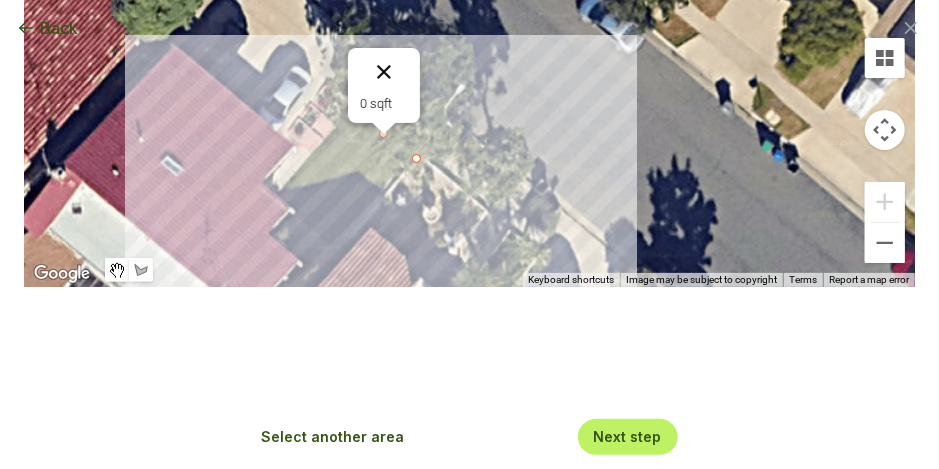 click at bounding box center (384, 72) 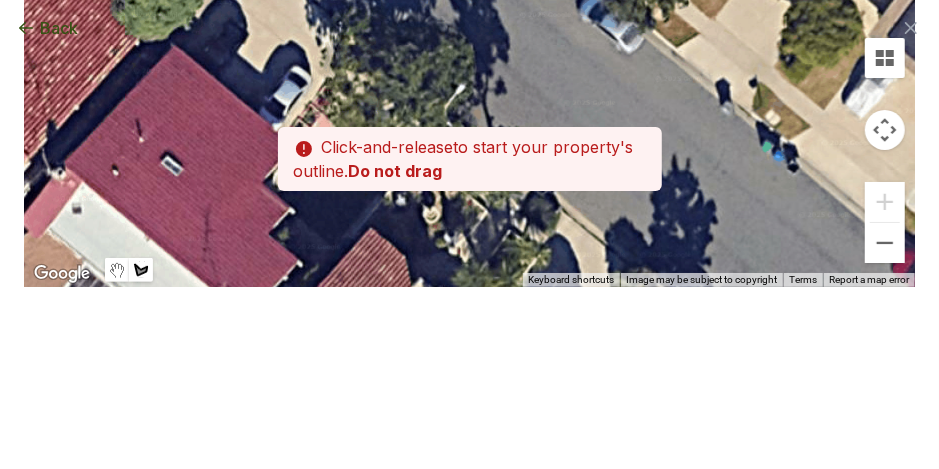click on "Drawing your area Tap (don't drag) to start drawing your area and then tap on the next point Skip tutorial Start drawing ← Move left → Move right ↑ Move up ↓ Move down + Zoom in - Zoom out Home Jump left by 75% End Jump right by 75% Page Up Jump up by 75% Page Down Jump down by 75% Keyboard shortcuts Map Data Image may be subject to copyright 2 m Click to toggle between metric and imperial units Terms Report a map error A quick tap Click-and-release to start your property's outline. Do not drag" at bounding box center (469, 73) 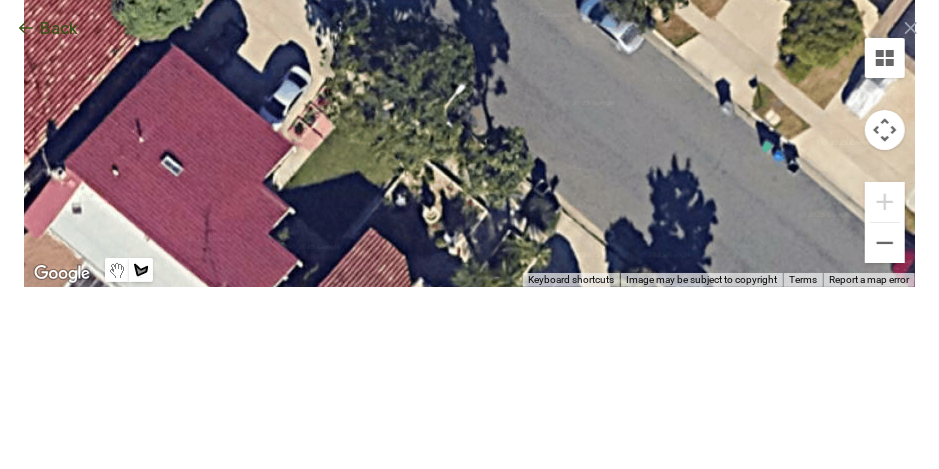 click at bounding box center (470, 137) 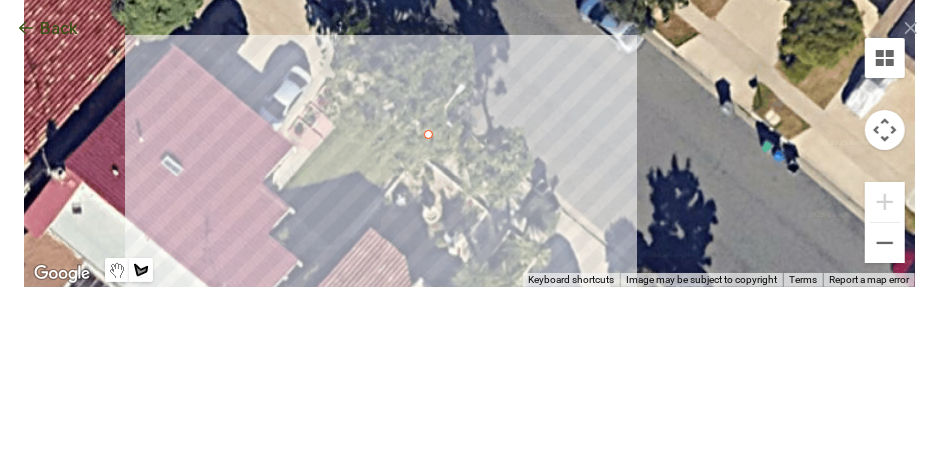 click at bounding box center (470, 137) 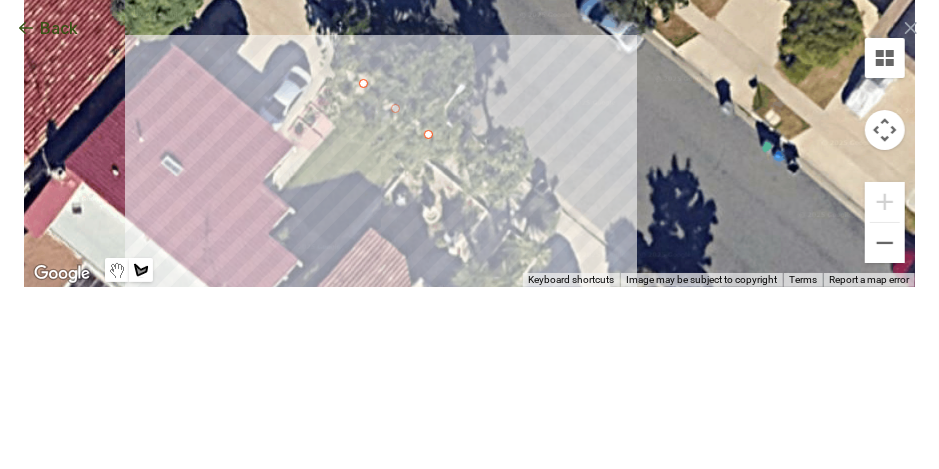 click at bounding box center (470, 137) 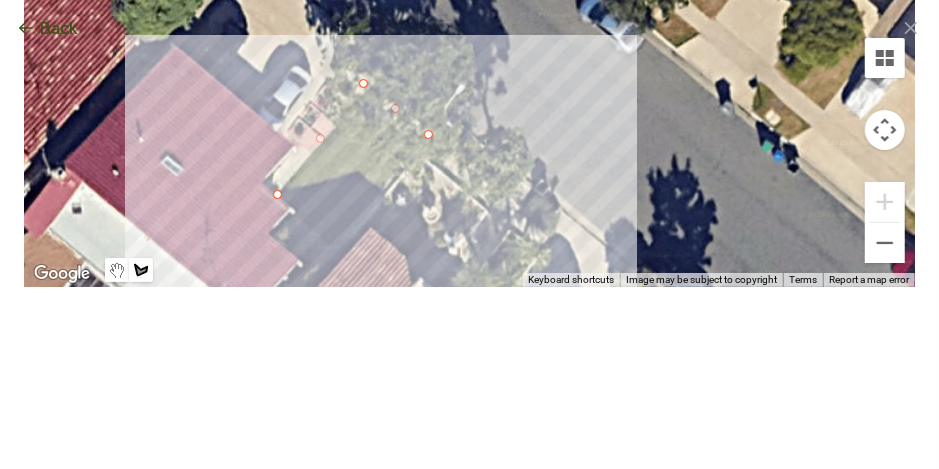 click at bounding box center (470, 137) 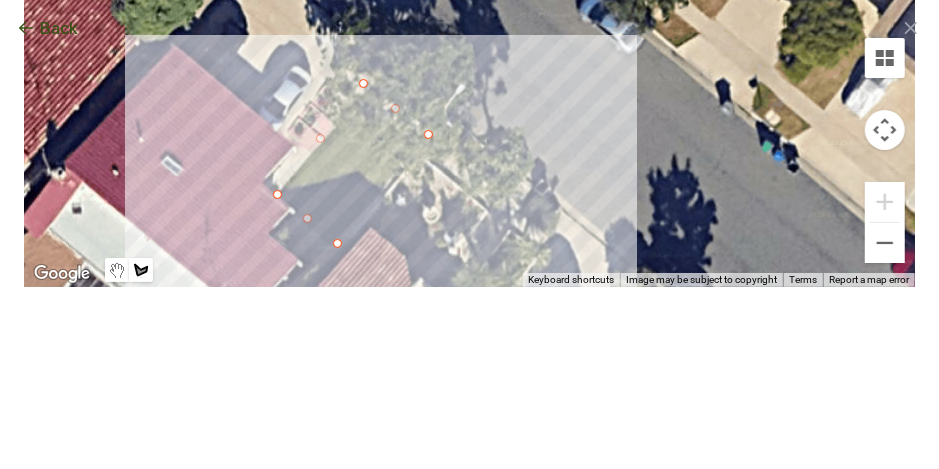 click at bounding box center (470, 137) 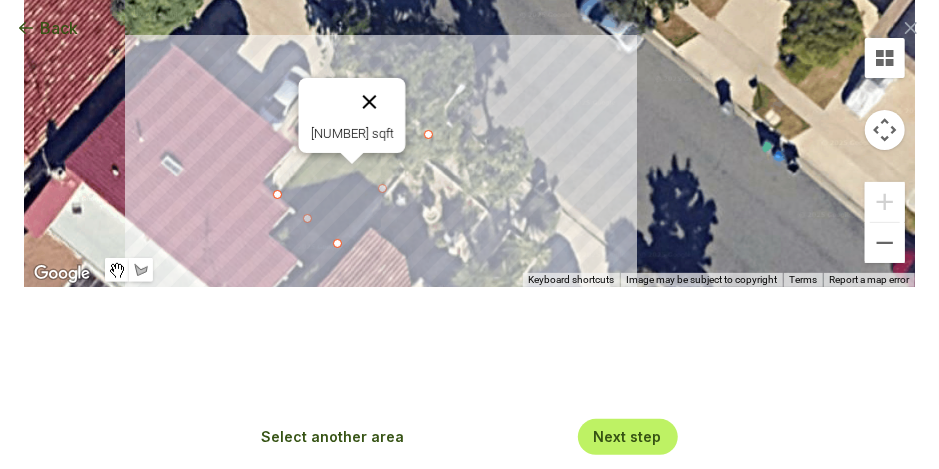 click at bounding box center (369, 102) 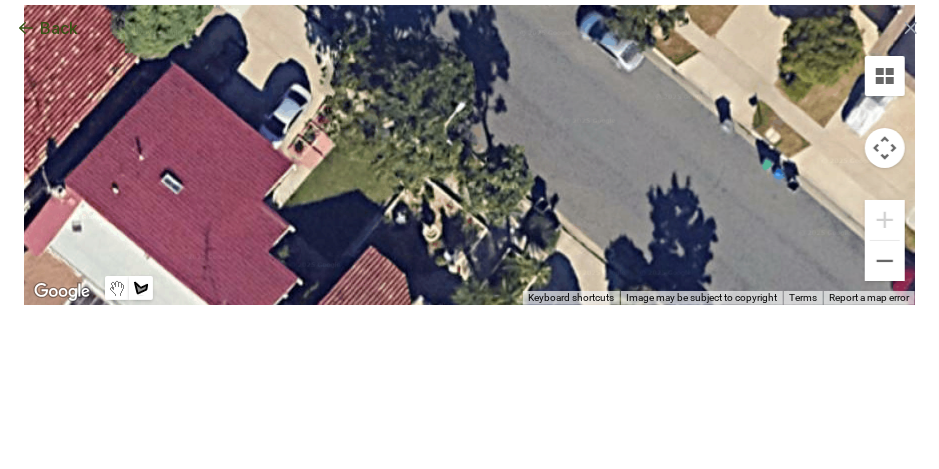 scroll, scrollTop: 133, scrollLeft: 0, axis: vertical 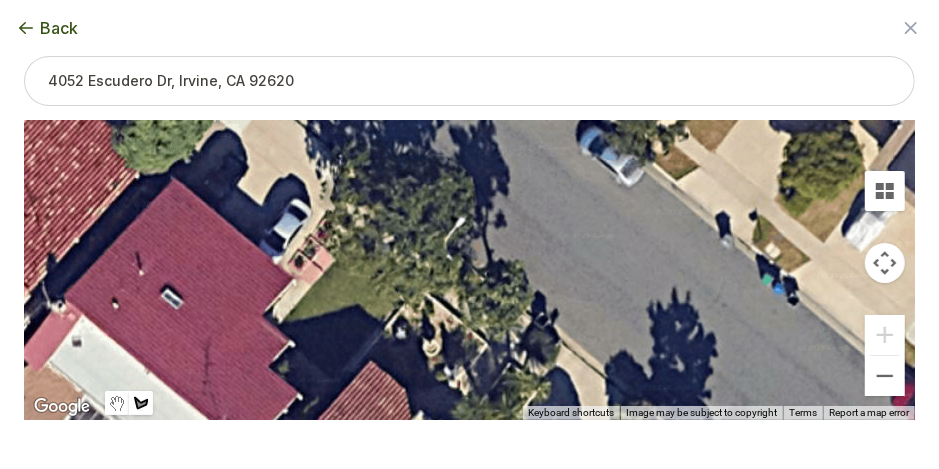 click 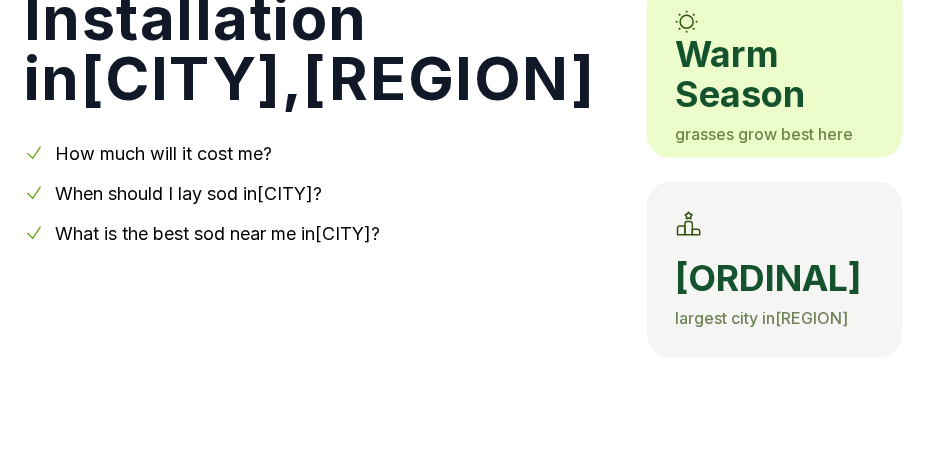 scroll, scrollTop: 400, scrollLeft: 0, axis: vertical 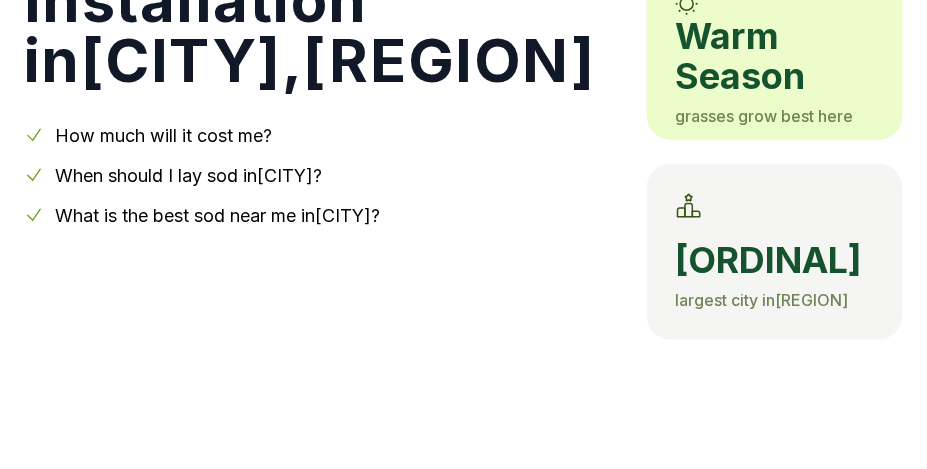 click on "[CITY], [STATE] Guide to Sod Installation in [CITY], [REGION] How much will it cost me? When should I lay sod in [CITY]? What is the best sod near me in [CITY]?" at bounding box center [319, 52] 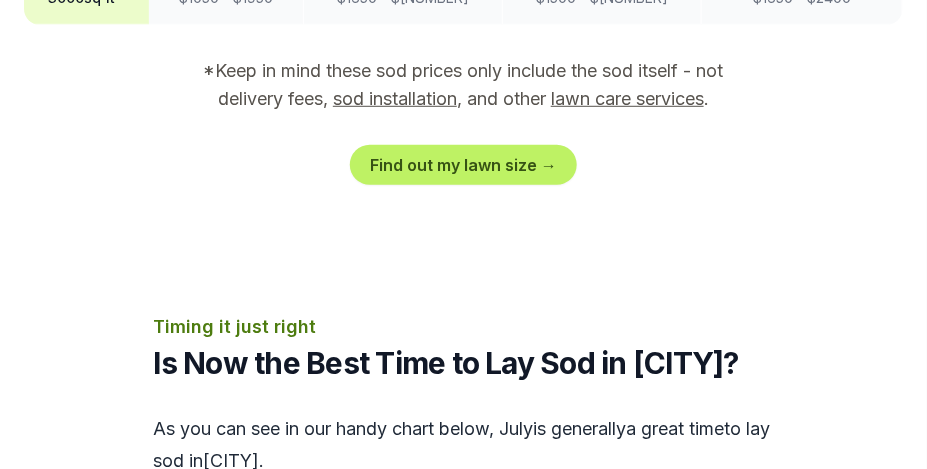 scroll, scrollTop: 2088, scrollLeft: 0, axis: vertical 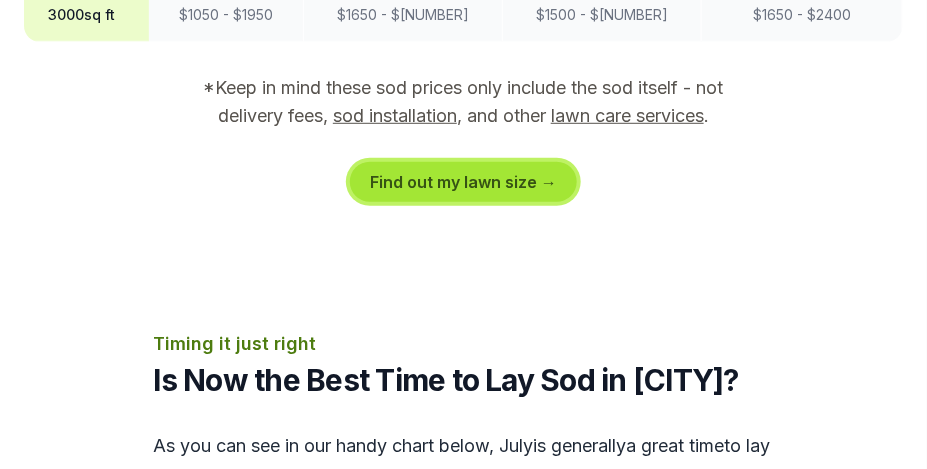 click on "Find out my lawn size →" at bounding box center [463, 182] 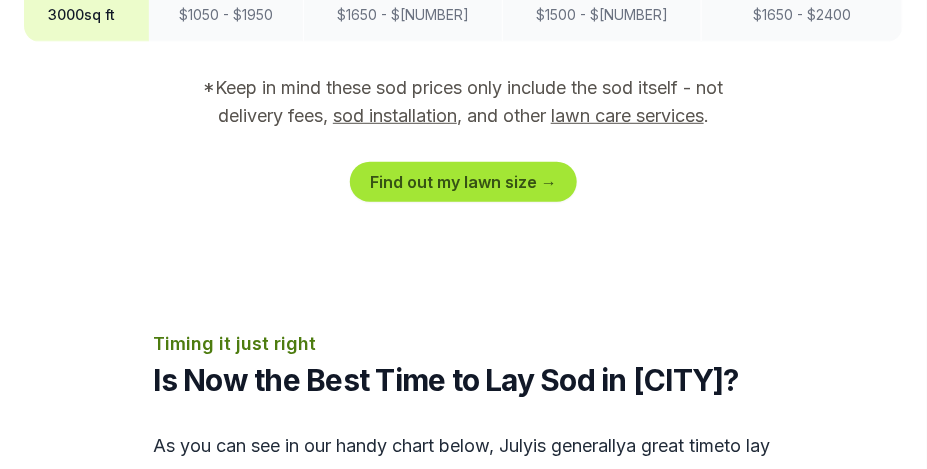 scroll, scrollTop: 474, scrollLeft: 0, axis: vertical 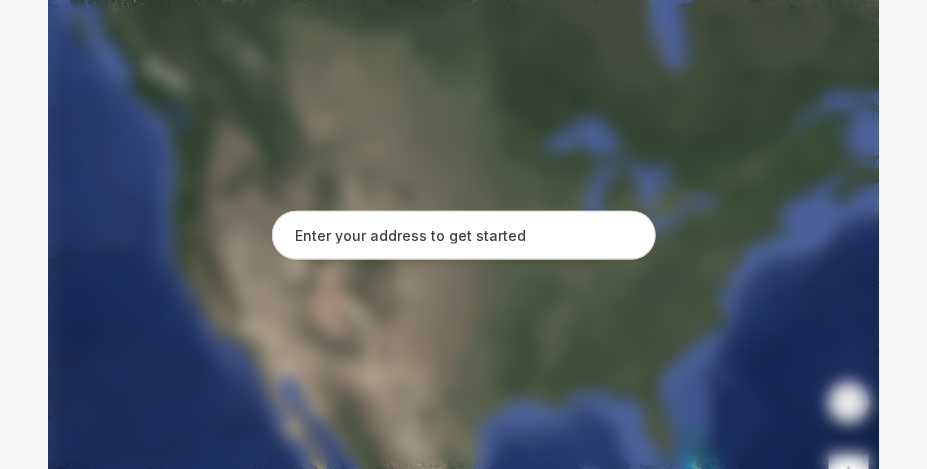 click at bounding box center [464, 236] 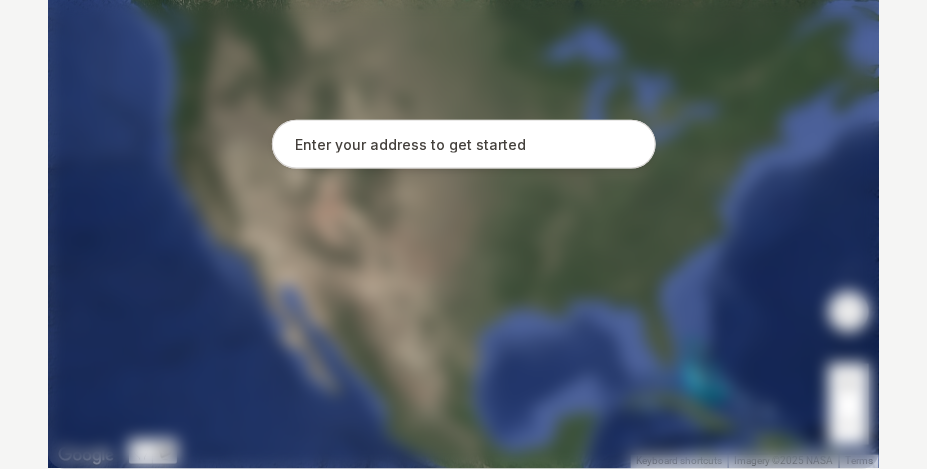 scroll, scrollTop: 474, scrollLeft: 0, axis: vertical 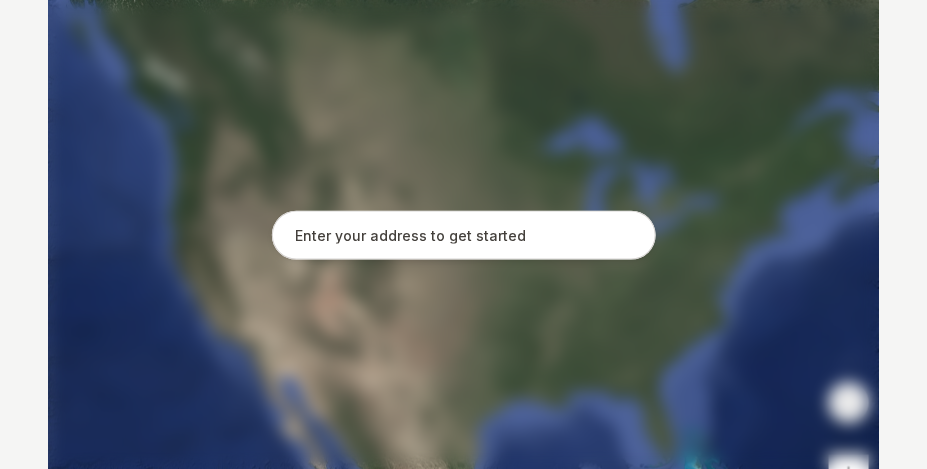 click at bounding box center [464, 236] 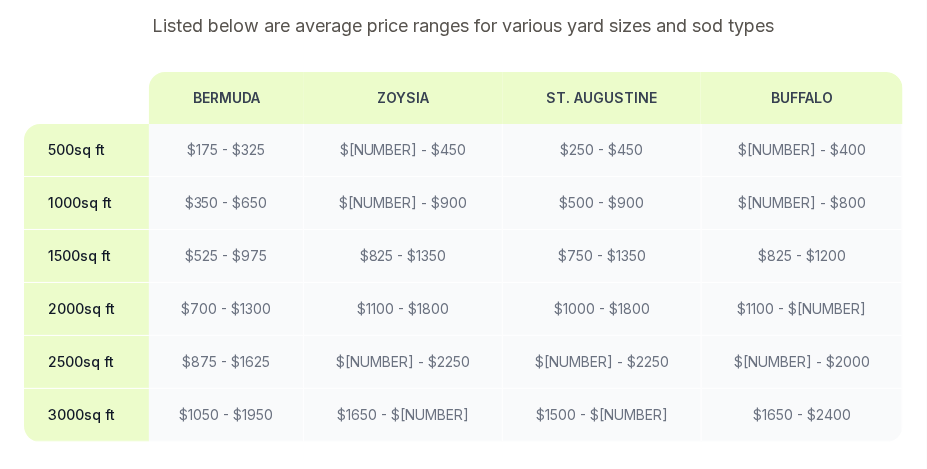 scroll, scrollTop: 400, scrollLeft: 0, axis: vertical 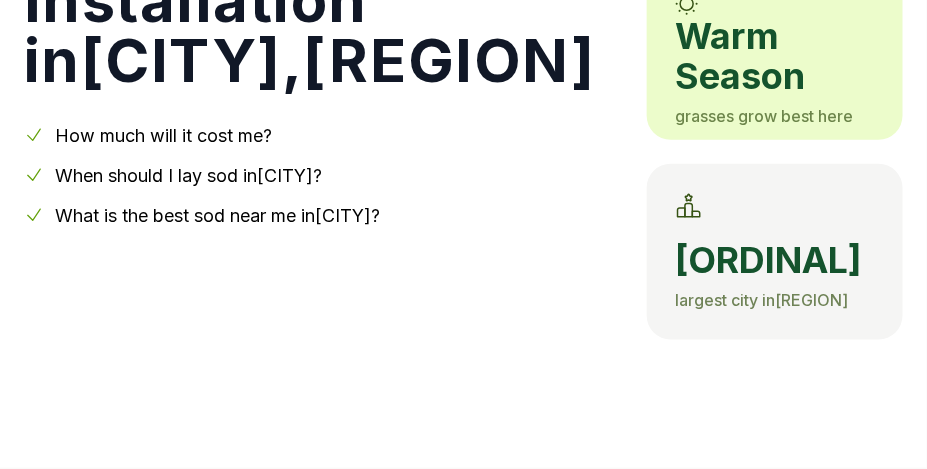 click on "How much will it cost me?" at bounding box center [163, 135] 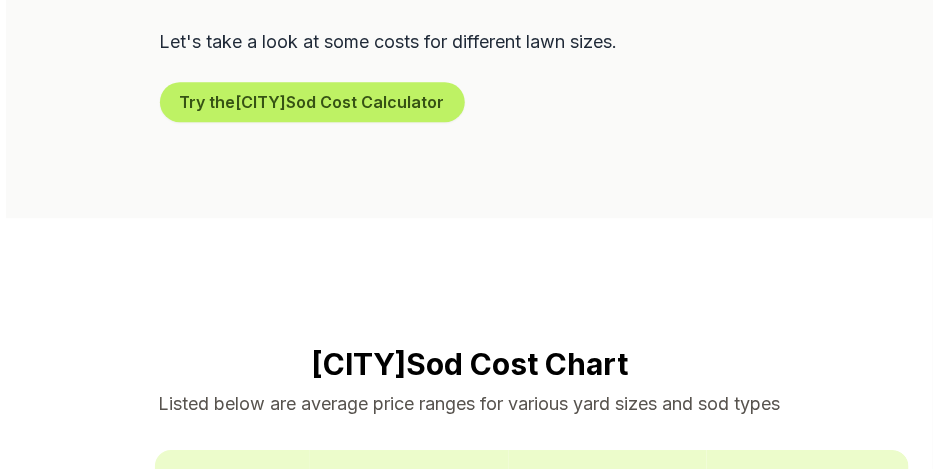 scroll, scrollTop: 1199, scrollLeft: 0, axis: vertical 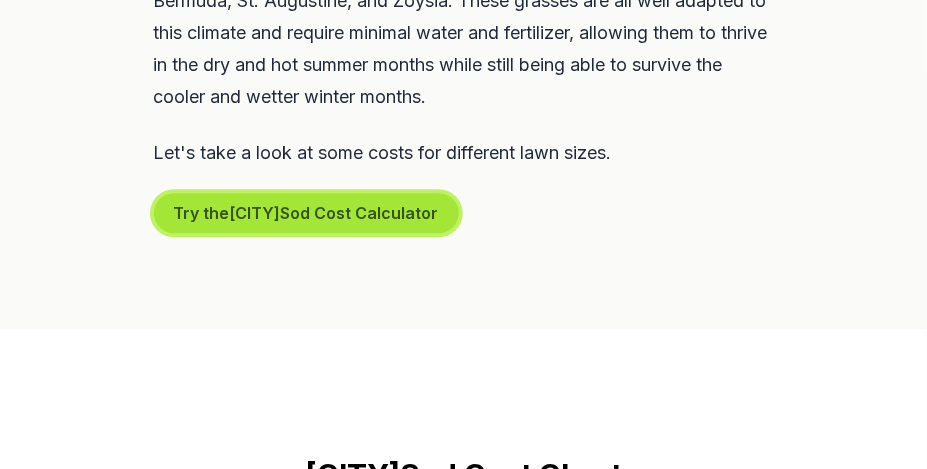 click on "Try the [CITY] Sod Cost Calculator" at bounding box center [306, 213] 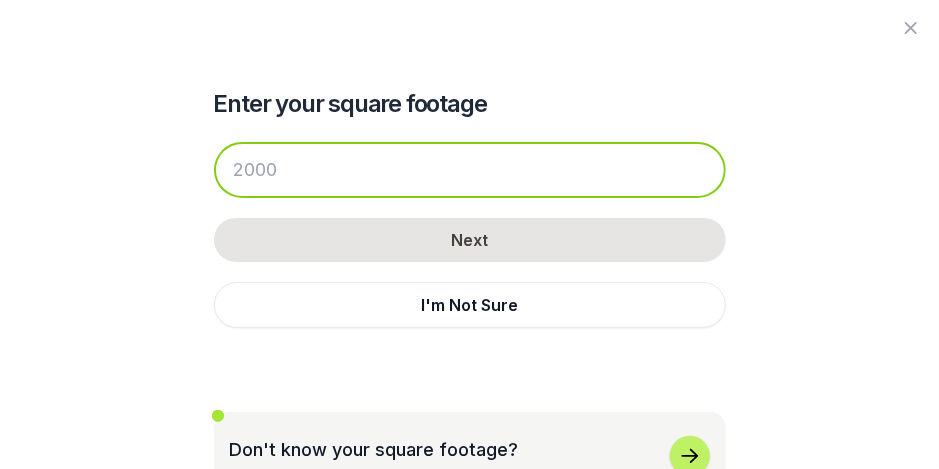 click at bounding box center [470, 170] 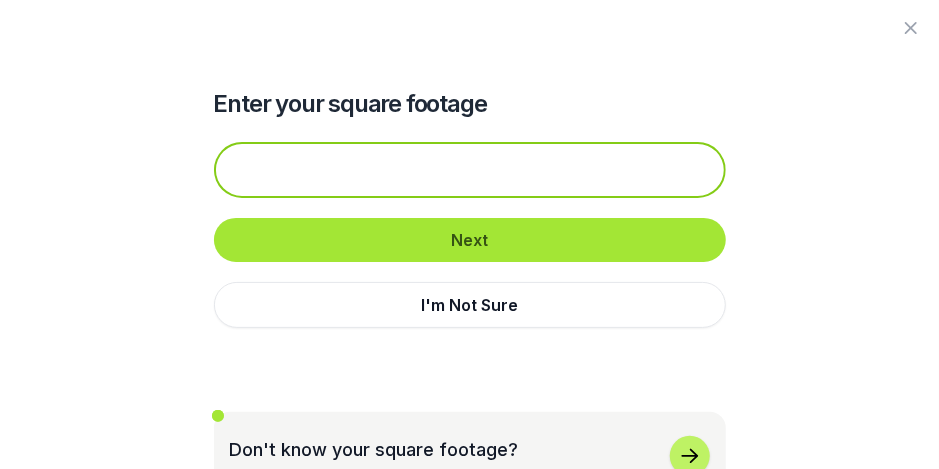 type on "[NUMBER]" 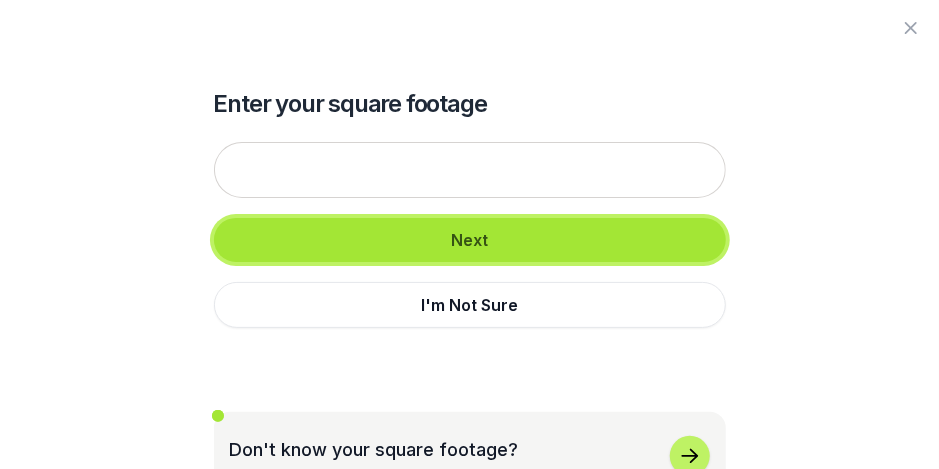 click on "Next" at bounding box center (470, 240) 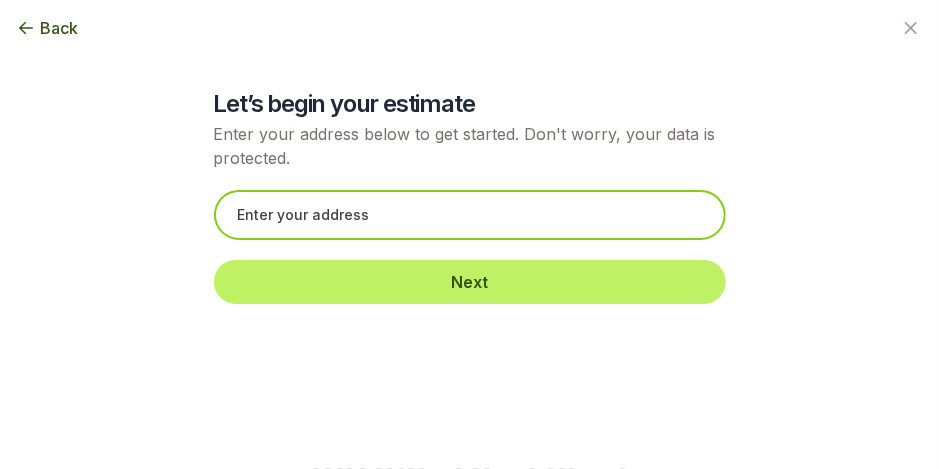 click at bounding box center (470, 215) 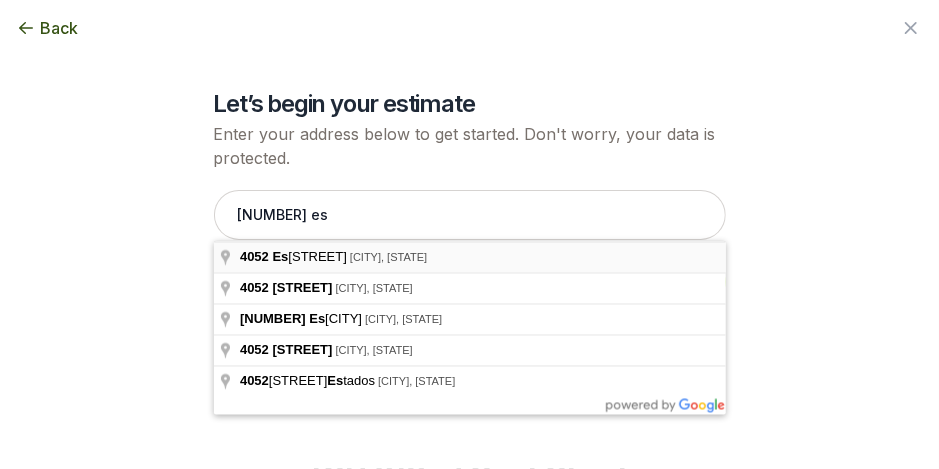 type on "[NUMBER] [STREET], [CITY], [STATE]" 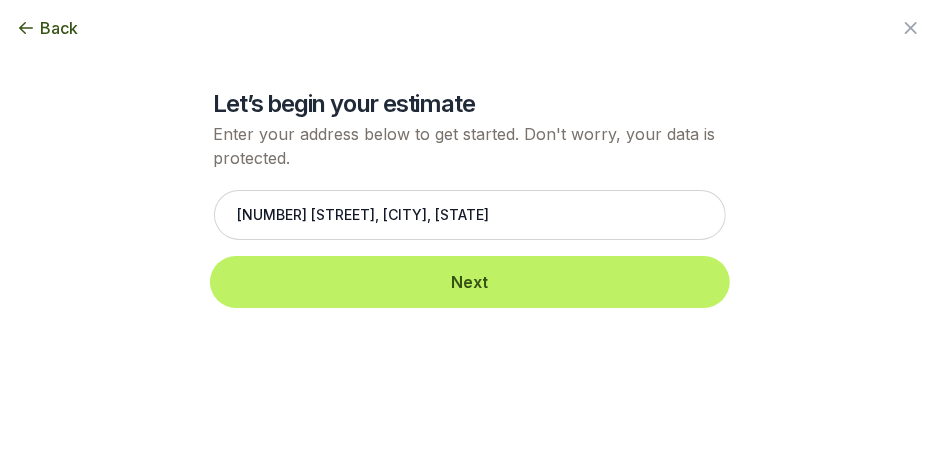 click on "Next" at bounding box center (470, 282) 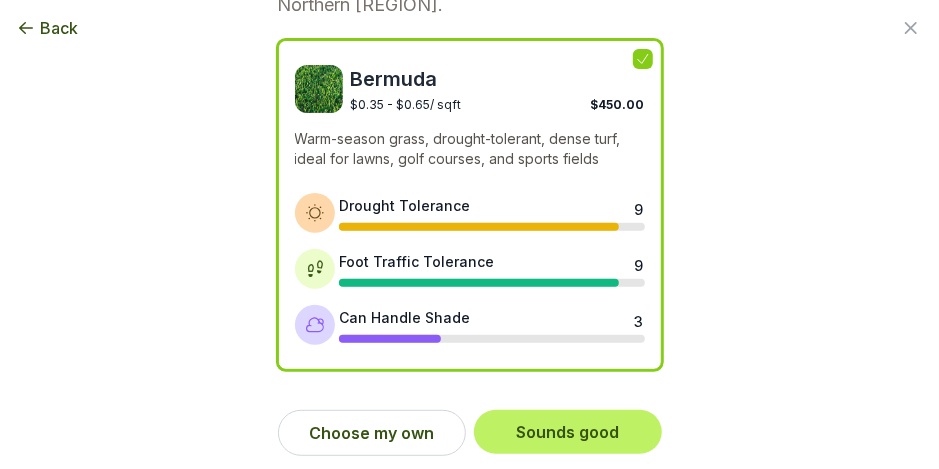scroll, scrollTop: 163, scrollLeft: 0, axis: vertical 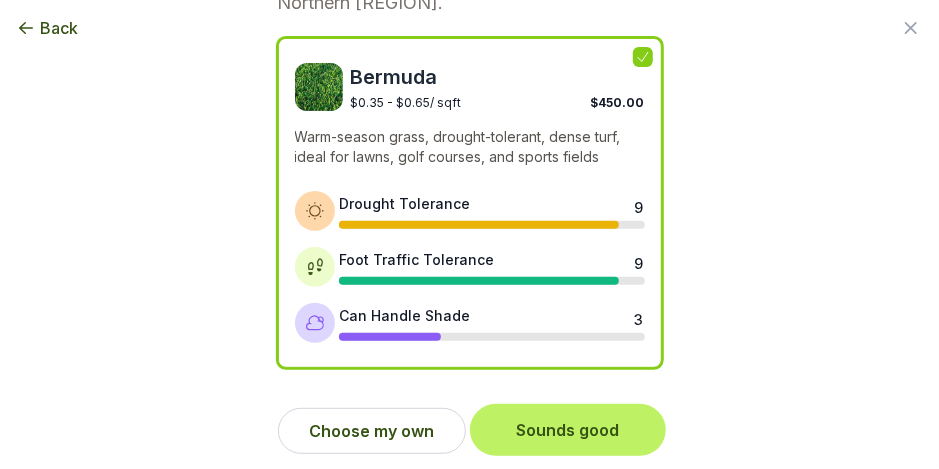 click on "Sounds good" at bounding box center (568, 430) 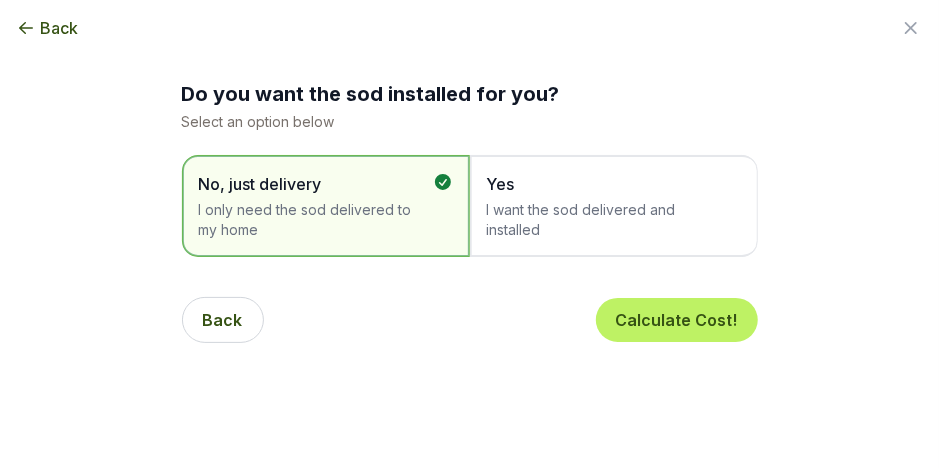 click on "I want the sod delivered and installed" at bounding box center (604, 220) 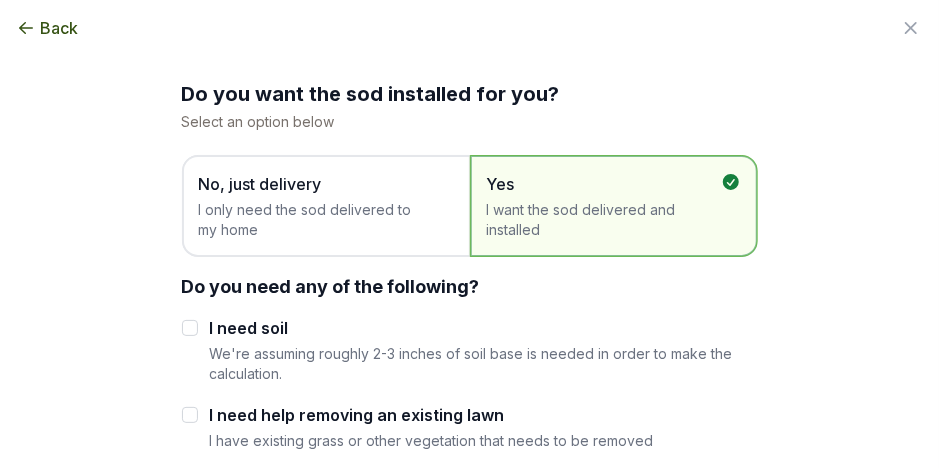 click on "I only need the sod delivered to my home" at bounding box center (316, 220) 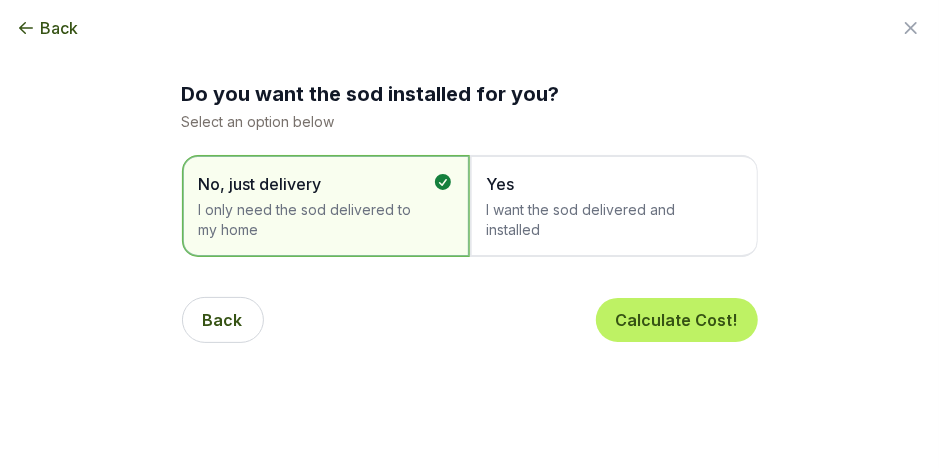 click on "I want the sod delivered and installed" at bounding box center (604, 220) 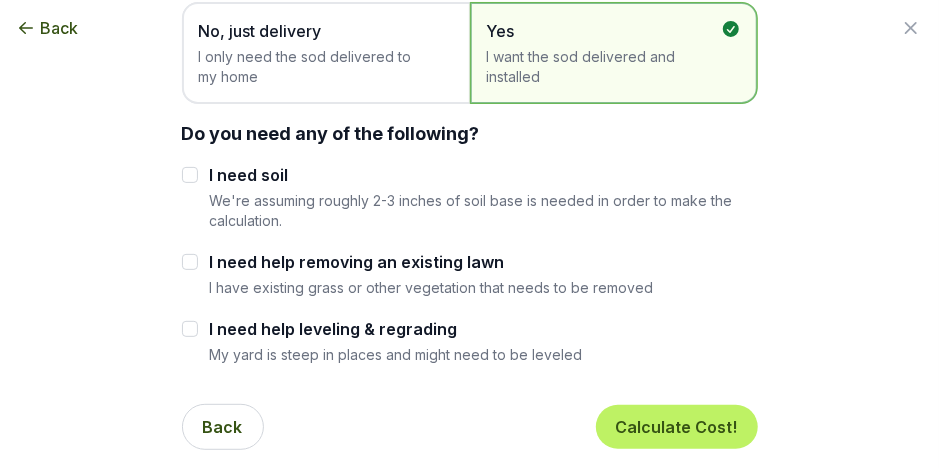 scroll, scrollTop: 163, scrollLeft: 0, axis: vertical 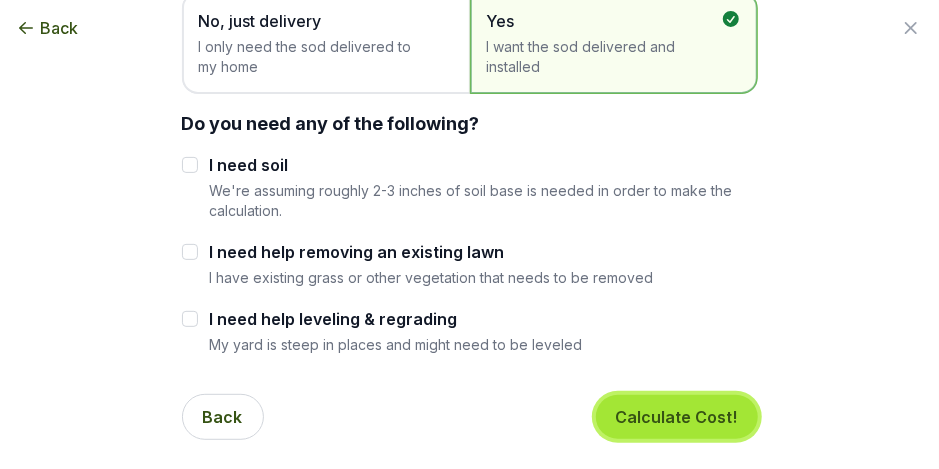click on "Calculate Cost!" at bounding box center (677, 417) 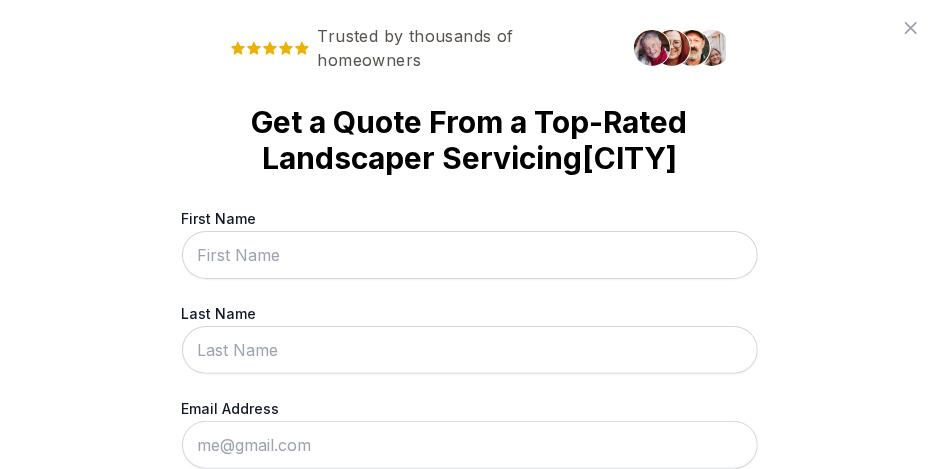 scroll, scrollTop: 0, scrollLeft: 0, axis: both 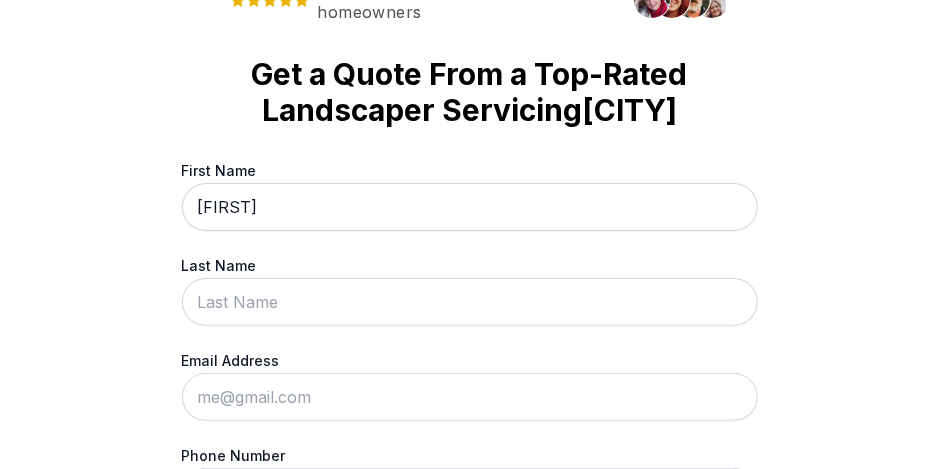 type on "[FIRST]" 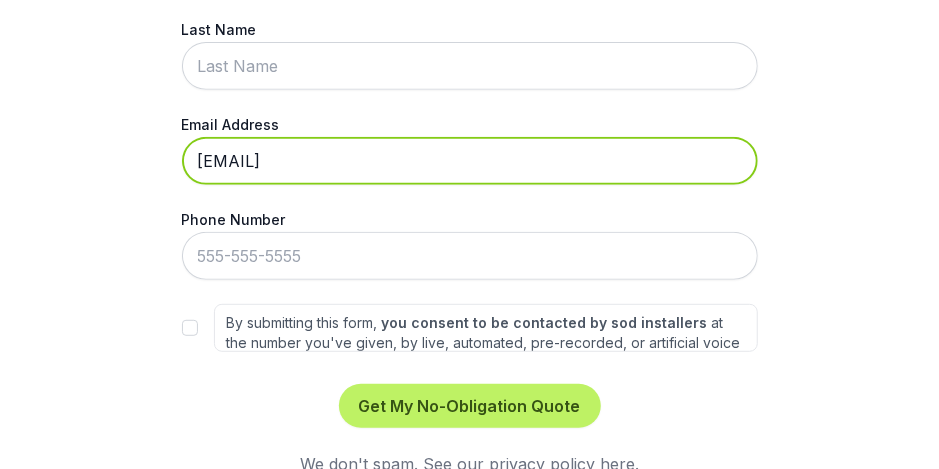scroll, scrollTop: 315, scrollLeft: 0, axis: vertical 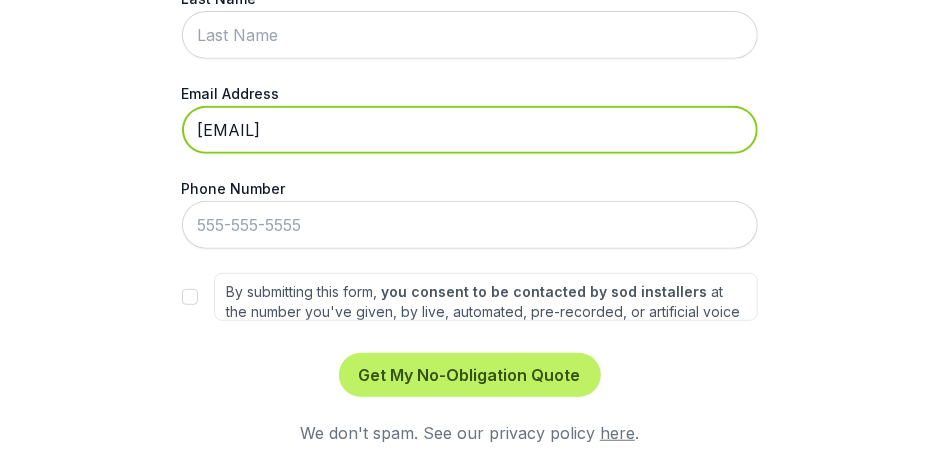 type on "[EMAIL]" 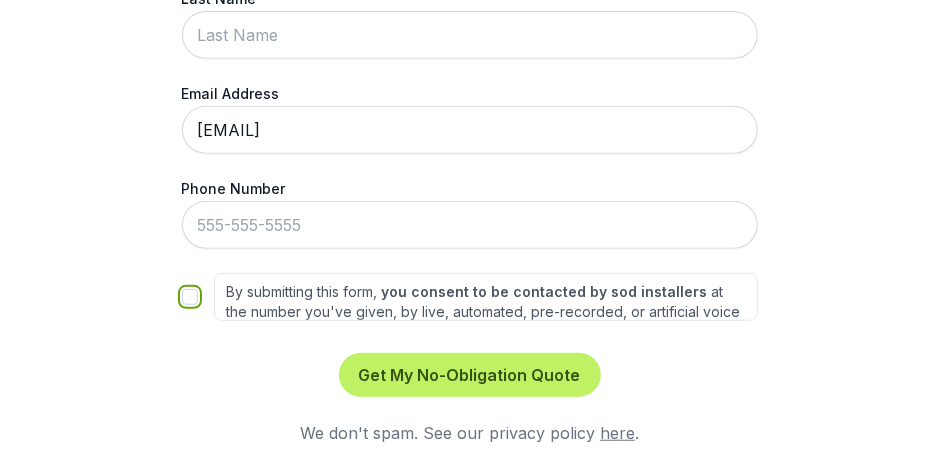 click on "By submitting this form,   you consent to be contacted by sod installers   at the number you've given, by live, automated, pre-recorded, or artificial voice calls, and/or texts. This is to ensure we can efficiently assist you in finding the right services for your needs. Our partner network is supplemented by   Networx Systems, Inc.  and its own   Trusted Partners . Other   Terms and Conditions   apply." at bounding box center [190, 297] 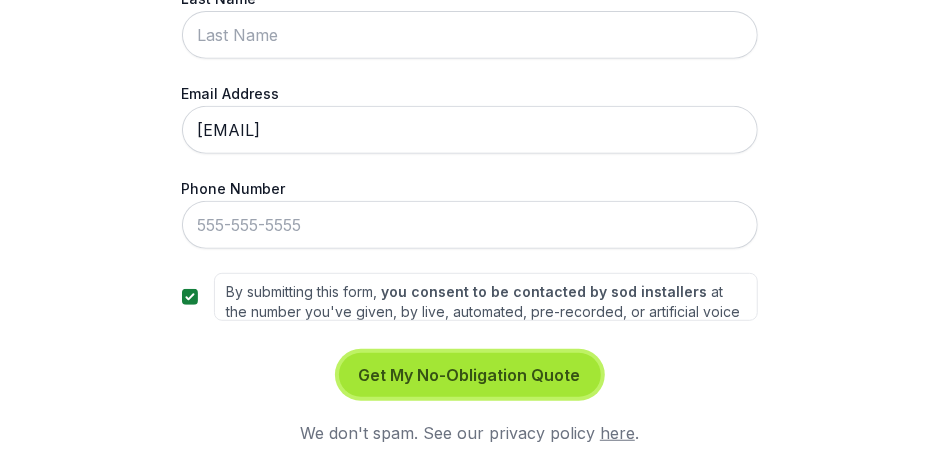 click on "Get My No-Obligation Quote" at bounding box center [470, 375] 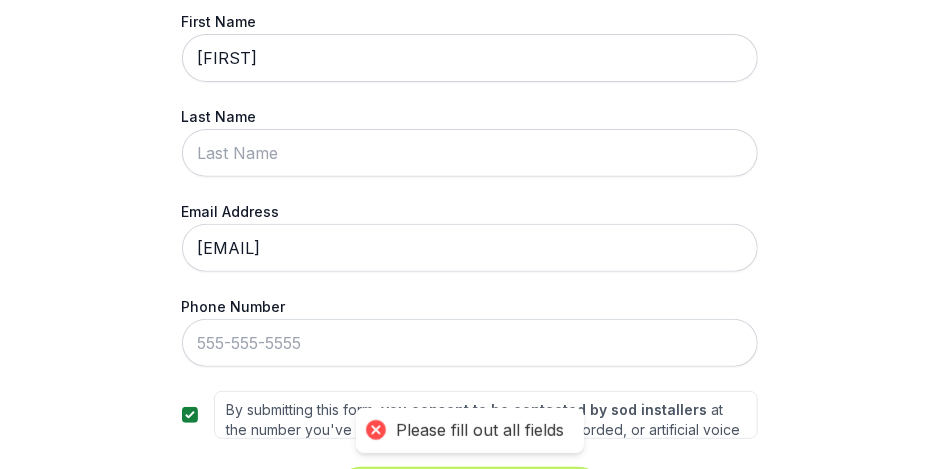 scroll, scrollTop: 181, scrollLeft: 0, axis: vertical 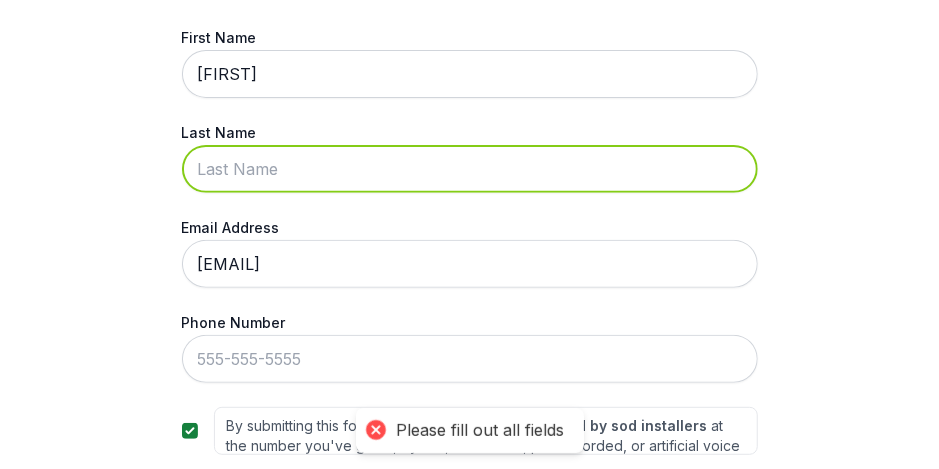 click on "Last Name" at bounding box center [470, 169] 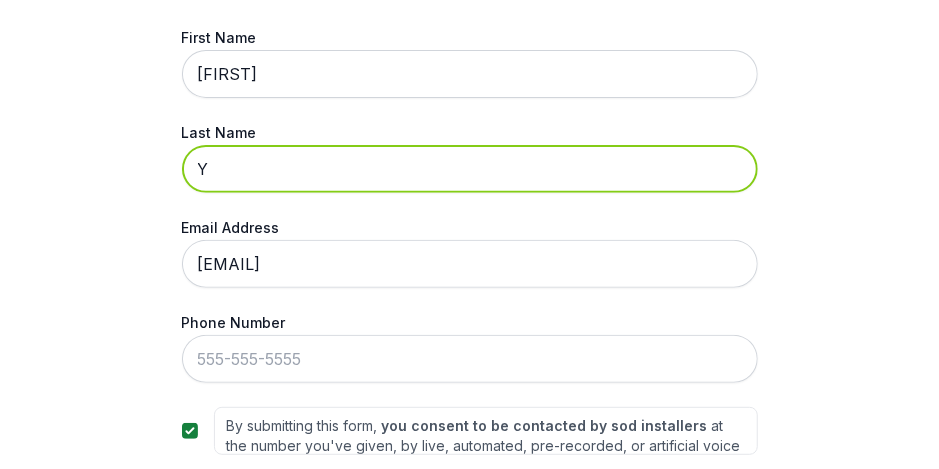 type on "Y" 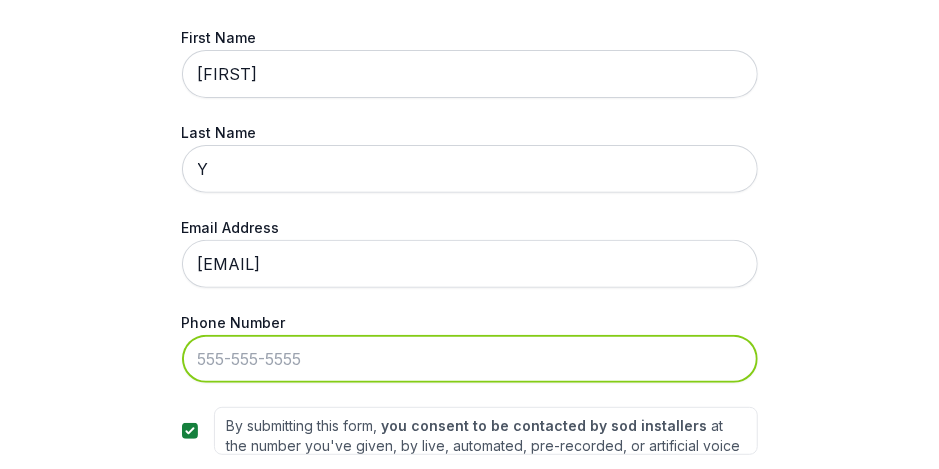 click on "Phone Number" at bounding box center [470, 359] 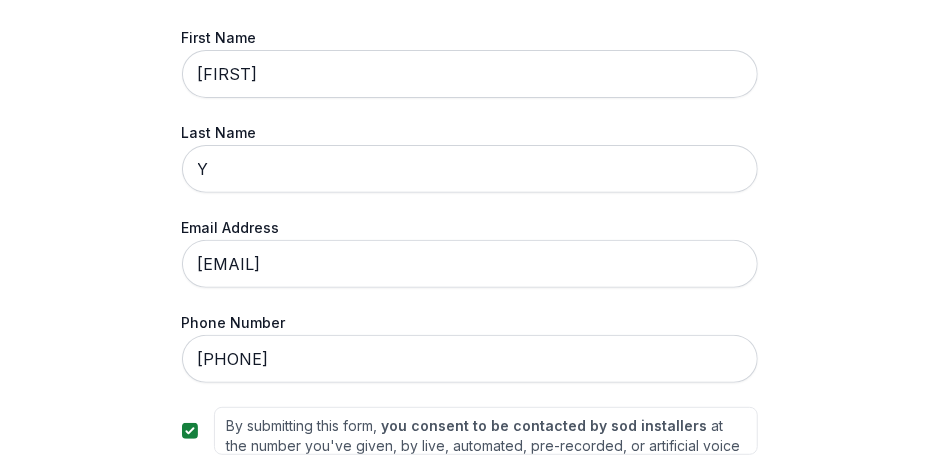 click on "Trusted by thousands of homeowners Get a Quote From a Top-Rated Landscaper Servicing [CITY] First Name [FIRST] Last Name [LAST] Email Address [EMAIL] Phone Number [PHONE] By submitting this form, you consent to be contacted by sod installers at the number you've given, by live, automated, pre-recorded, or artificial voice calls, and/or texts. This is to ensure we can efficiently assist you in finding the right services for your needs. Our partner network is supplemented by Networx Systems, Inc. and its own Trusted Partners. Other Terms and Conditions apply. Get My No-Obligation Quote We don't spam. See our privacy policy here." at bounding box center (469, 234) 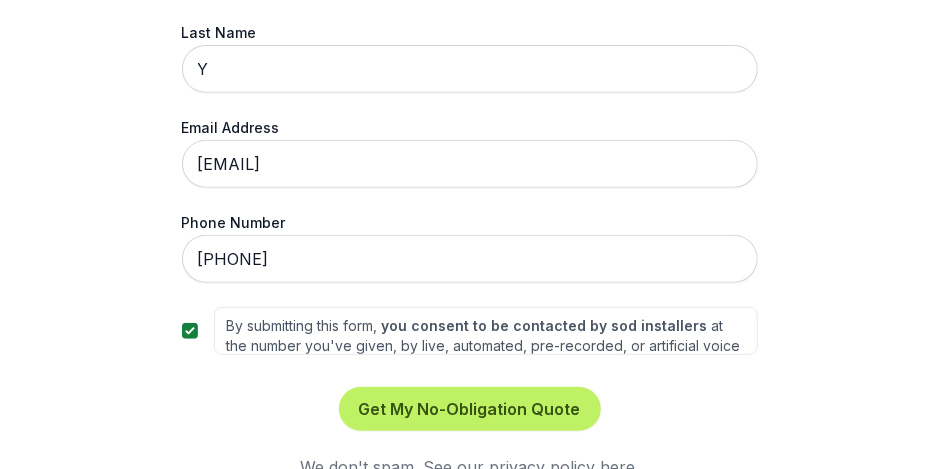scroll, scrollTop: 315, scrollLeft: 0, axis: vertical 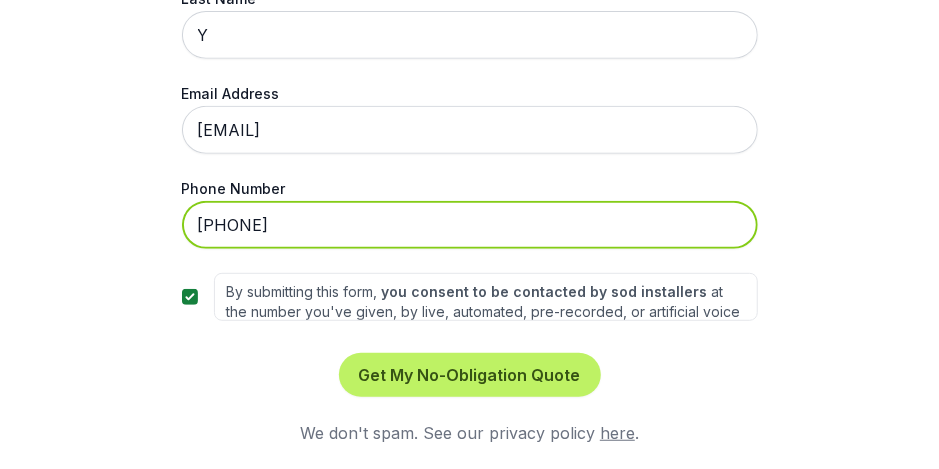 click on "[PHONE]" at bounding box center (470, 225) 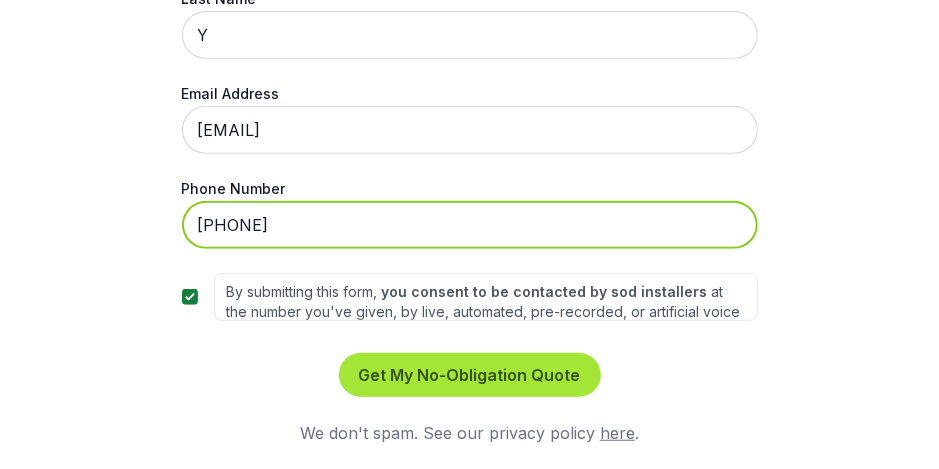 type on "[PHONE]" 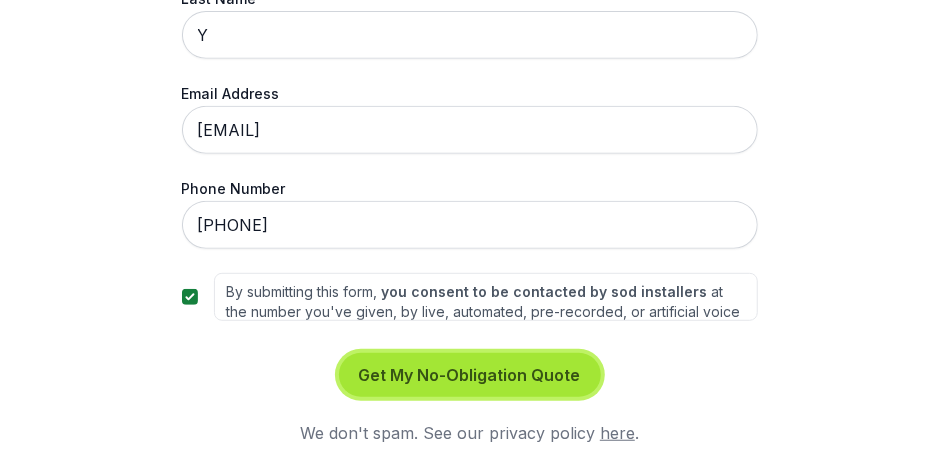 click on "Get My No-Obligation Quote" at bounding box center [470, 375] 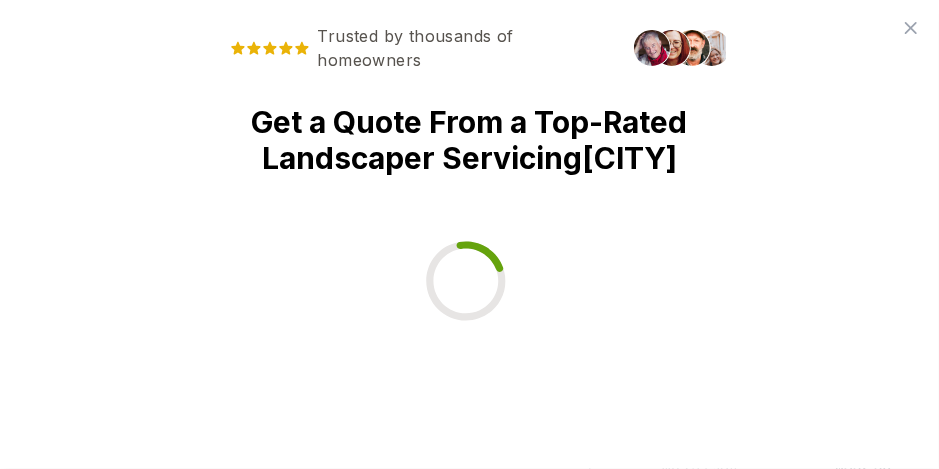 scroll, scrollTop: 0, scrollLeft: 0, axis: both 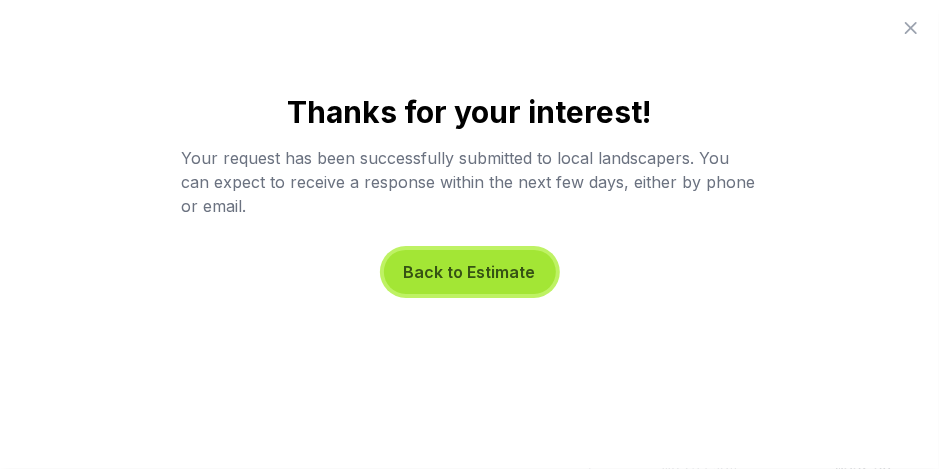 click on "Back to Estimate" at bounding box center [470, 272] 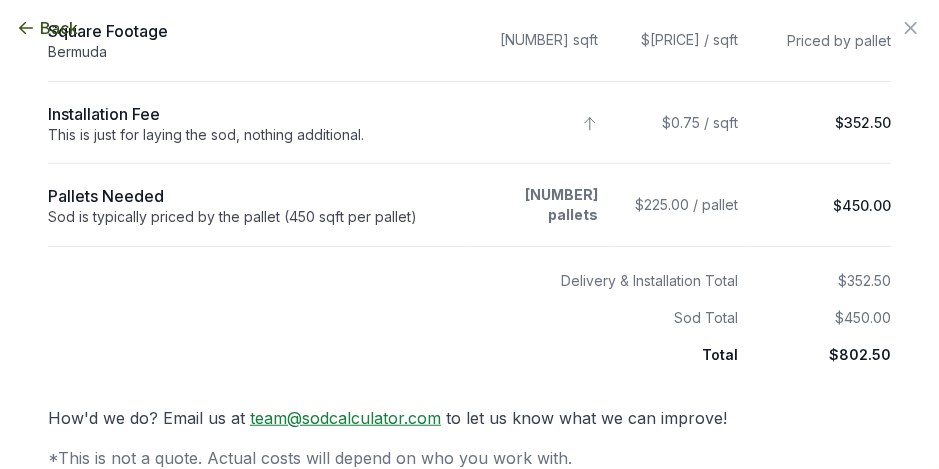 scroll, scrollTop: 367, scrollLeft: 0, axis: vertical 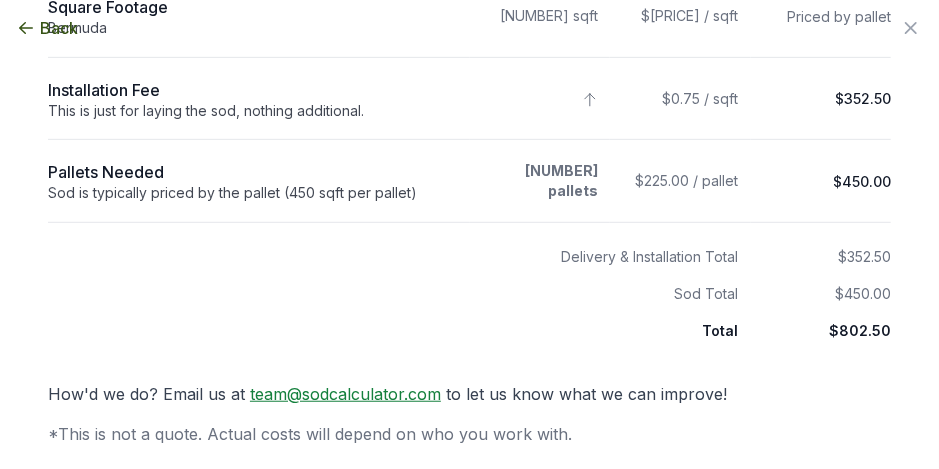 click on "How'd we do? Email us at   [EMAIL]   to let us know what we can improve!" at bounding box center (469, 394) 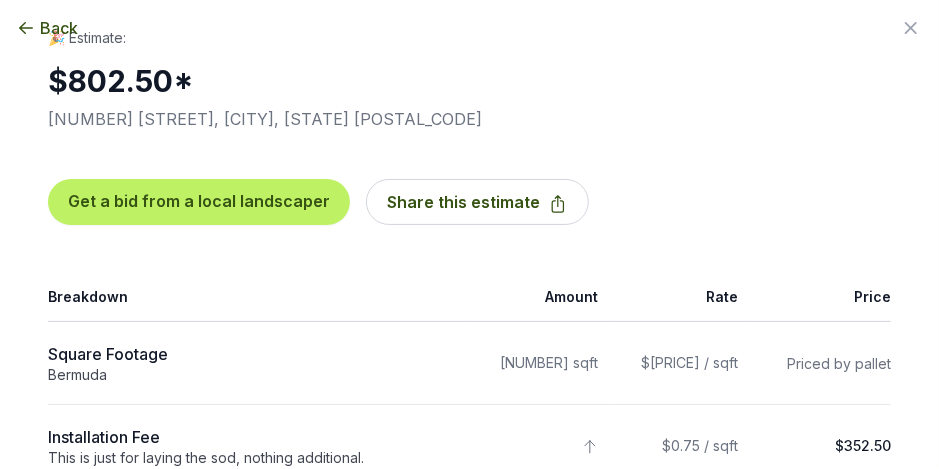 scroll, scrollTop: 0, scrollLeft: 0, axis: both 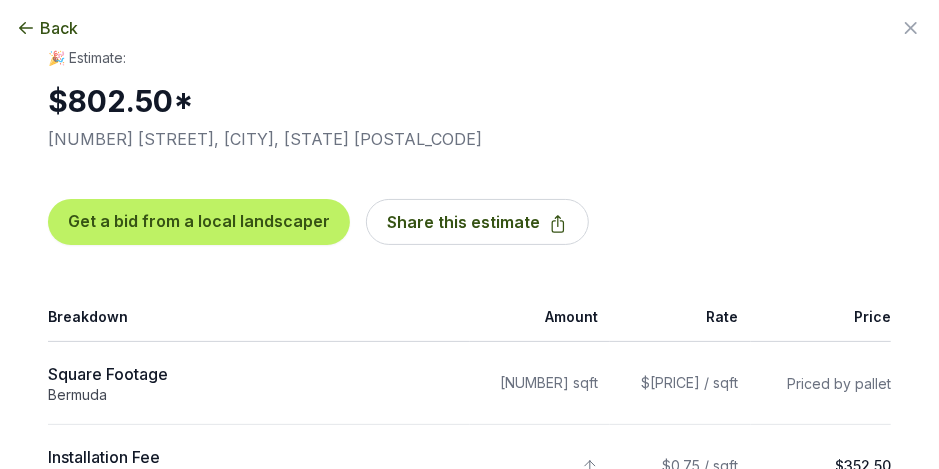 click 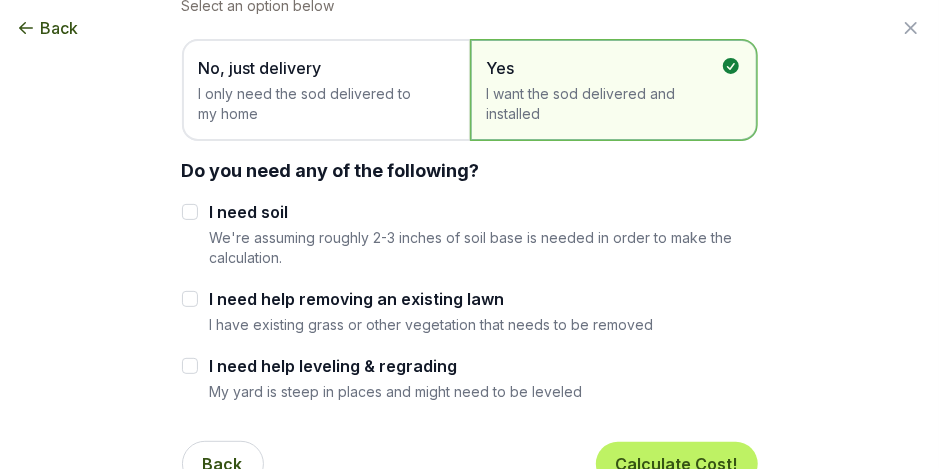 scroll, scrollTop: 133, scrollLeft: 0, axis: vertical 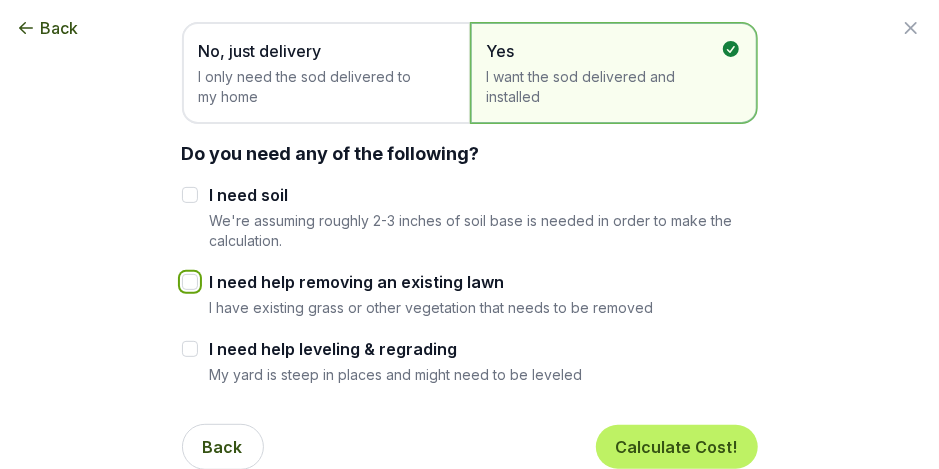 click on "I need help removing an existing lawn" at bounding box center [190, 282] 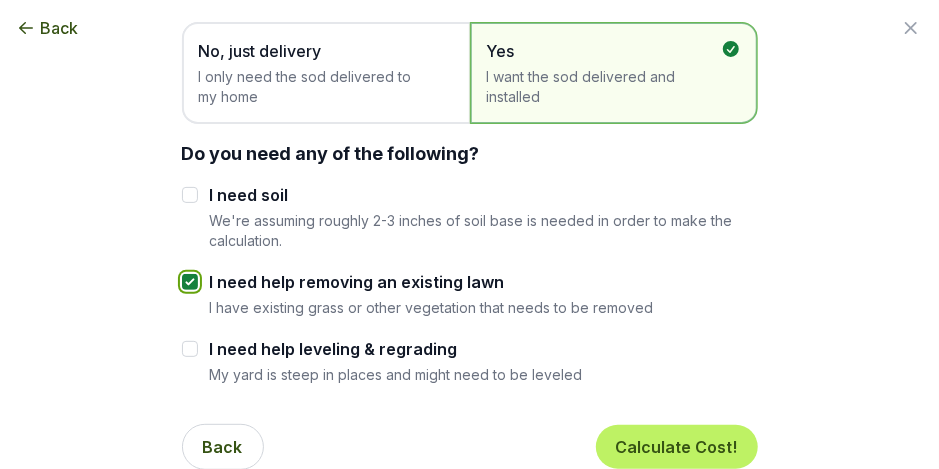checkbox on "true" 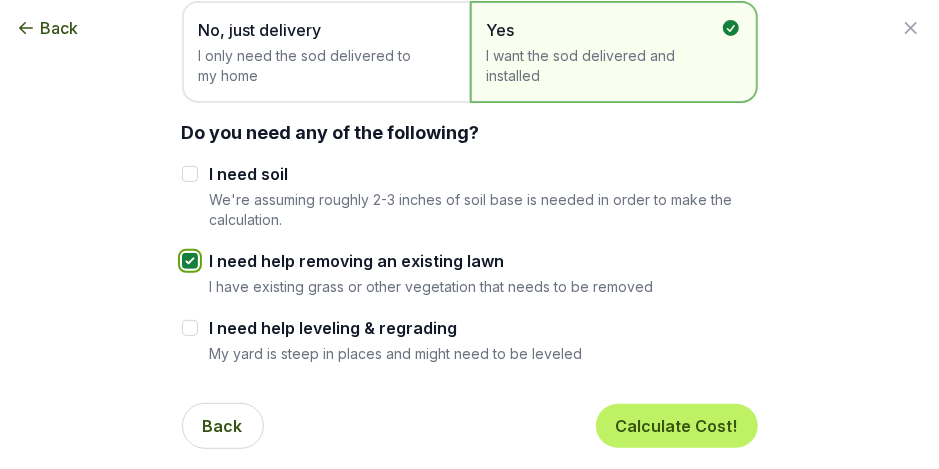 scroll, scrollTop: 163, scrollLeft: 0, axis: vertical 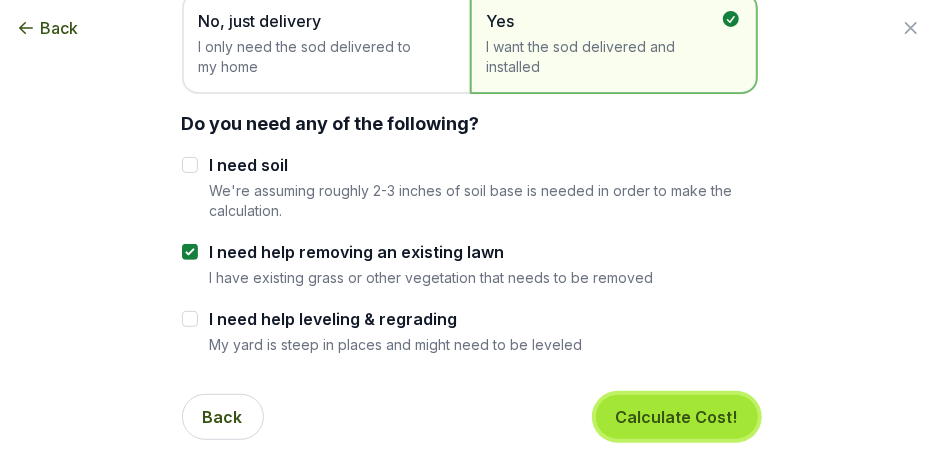 click on "Calculate Cost!" at bounding box center [677, 417] 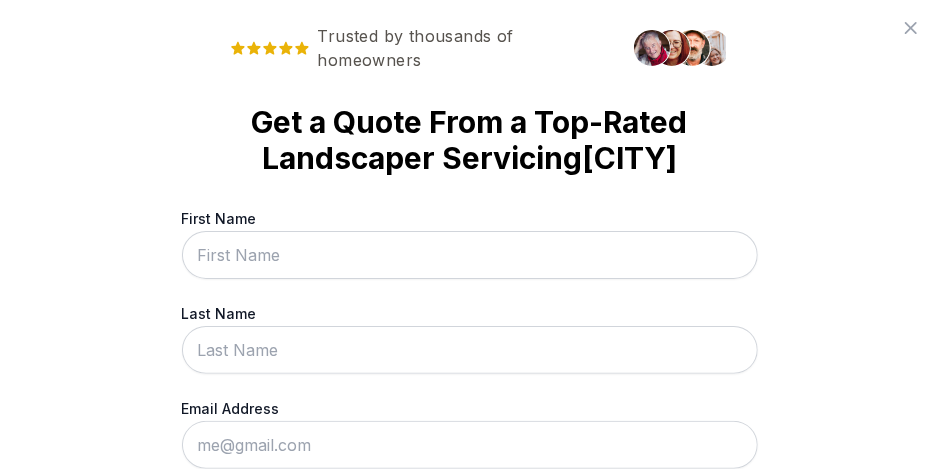scroll, scrollTop: 0, scrollLeft: 0, axis: both 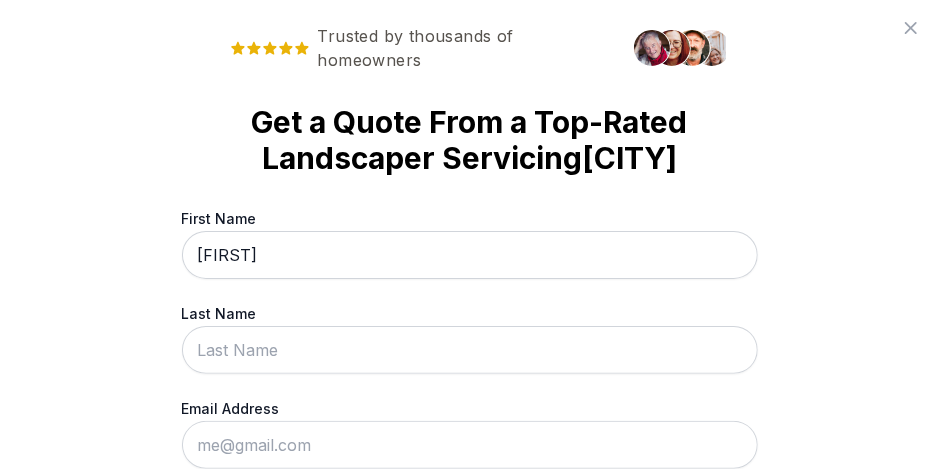 type on "[FIRST]" 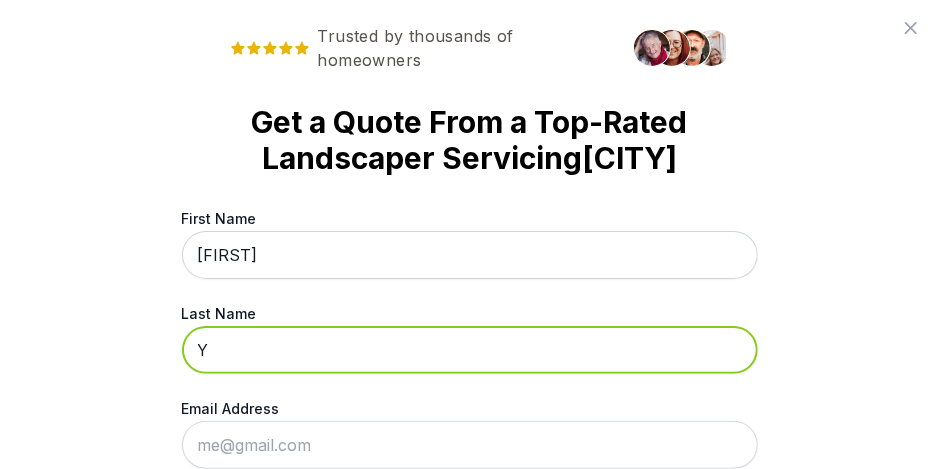 scroll, scrollTop: 133, scrollLeft: 0, axis: vertical 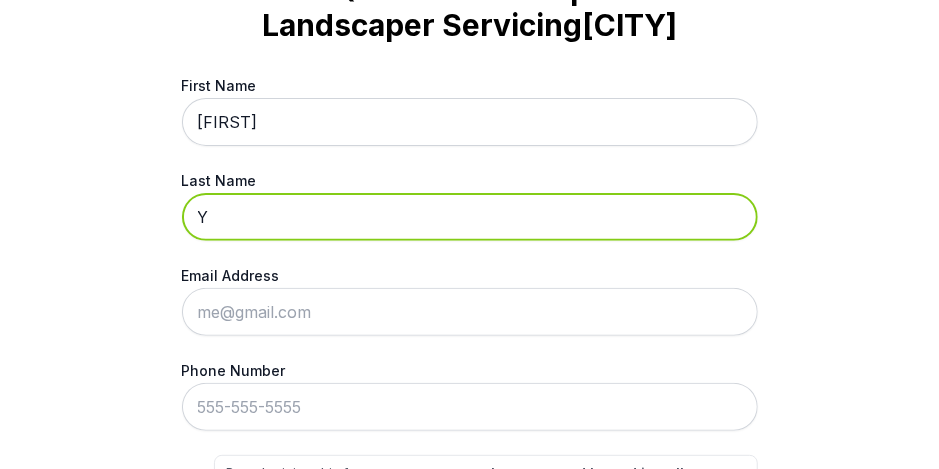 type on "Y" 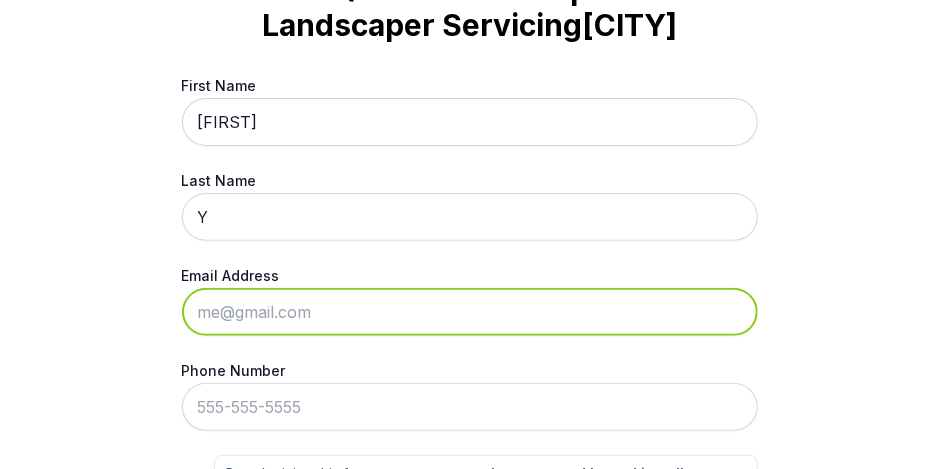 click on "Email Address" at bounding box center [470, 312] 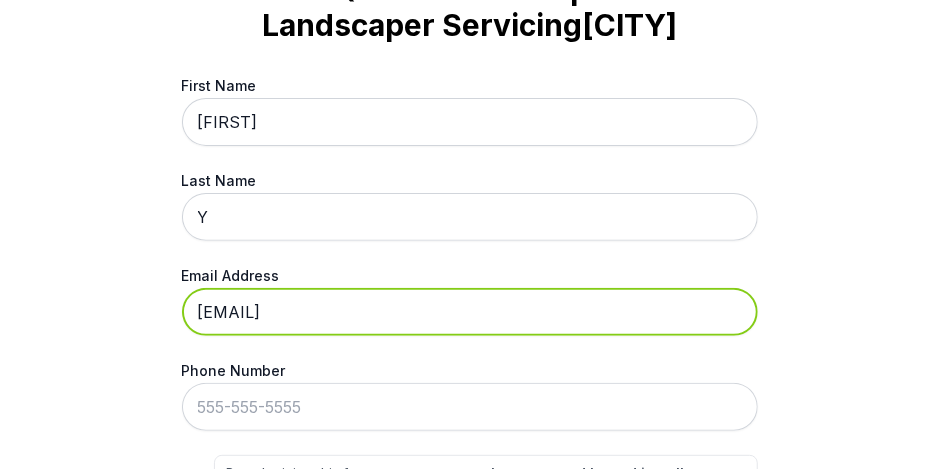 type on "[EMAIL]" 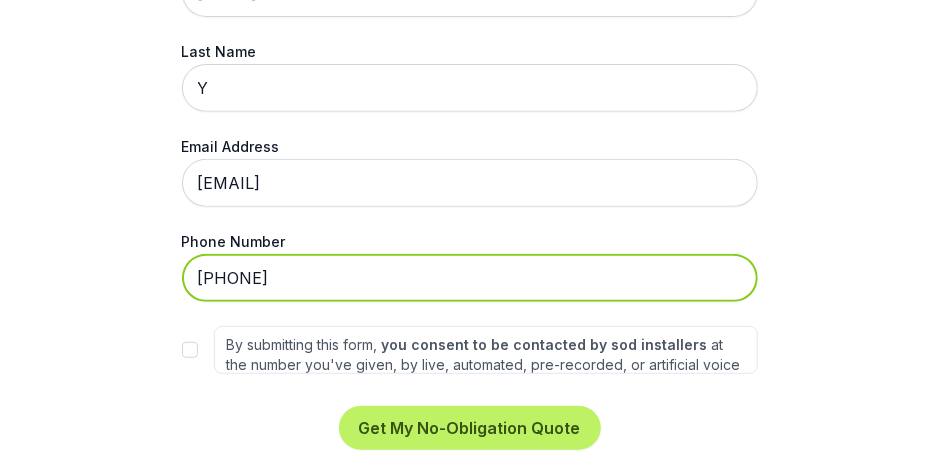 scroll, scrollTop: 315, scrollLeft: 0, axis: vertical 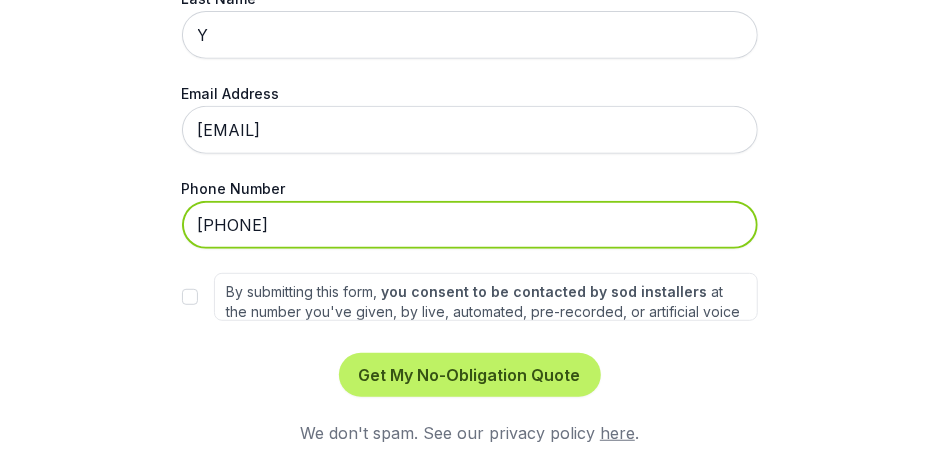 type on "[PHONE]" 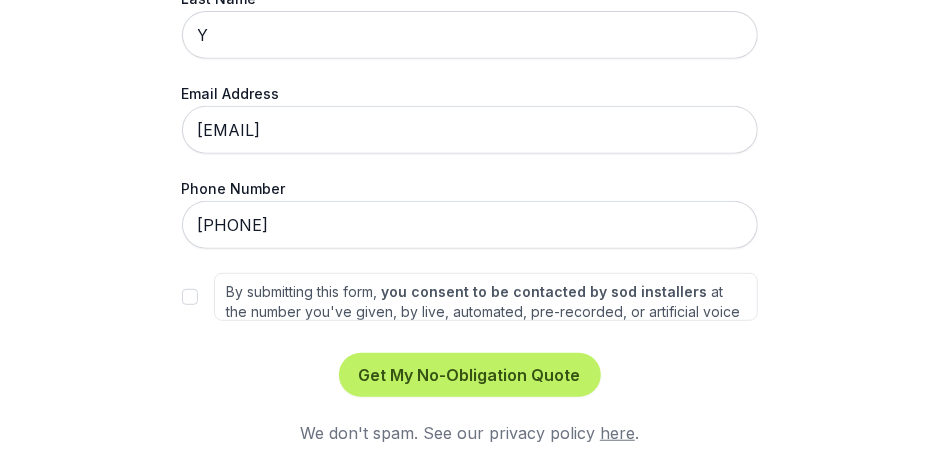 click on "By submitting this form,   you consent to be contacted by sod installers   at the number you've given, by live, automated, pre-recorded, or artificial voice calls, and/or texts. This is to ensure we can efficiently assist you in finding the right services for your needs. Our partner network is supplemented by   Networx Systems, Inc.  and its own   Trusted Partners . Other   Terms and Conditions   apply." at bounding box center [486, 297] 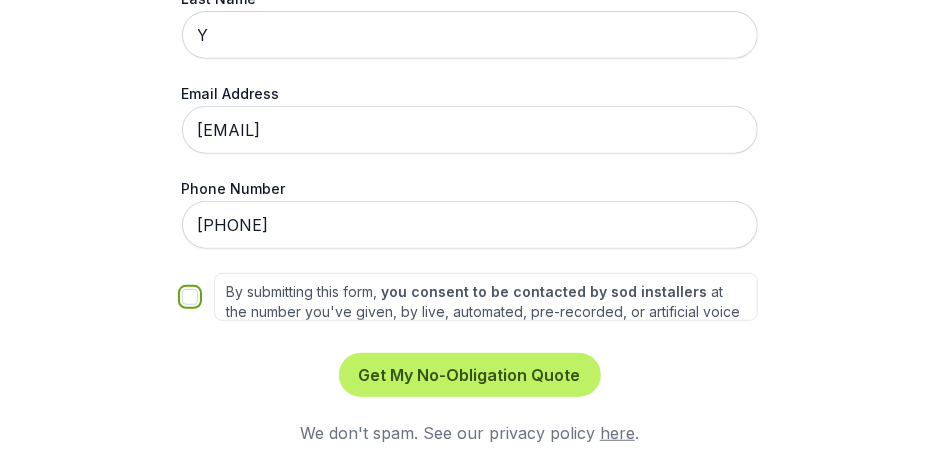 checkbox on "true" 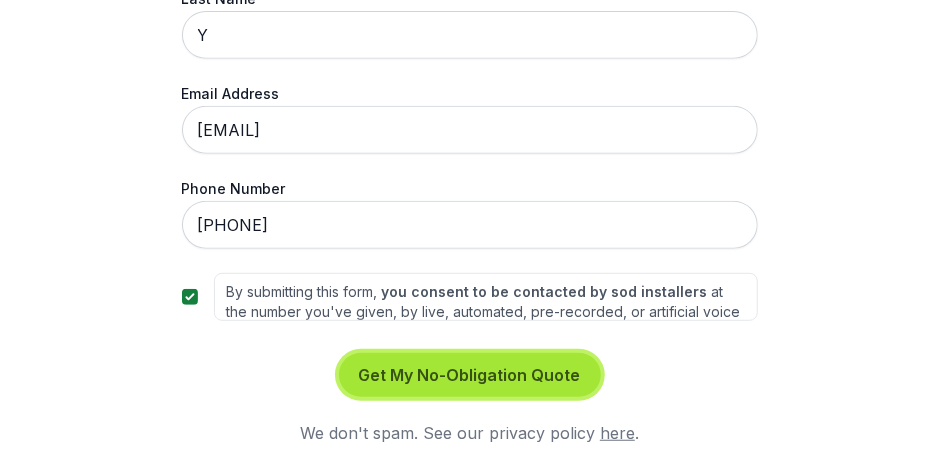 click on "Get My No-Obligation Quote" at bounding box center (470, 375) 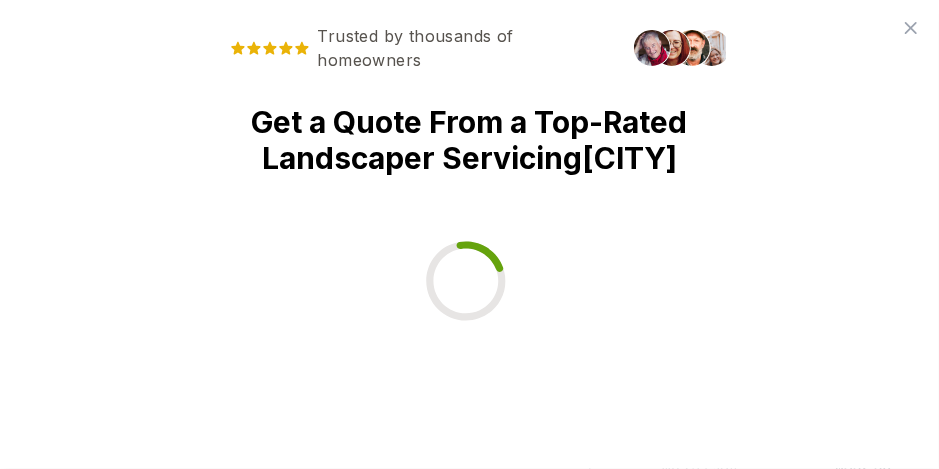 scroll, scrollTop: 0, scrollLeft: 0, axis: both 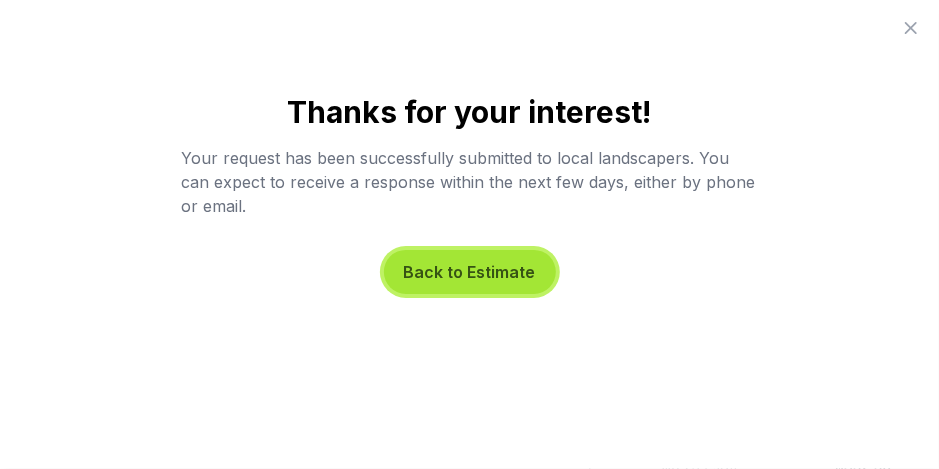 click on "Back to Estimate" at bounding box center [470, 272] 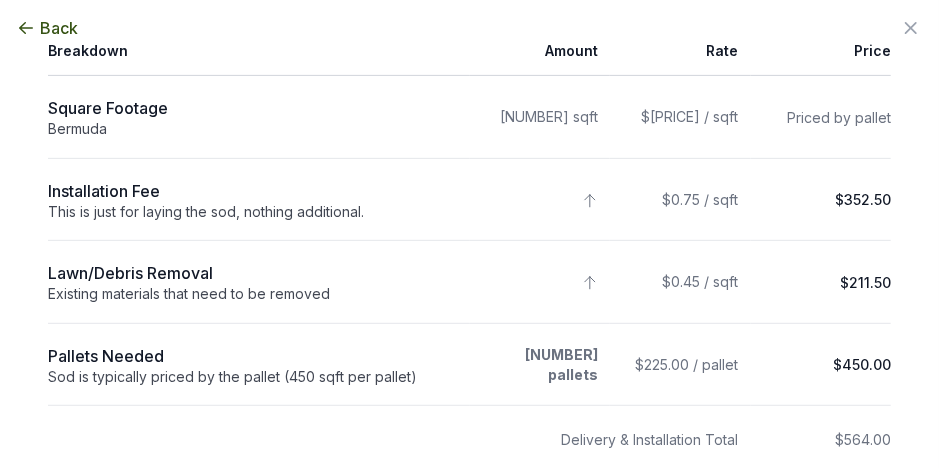 scroll, scrollTop: 399, scrollLeft: 0, axis: vertical 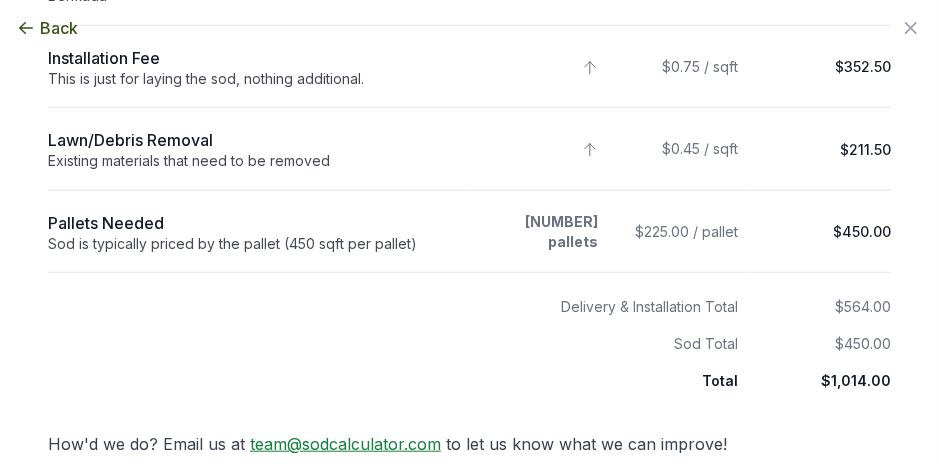 click on "$564.00" at bounding box center (821, 296) 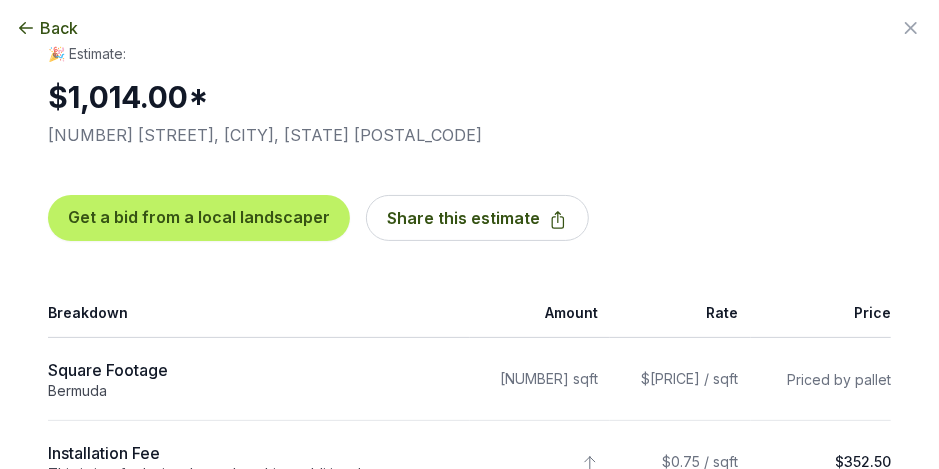 scroll, scrollTop: 0, scrollLeft: 0, axis: both 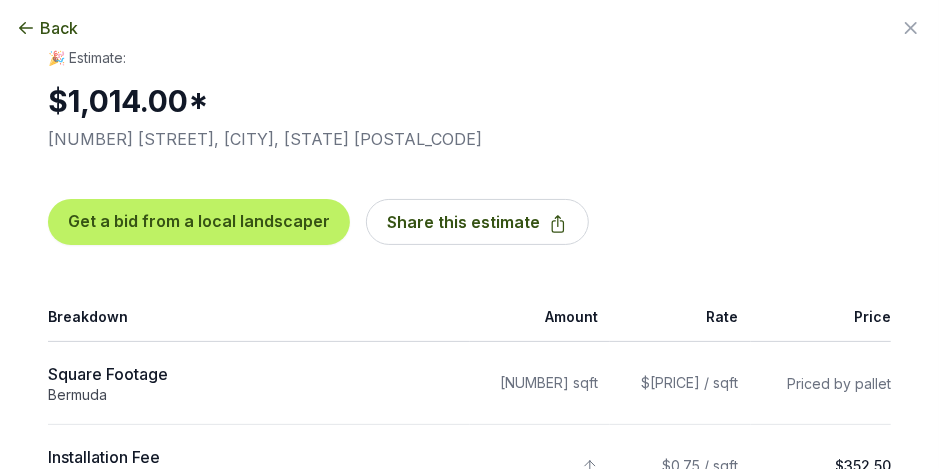click 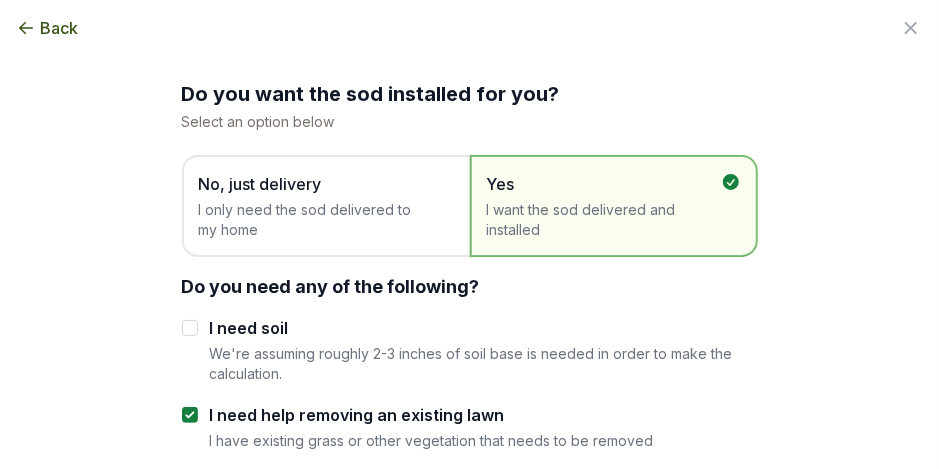 click 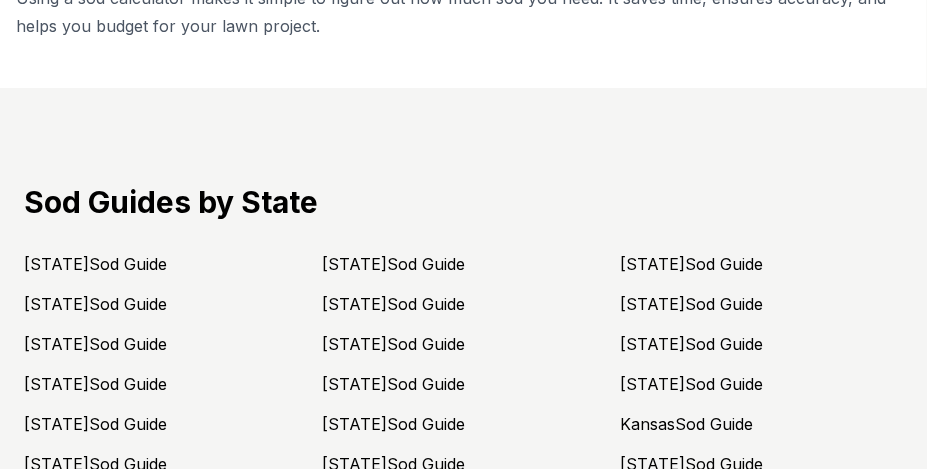 scroll, scrollTop: 5466, scrollLeft: 0, axis: vertical 